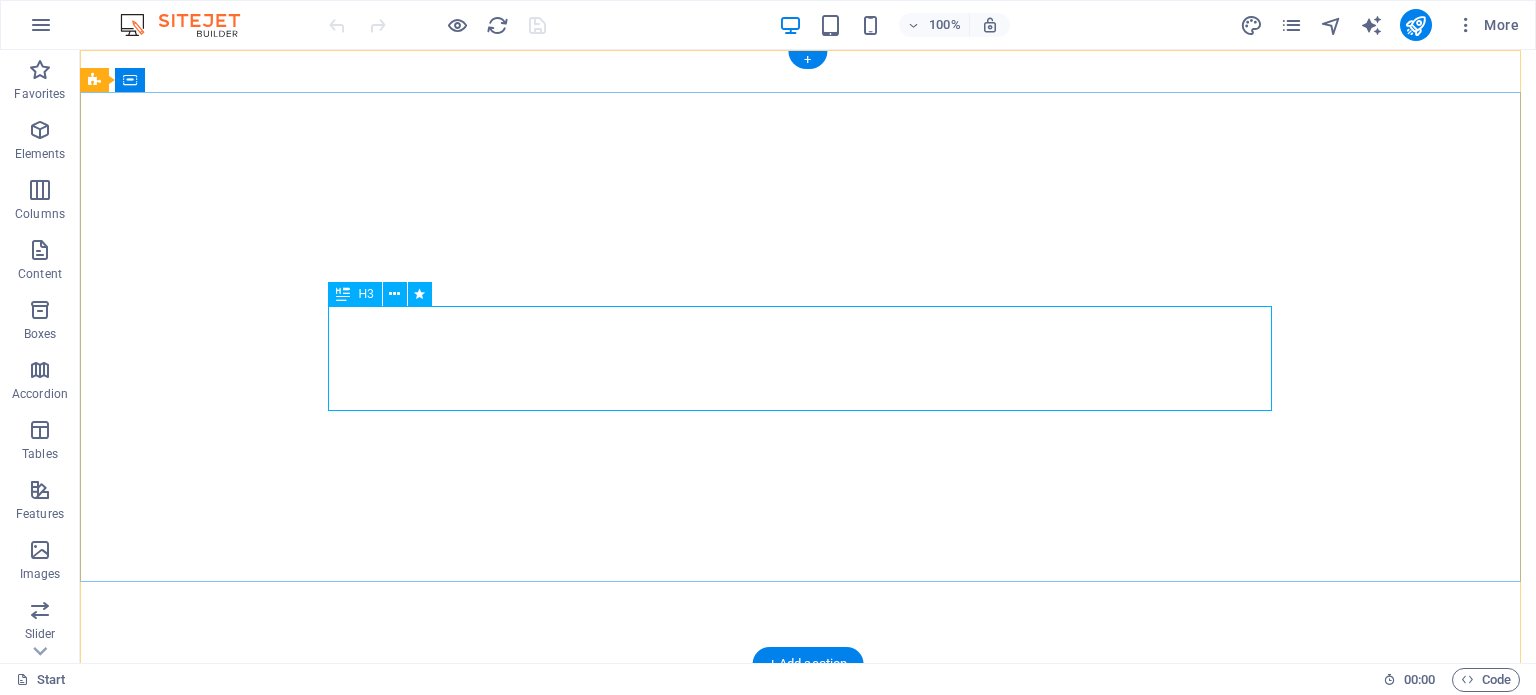 scroll, scrollTop: 0, scrollLeft: 0, axis: both 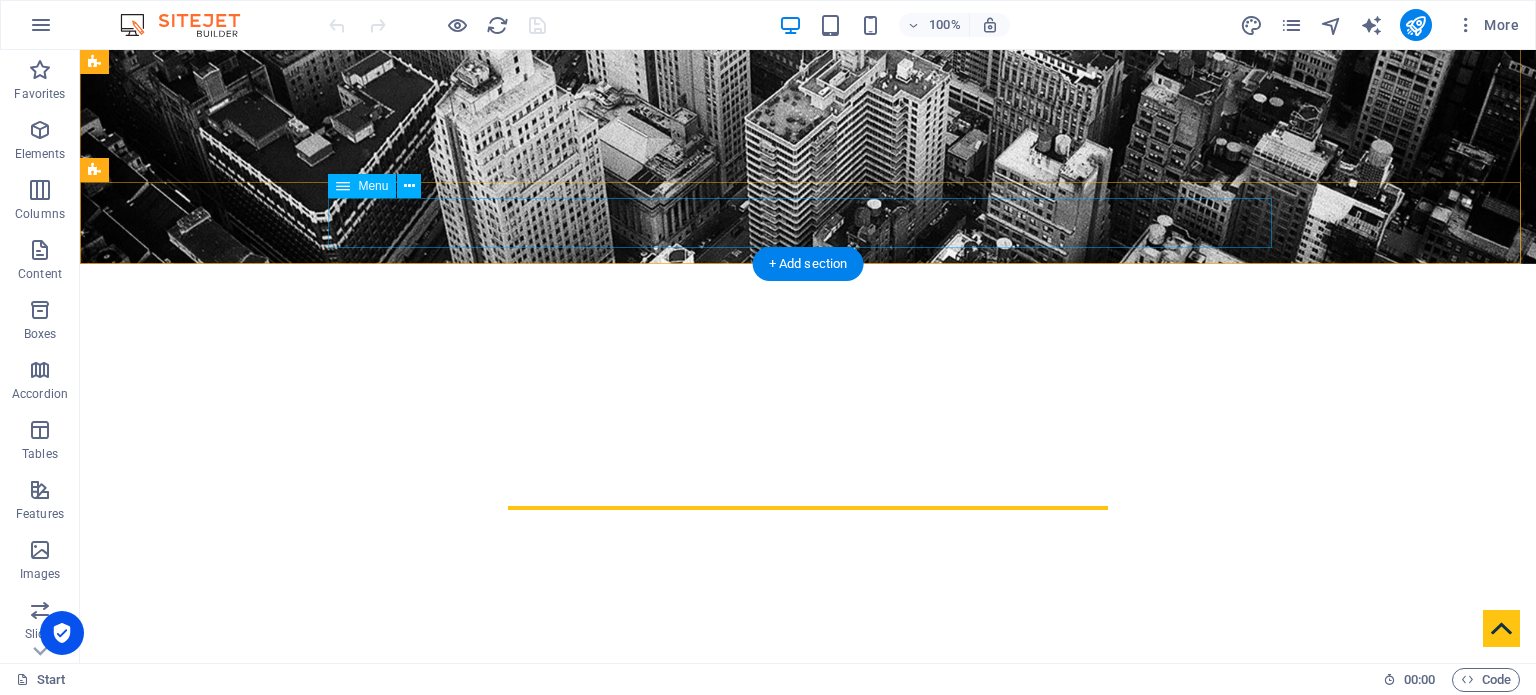 click on "Home About us Services Partners Advisors Contact" at bounding box center (808, 752) 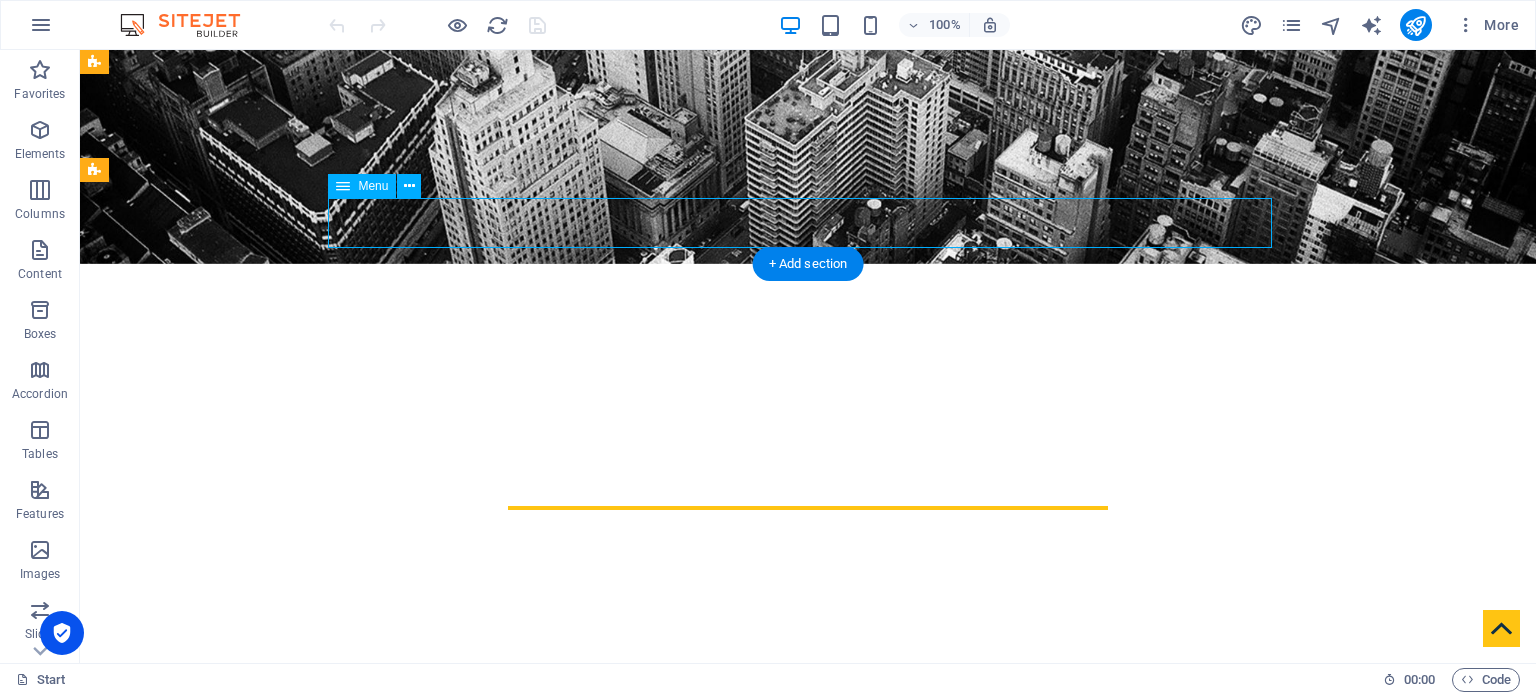 click on "Home About us Services Partners Advisors Contact" at bounding box center [808, 752] 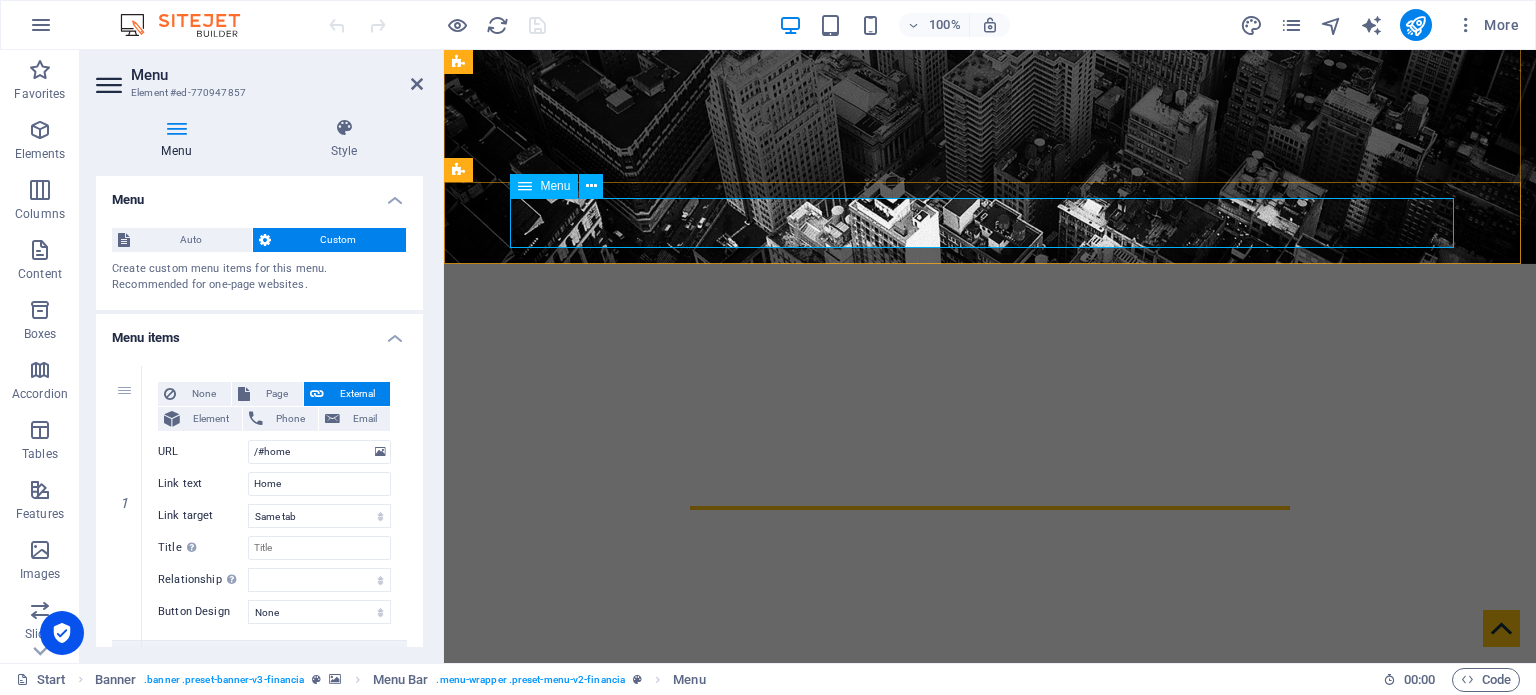 click on "Home About us Services Partners Advisors Contact" at bounding box center (990, 752) 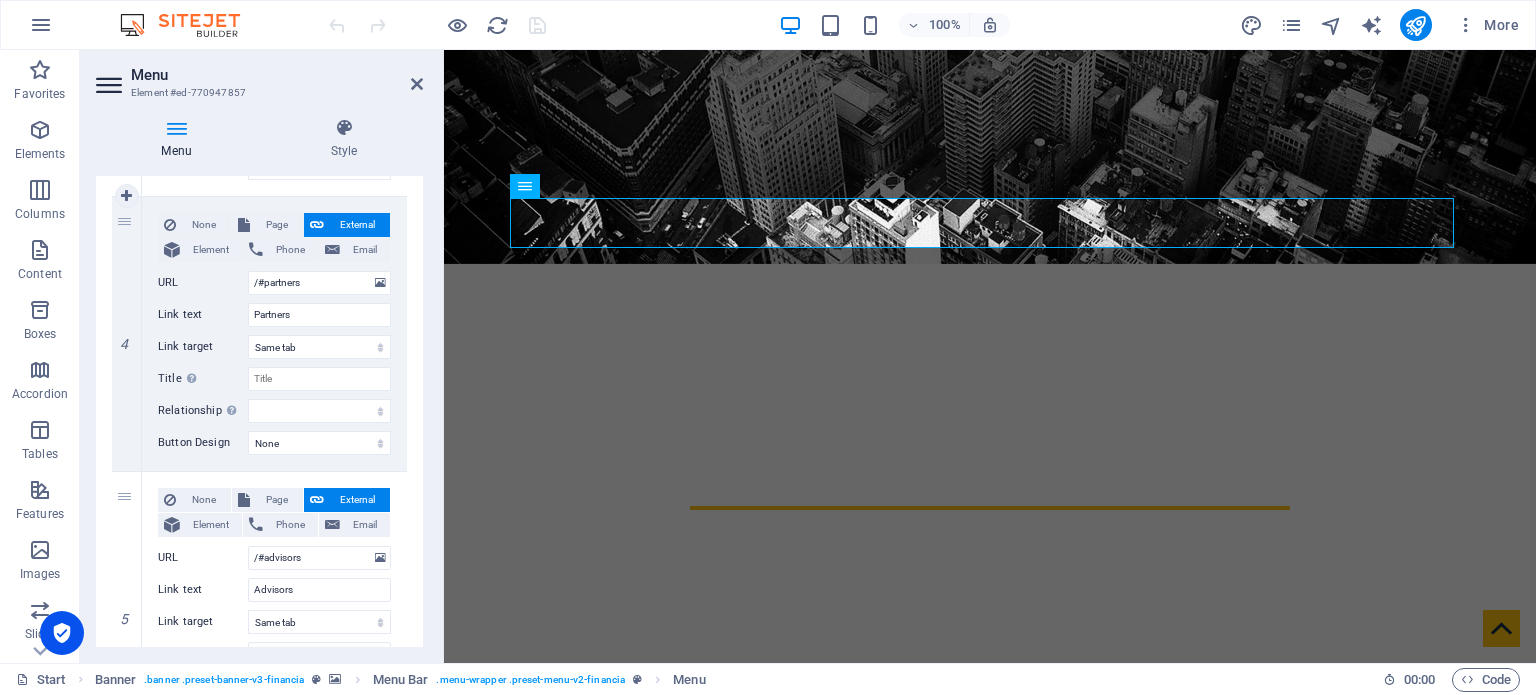 scroll, scrollTop: 1000, scrollLeft: 0, axis: vertical 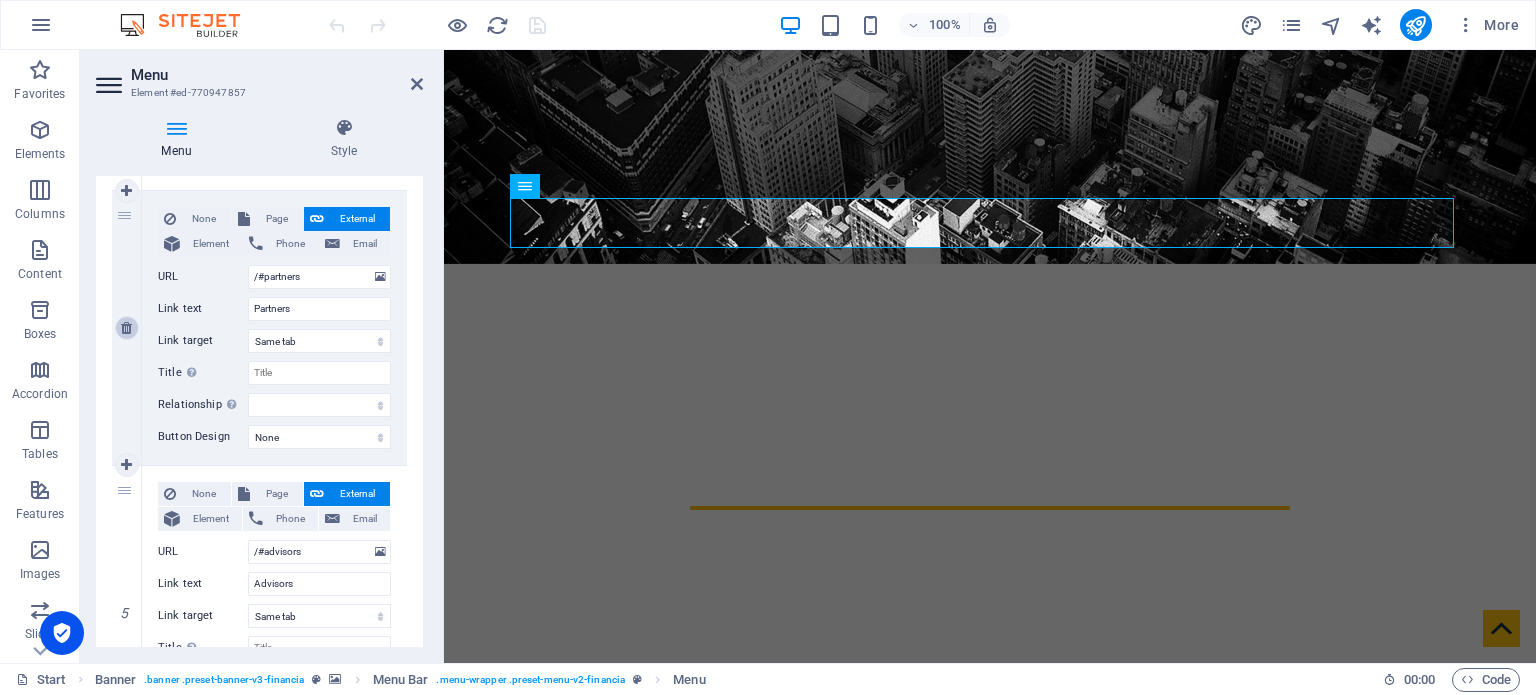 click at bounding box center [126, 328] 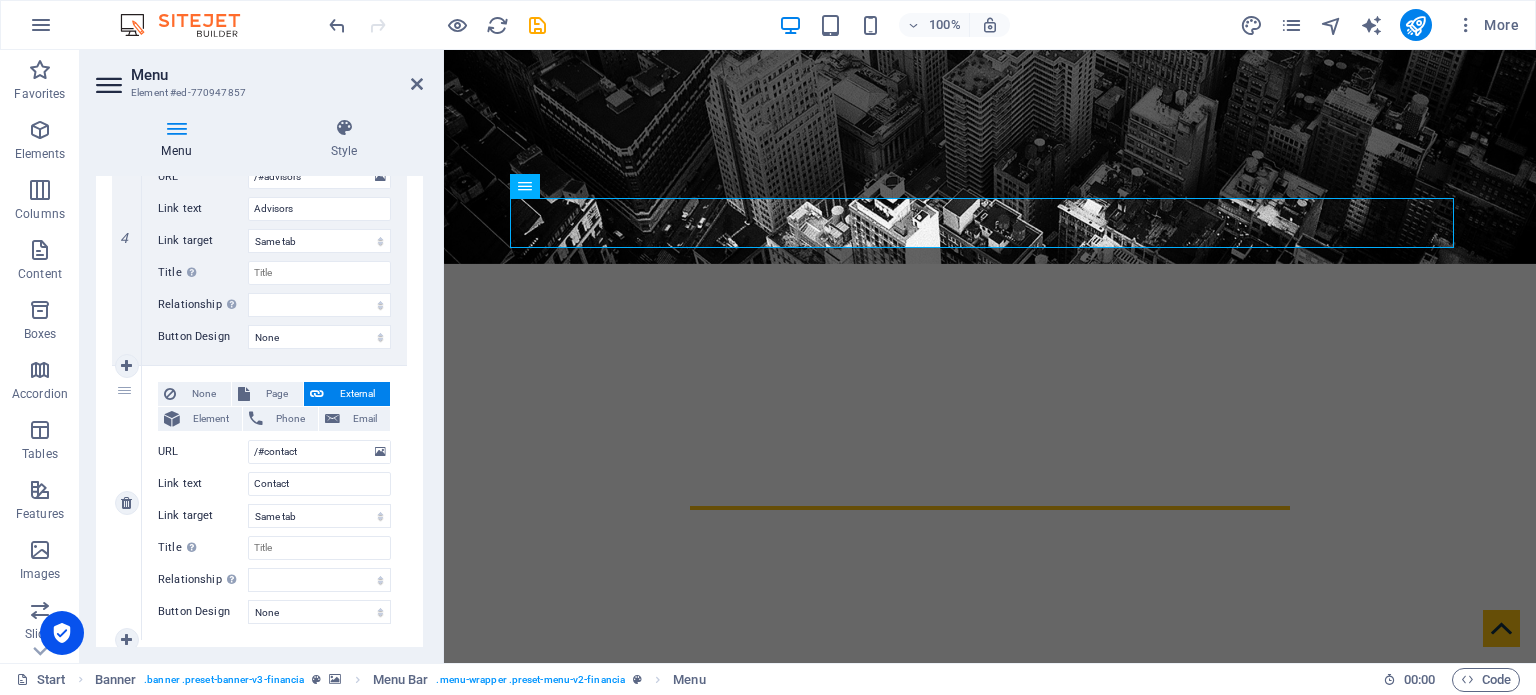 scroll, scrollTop: 1000, scrollLeft: 0, axis: vertical 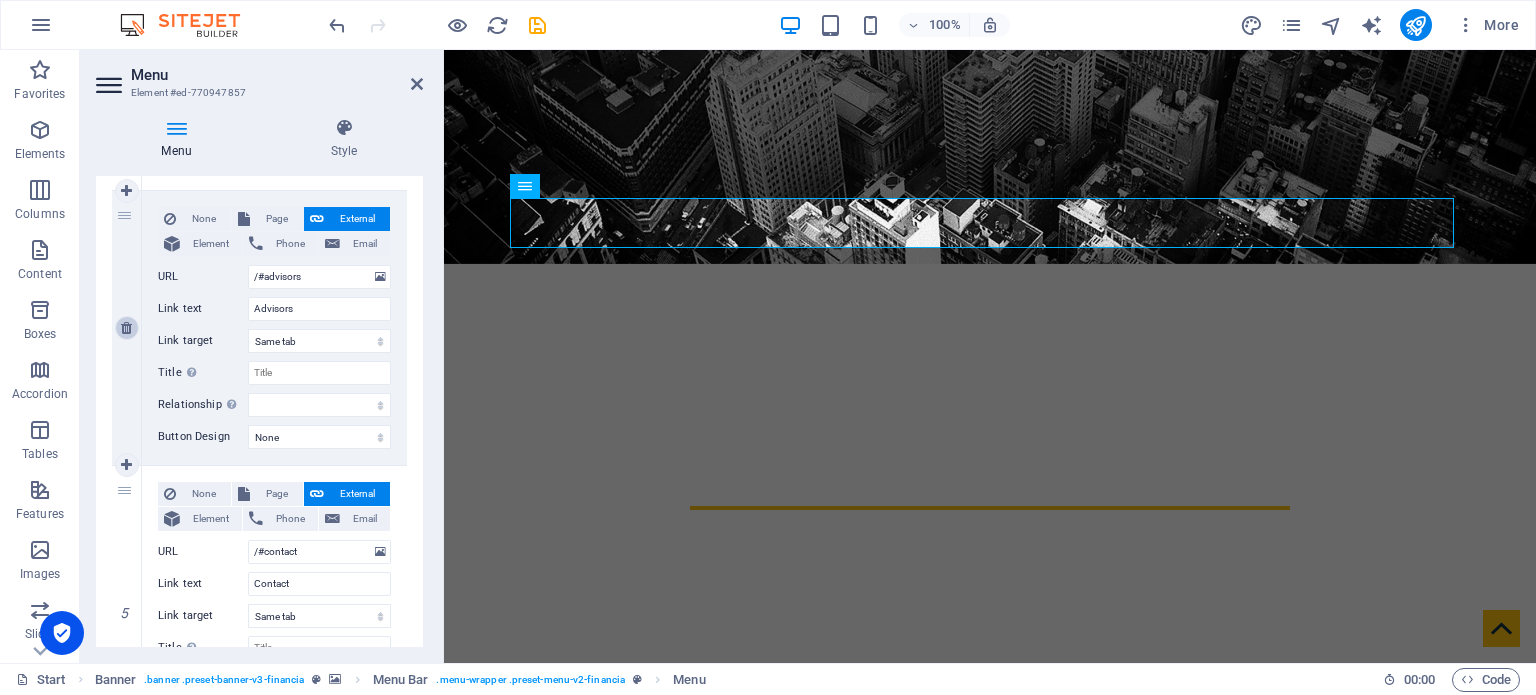 click at bounding box center [126, 328] 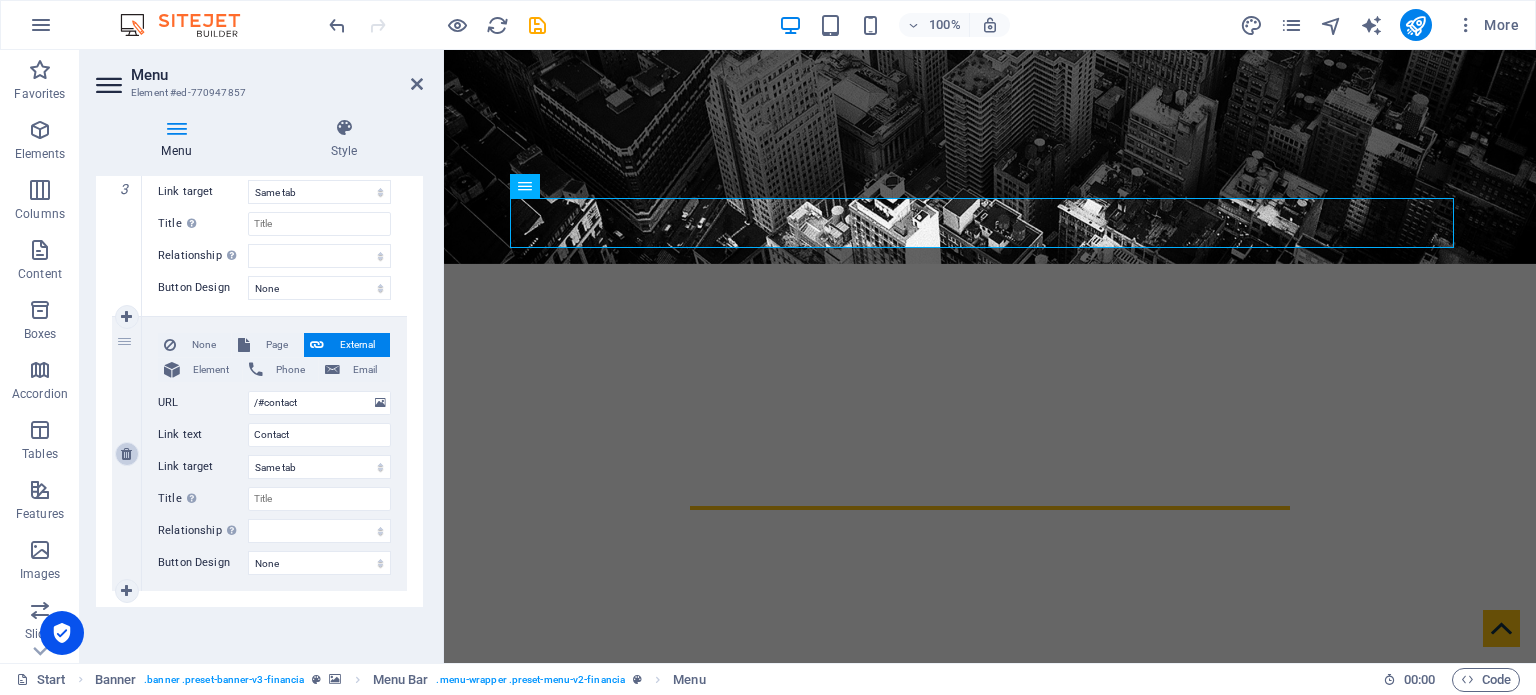 scroll, scrollTop: 872, scrollLeft: 0, axis: vertical 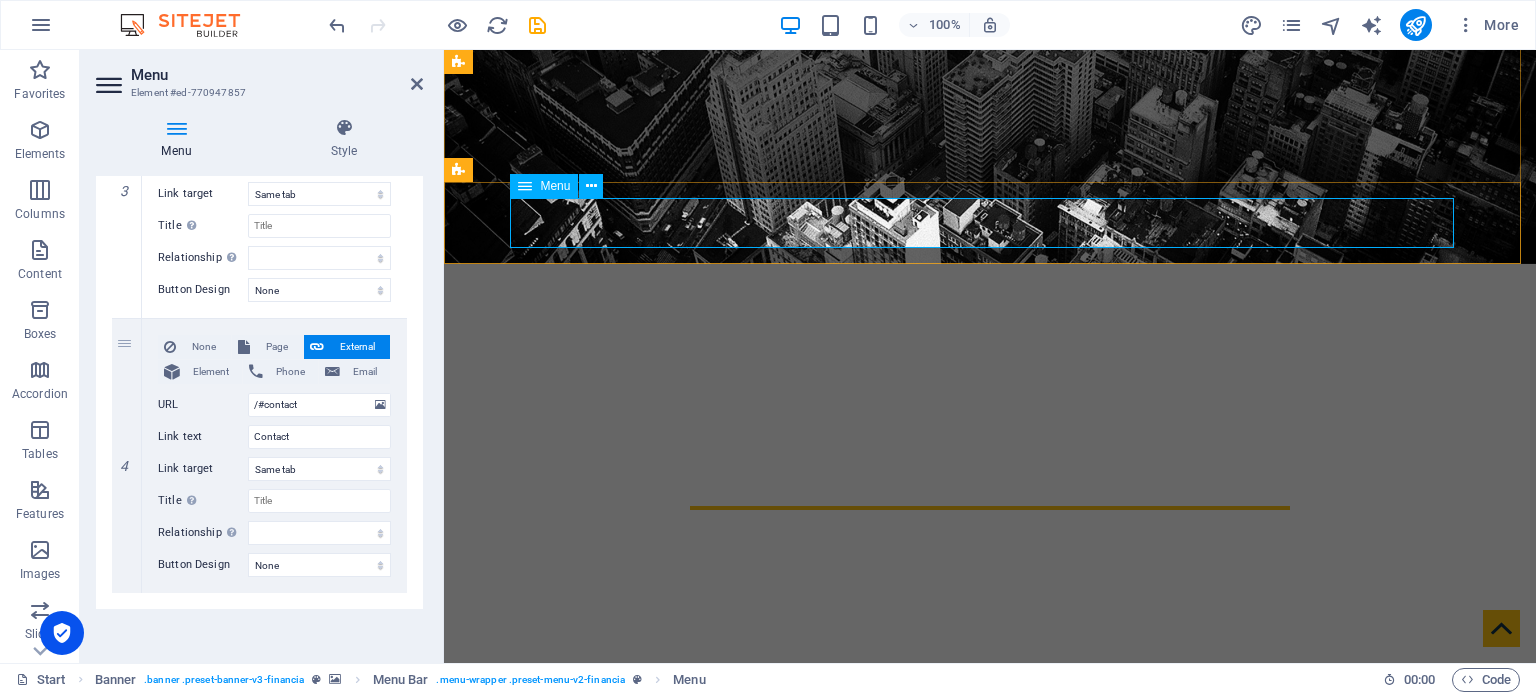 click on "Home About us Services Contact" at bounding box center (990, 752) 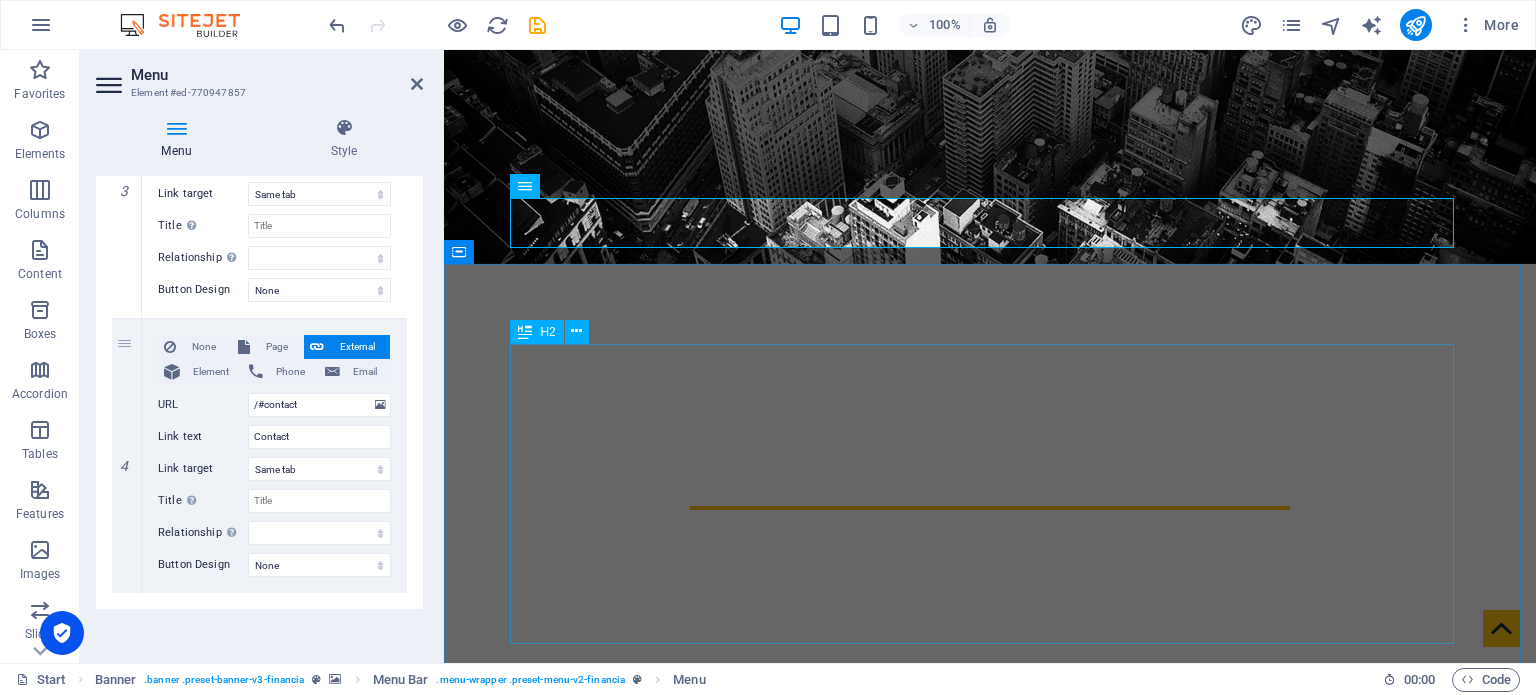 click on "About  КАЛЬВЕ OOO - надёжный партнёр в строительстве, складской логистике и пассажирских перевозках." at bounding box center (990, 1023) 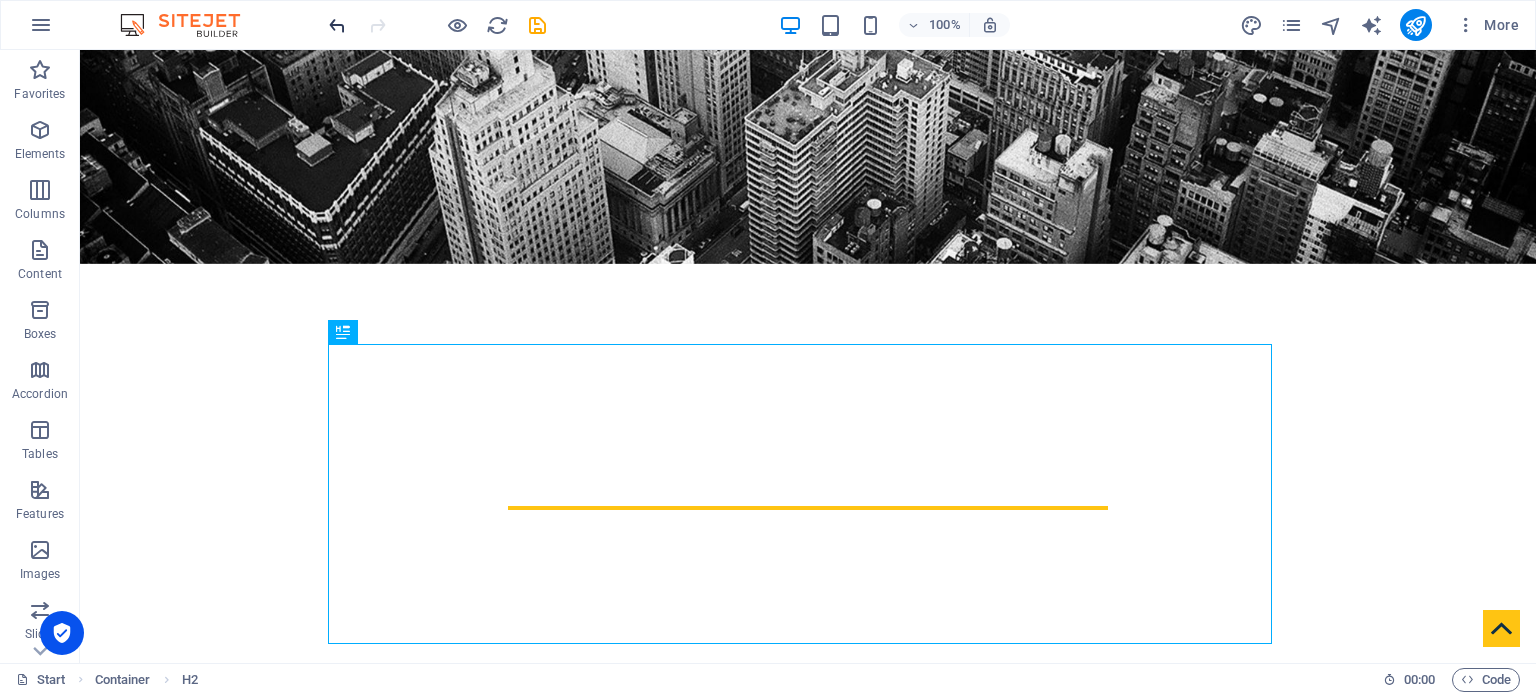 click at bounding box center [337, 25] 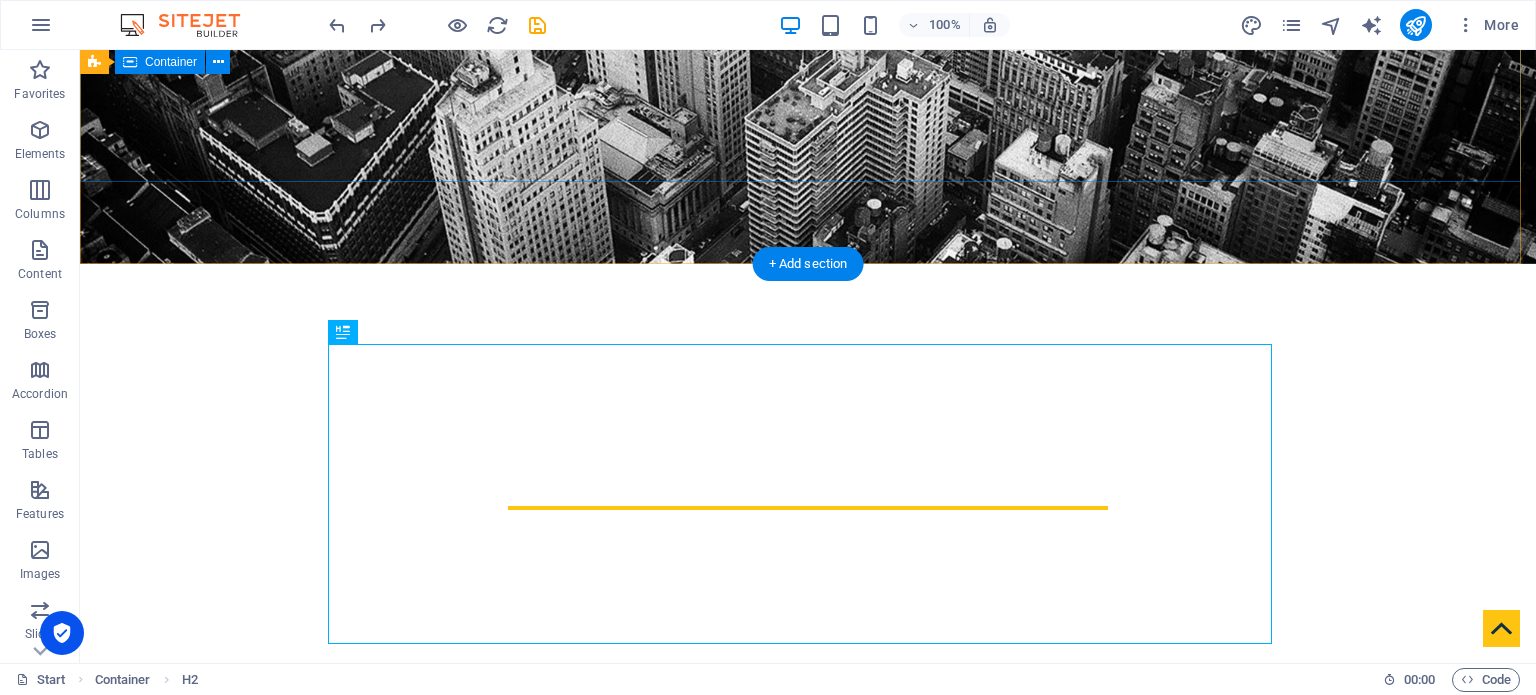 type 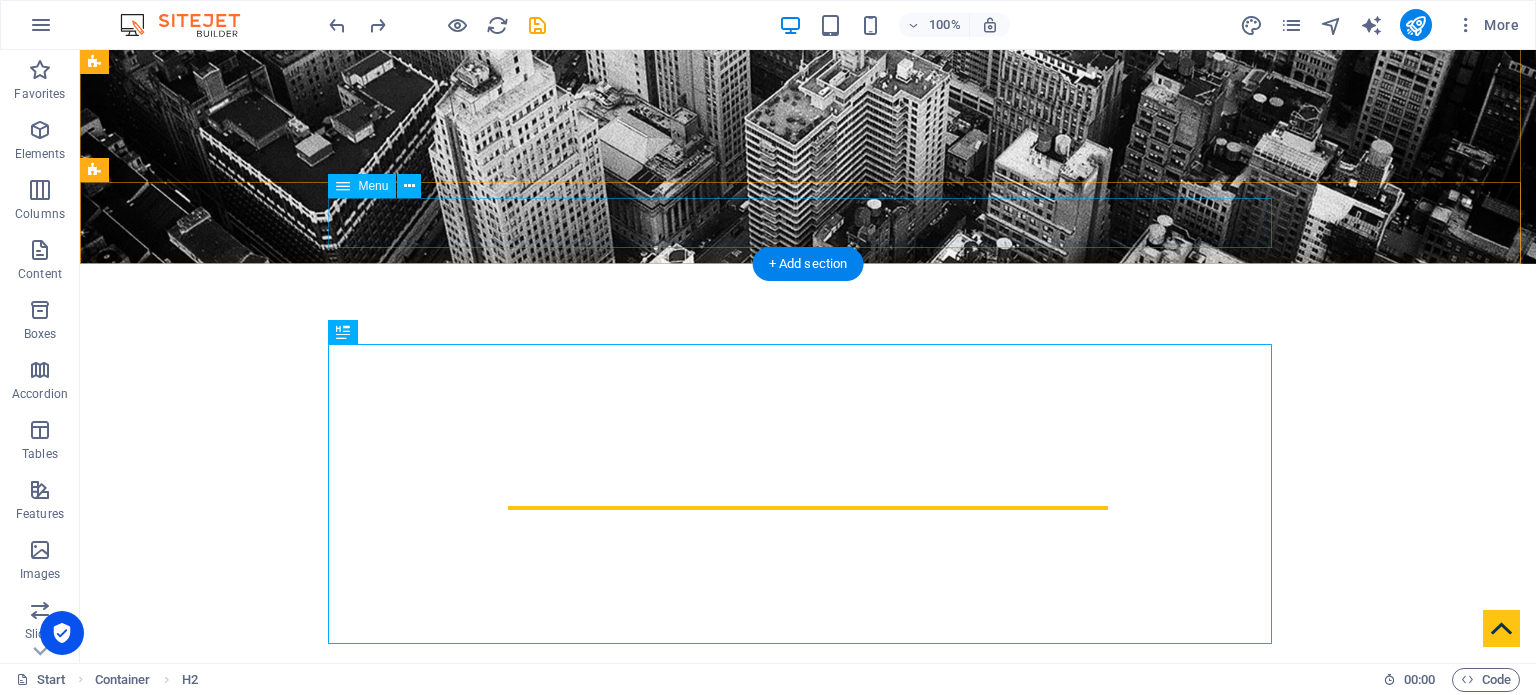 click on "Home About us Services Advisors Contact" at bounding box center [808, 752] 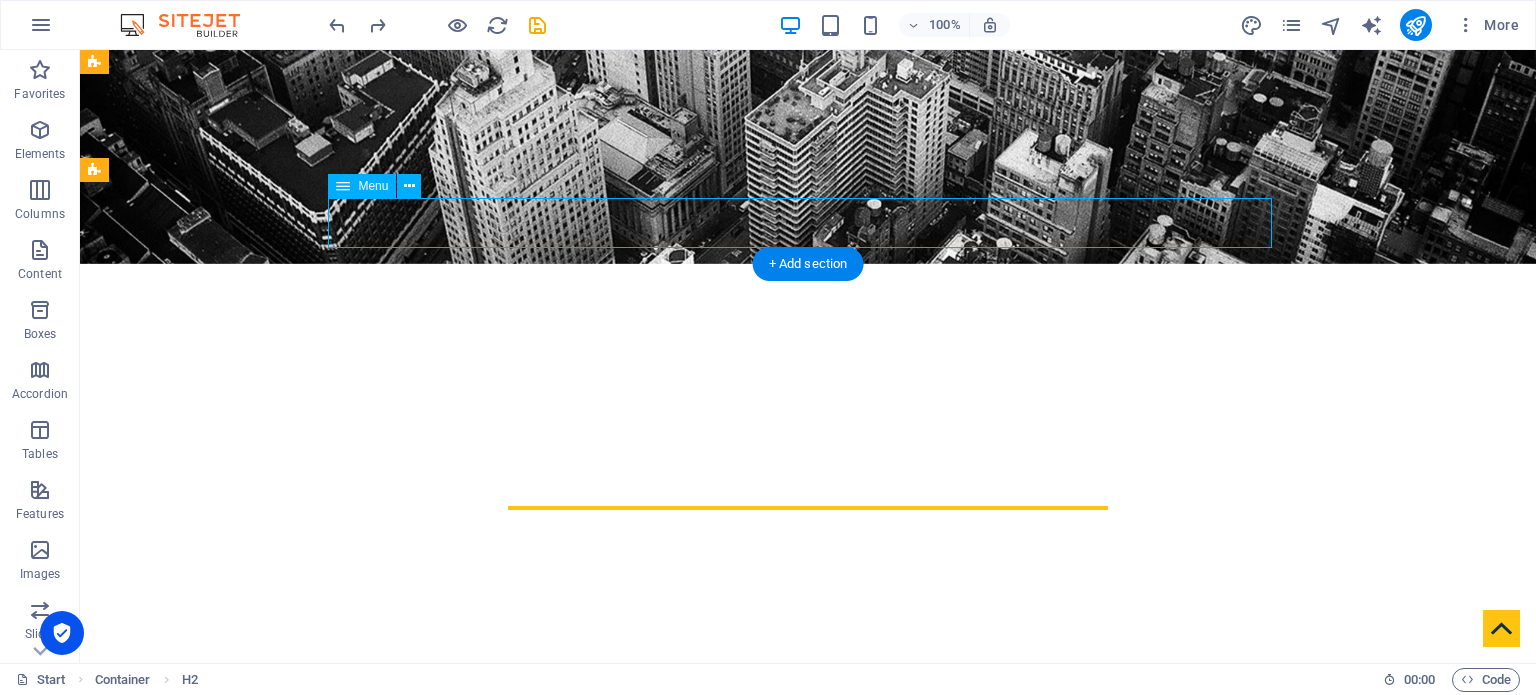 click on "Home About us Services Advisors Contact" at bounding box center [808, 752] 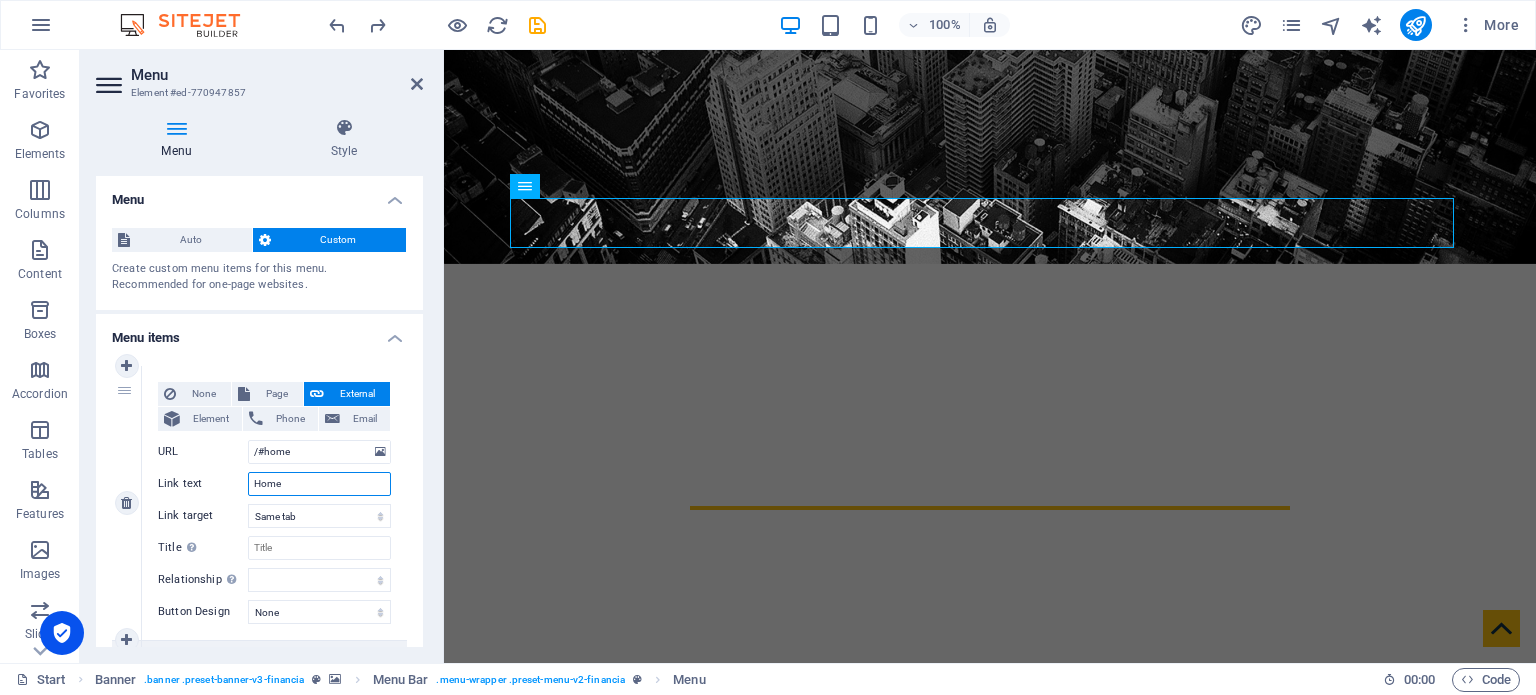 drag, startPoint x: 331, startPoint y: 482, endPoint x: 208, endPoint y: 472, distance: 123.40584 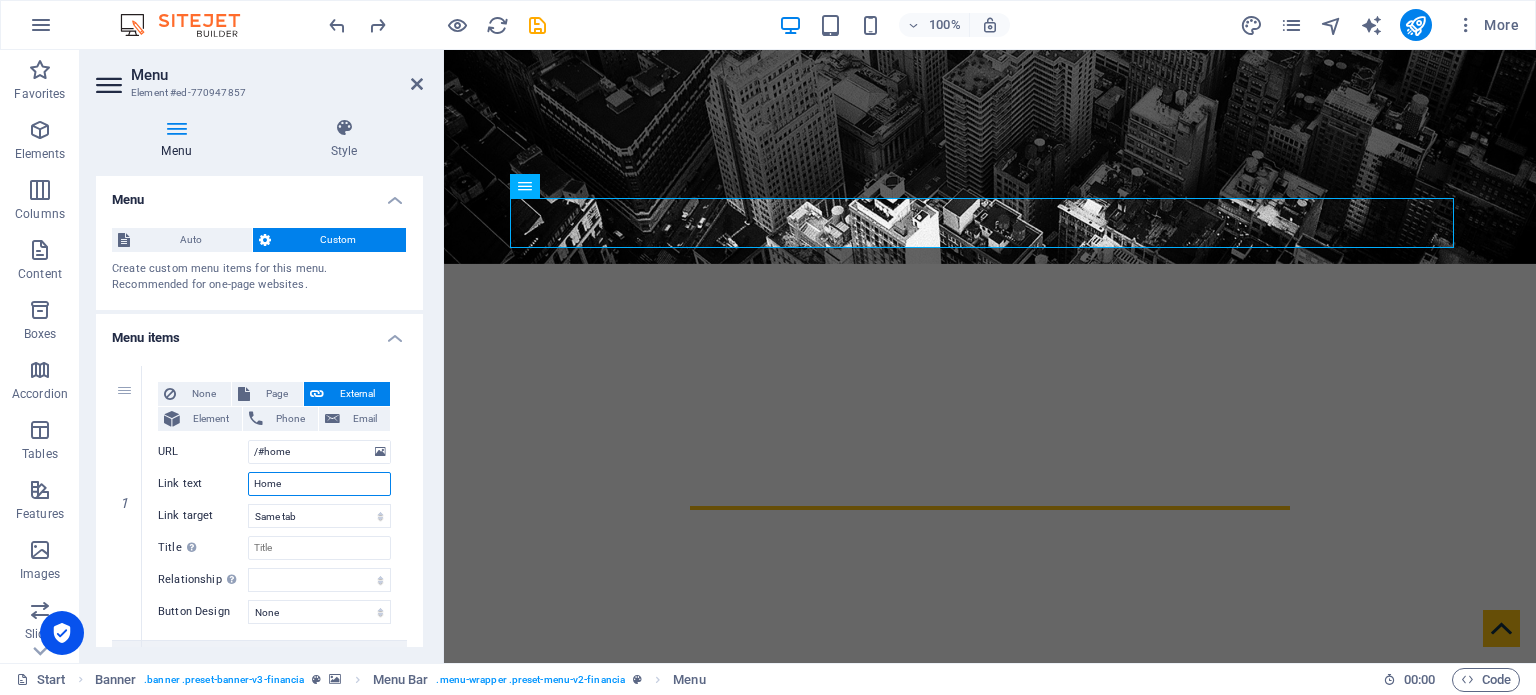 paste on "ГЛАВНАЯ" 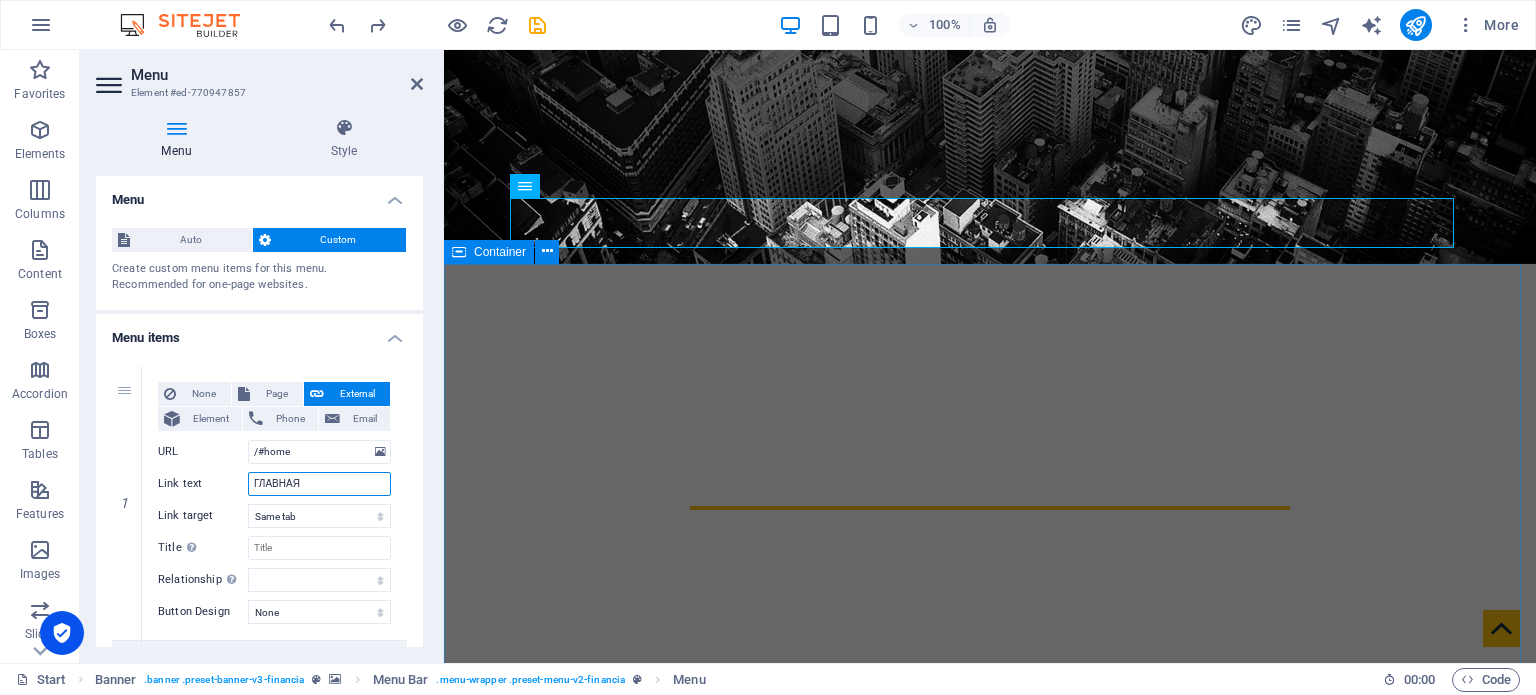 select 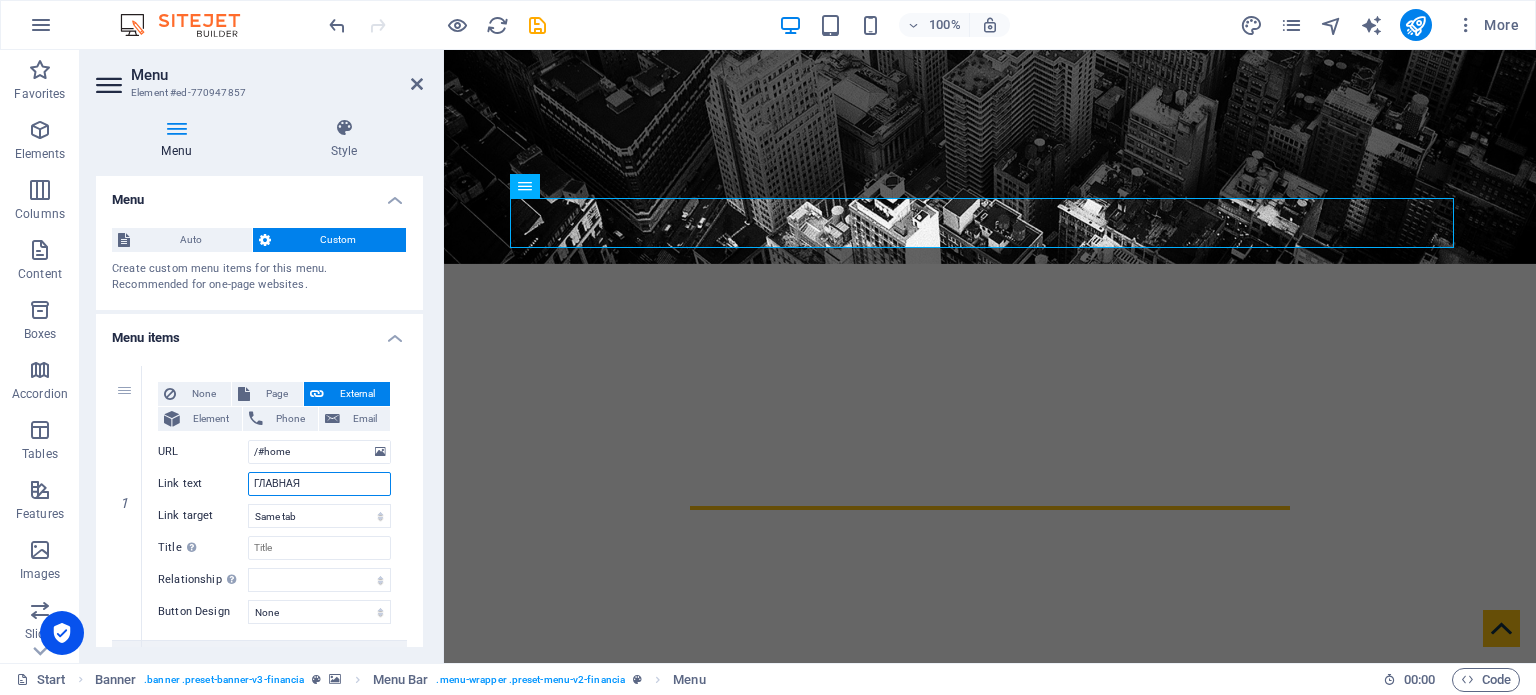 type on "ГЛАВНАЯ" 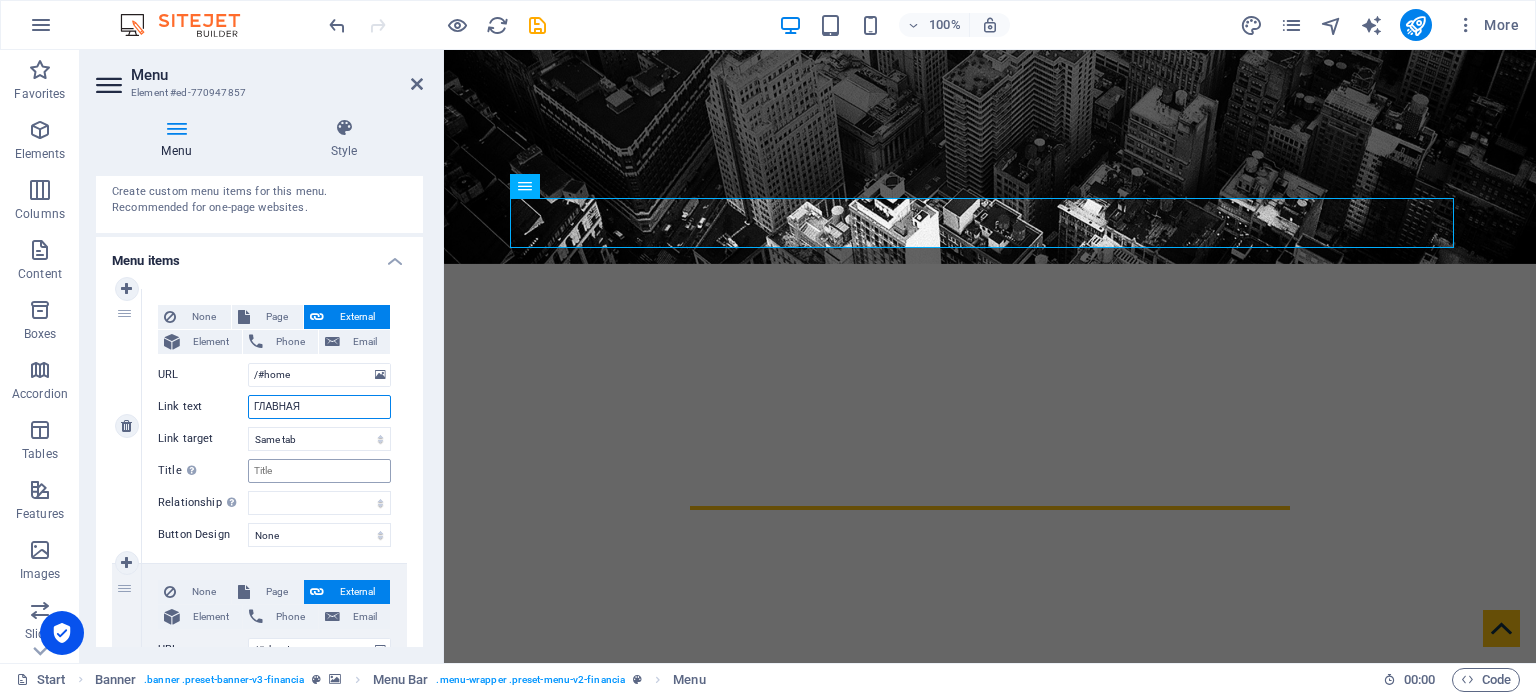 scroll, scrollTop: 200, scrollLeft: 0, axis: vertical 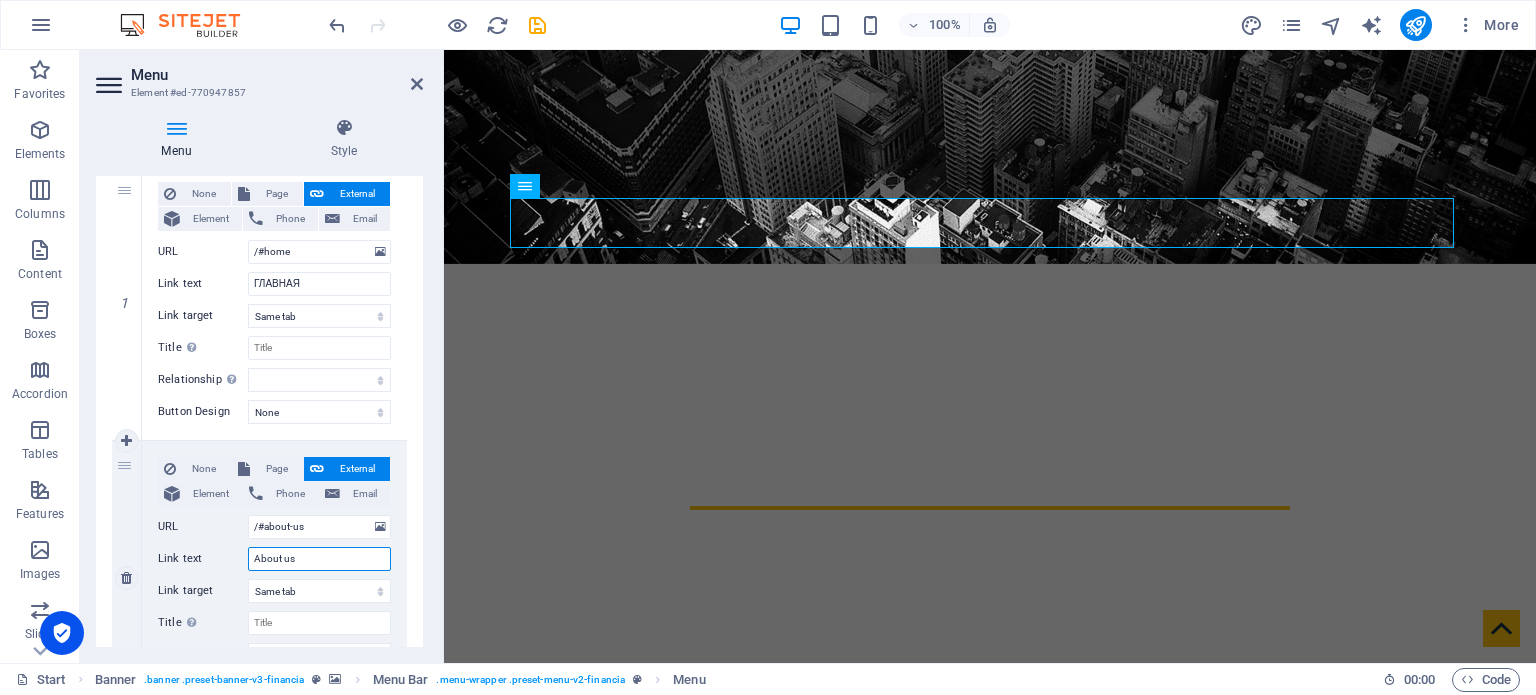 drag, startPoint x: 331, startPoint y: 552, endPoint x: 212, endPoint y: 550, distance: 119.01681 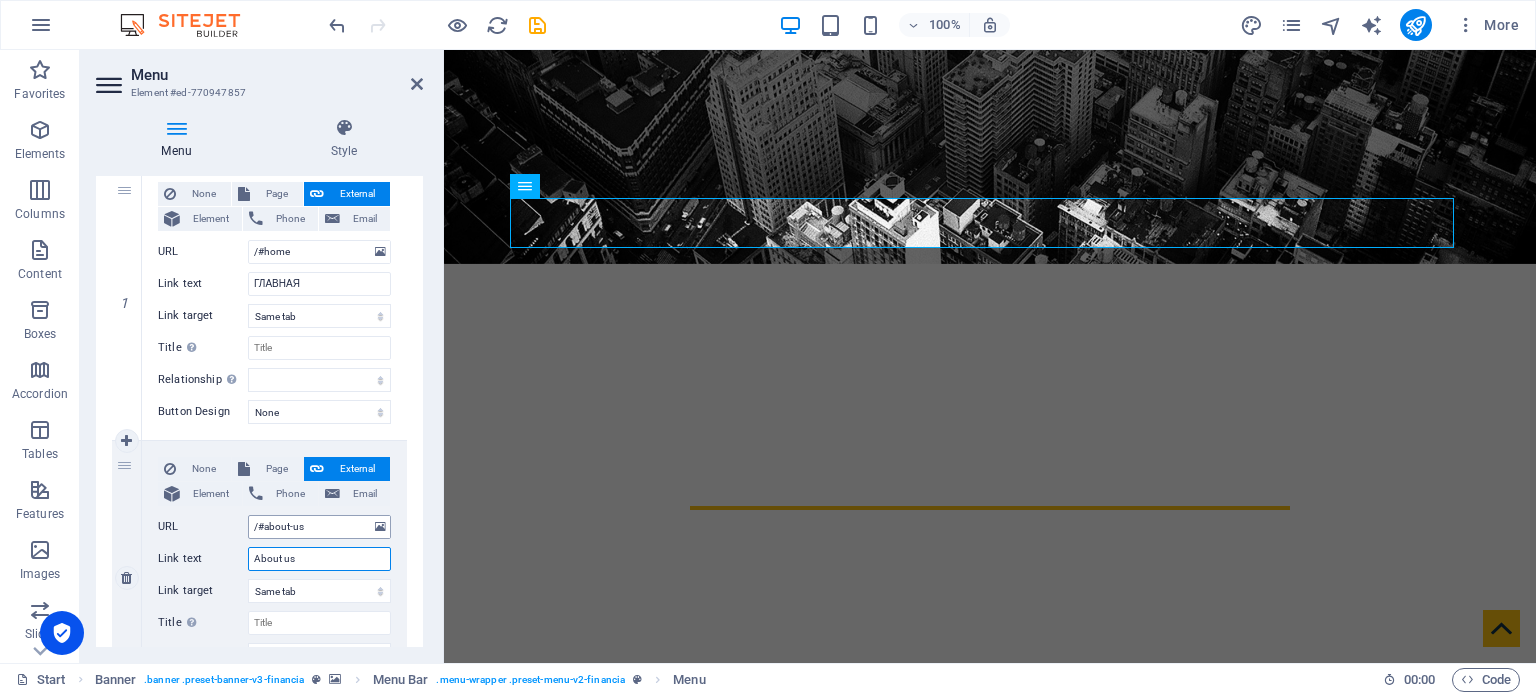 paste on "О НАС" 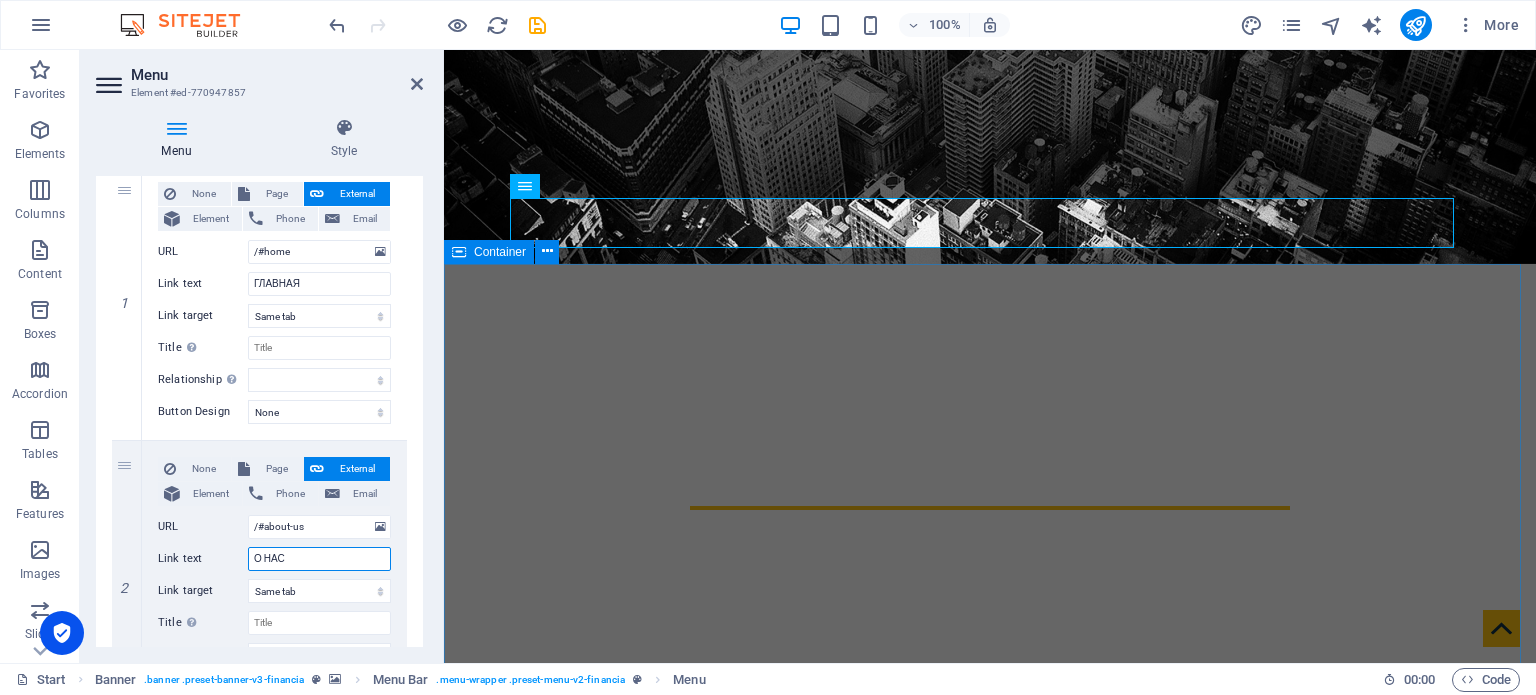 select 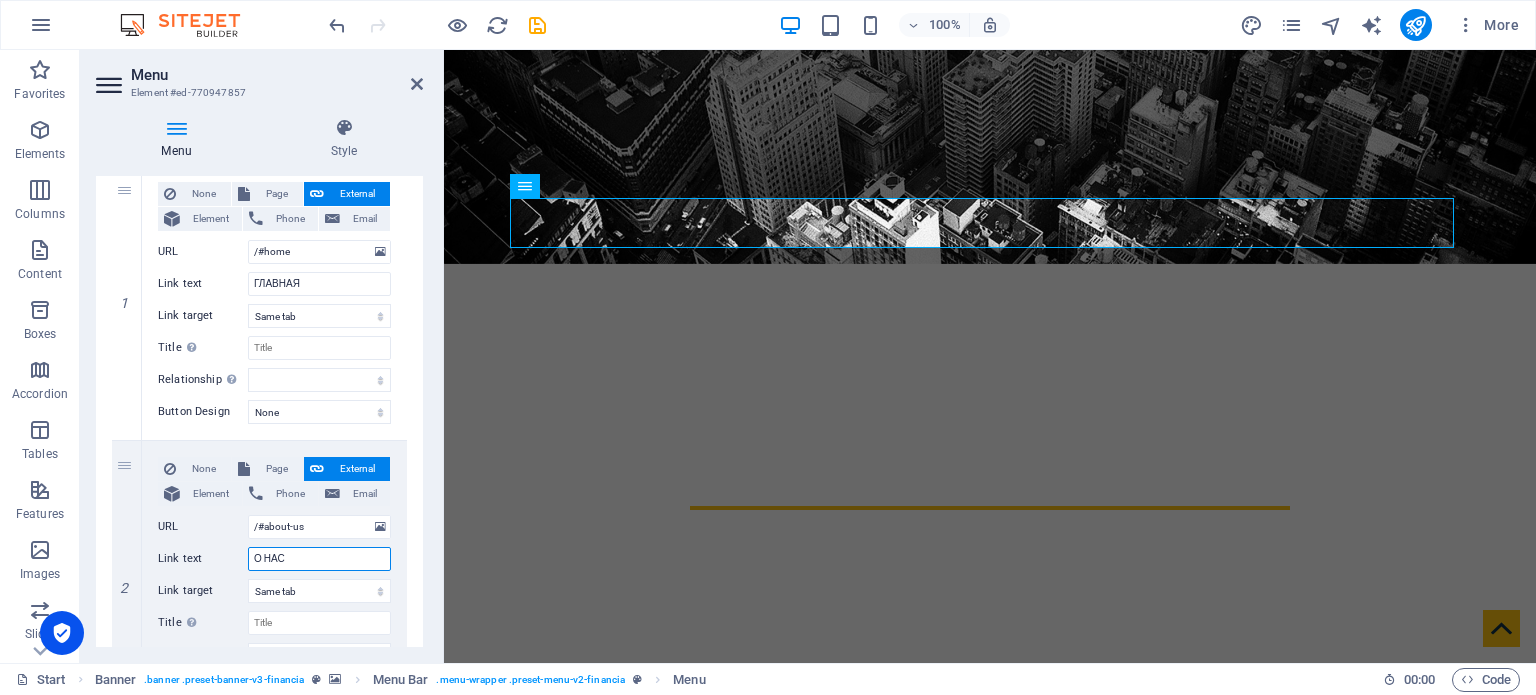 type on "О НАС" 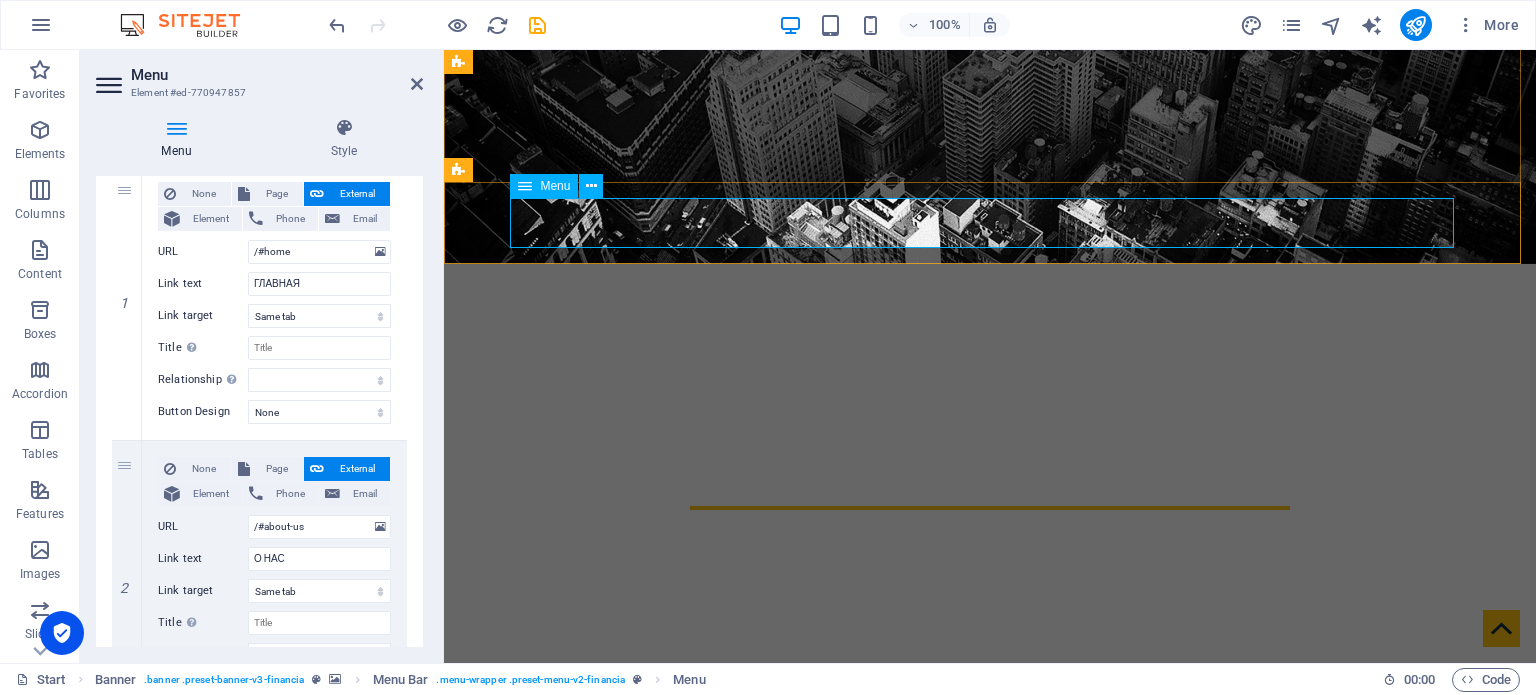 click on "ГЛАВНАЯ О НАС Services Advisors Contact" at bounding box center [990, 752] 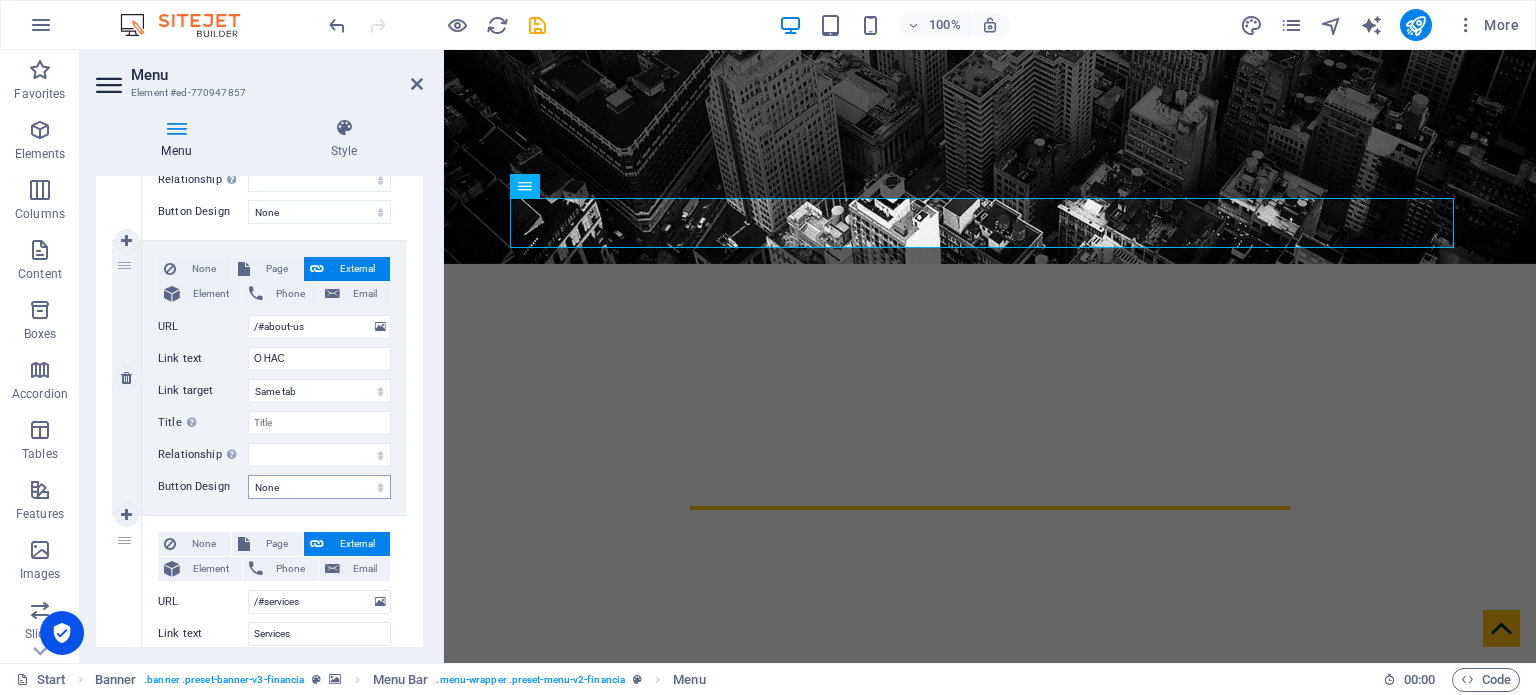 scroll, scrollTop: 500, scrollLeft: 0, axis: vertical 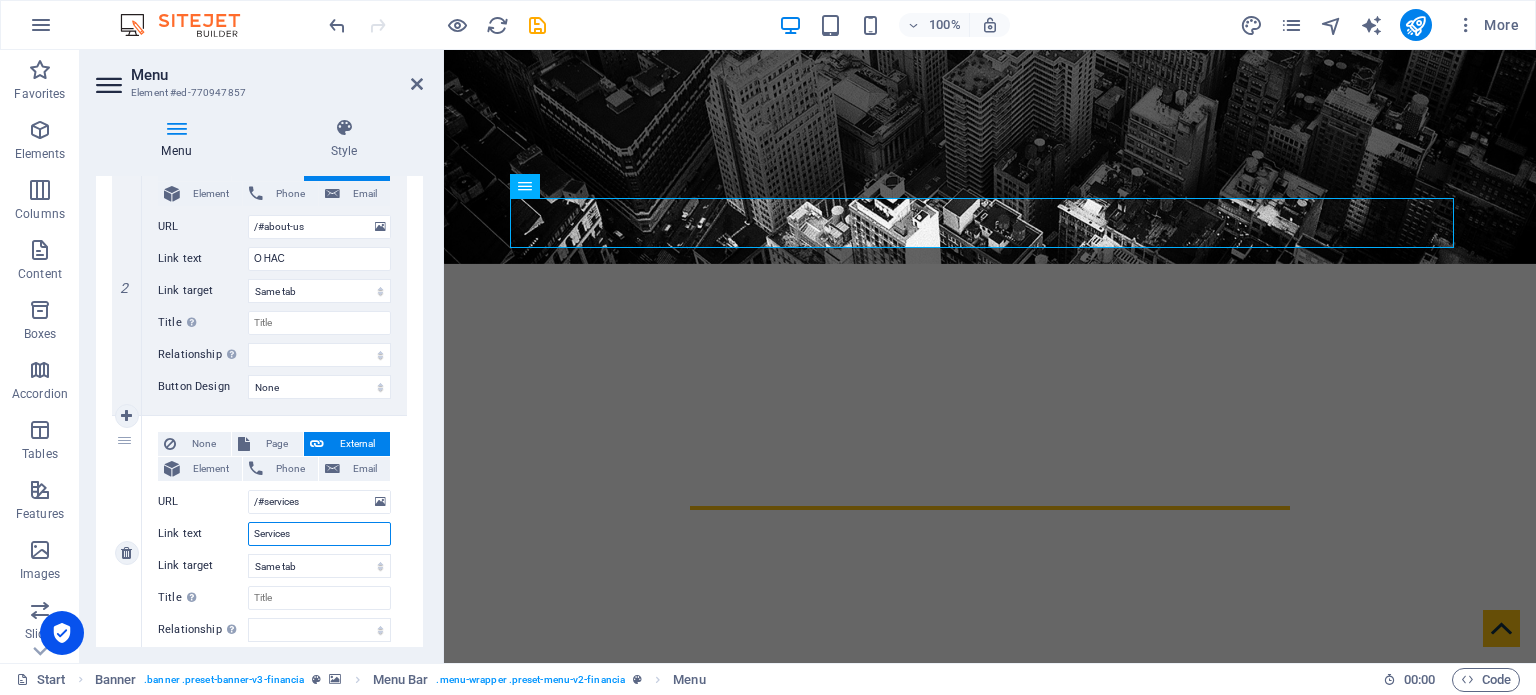 drag, startPoint x: 318, startPoint y: 537, endPoint x: 172, endPoint y: 528, distance: 146.27713 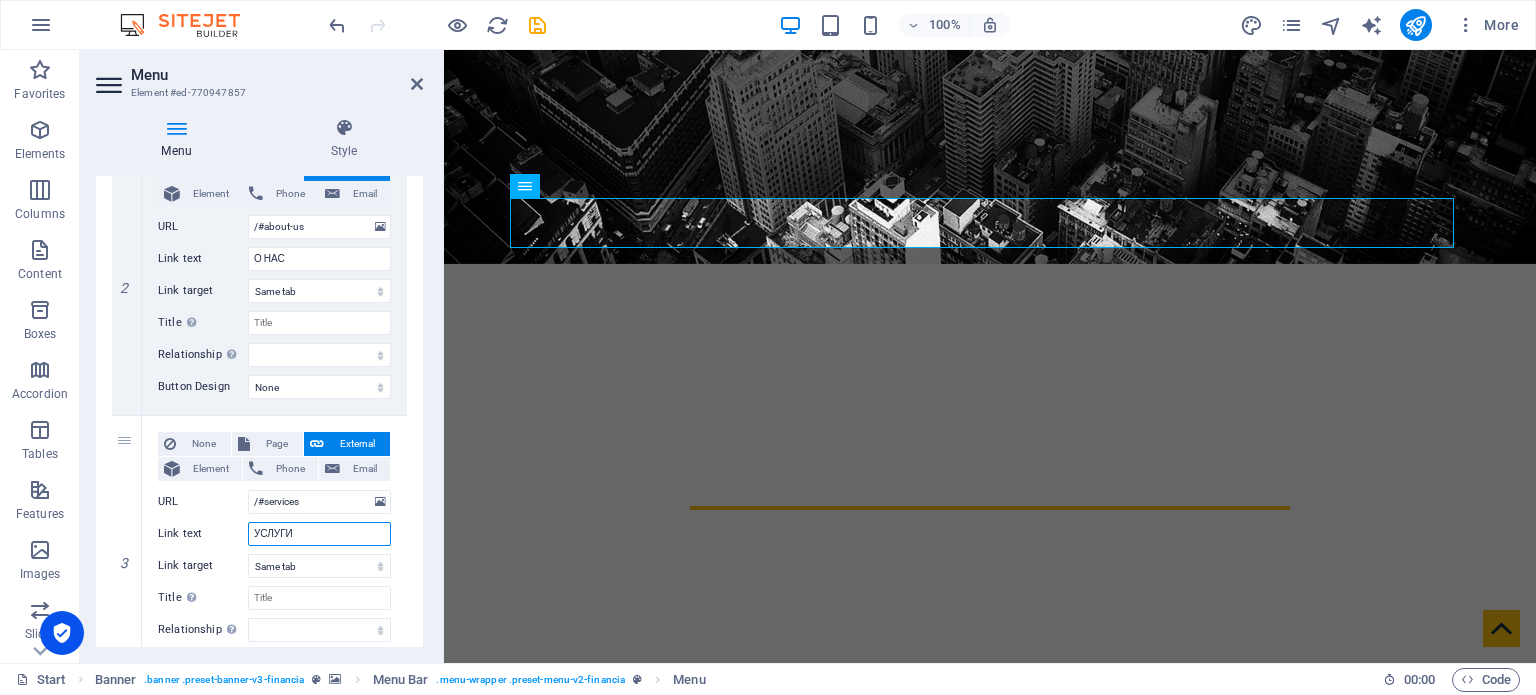 select 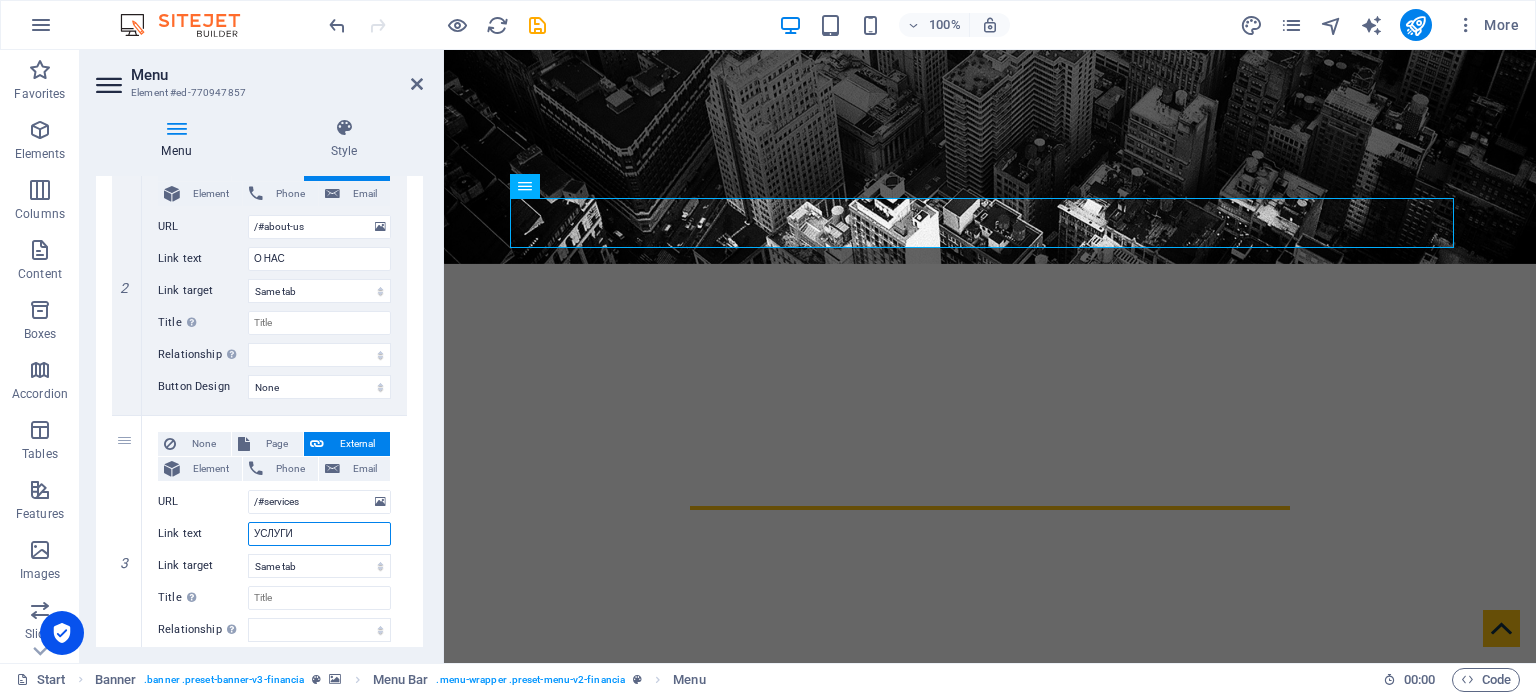 type on "УСЛУГИ" 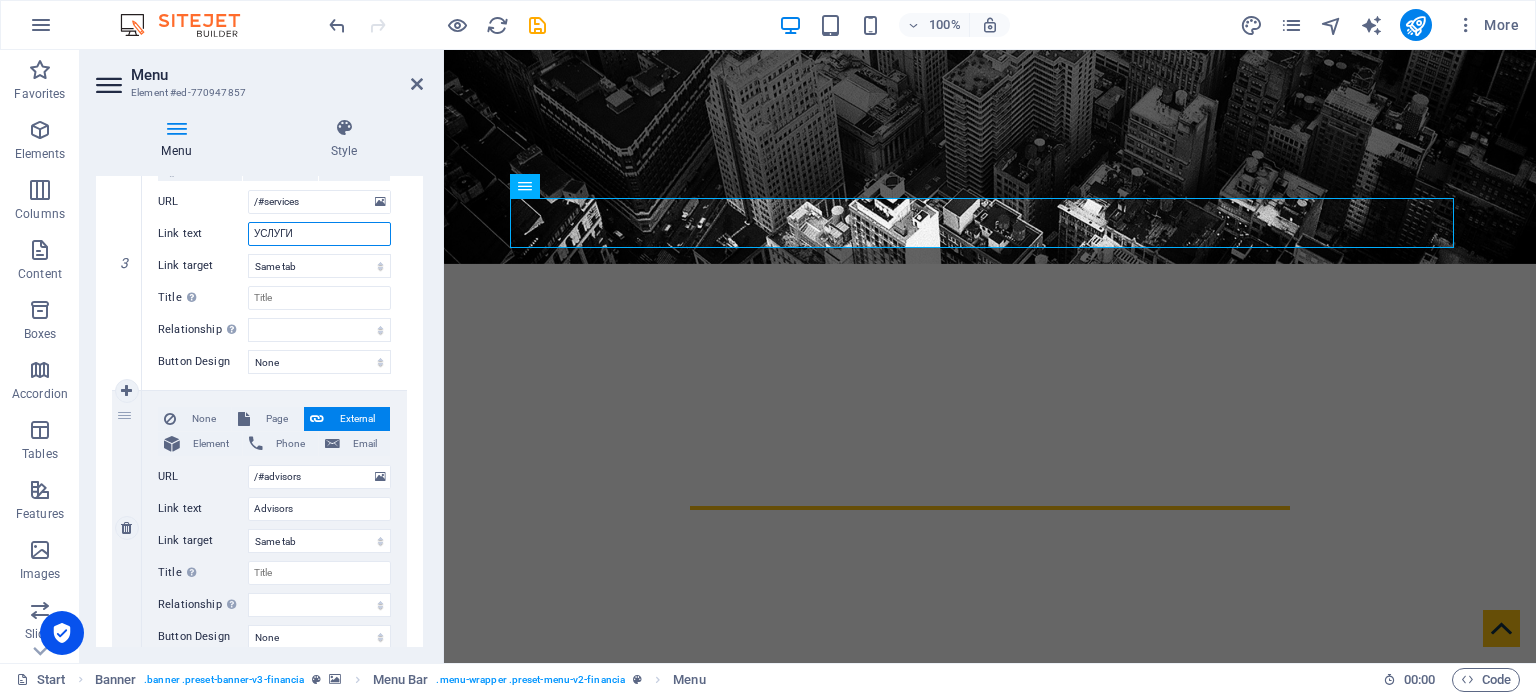 scroll, scrollTop: 1000, scrollLeft: 0, axis: vertical 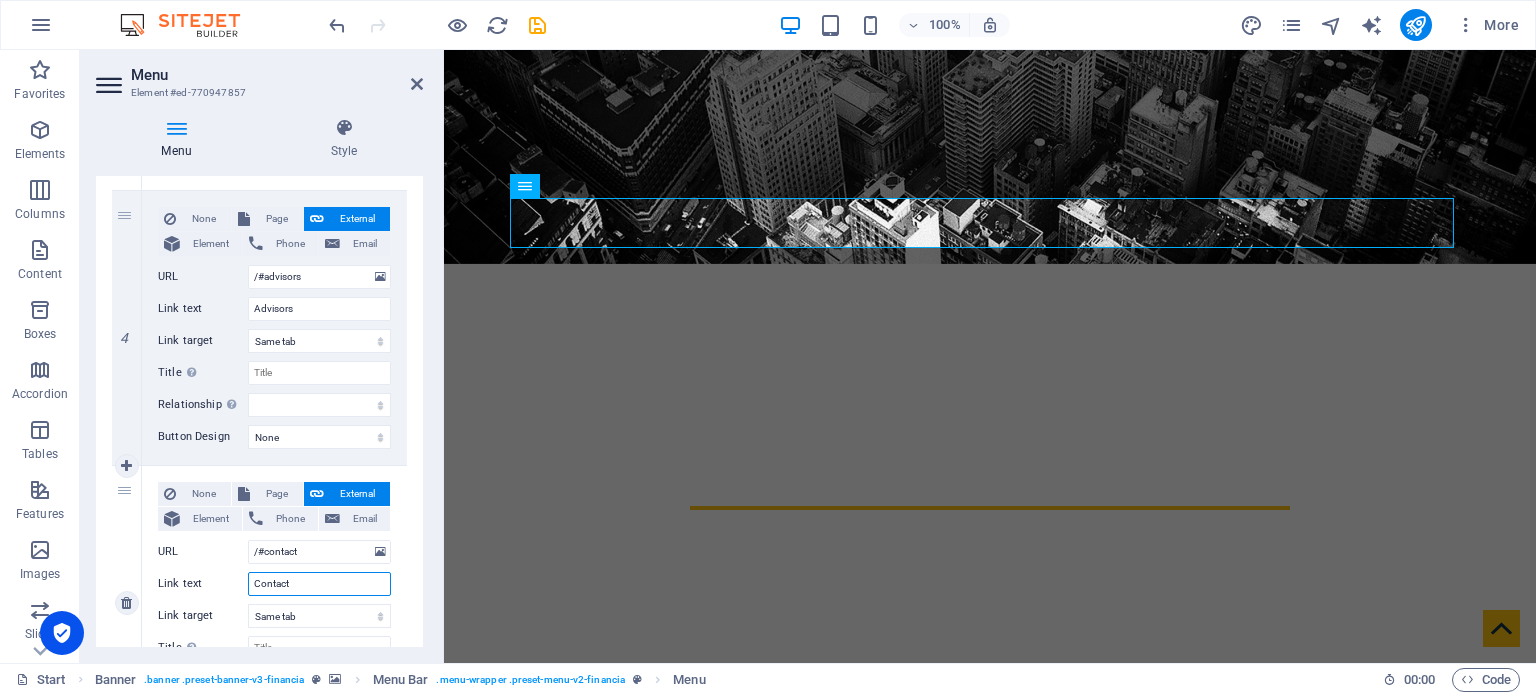drag, startPoint x: 318, startPoint y: 581, endPoint x: 188, endPoint y: 579, distance: 130.01538 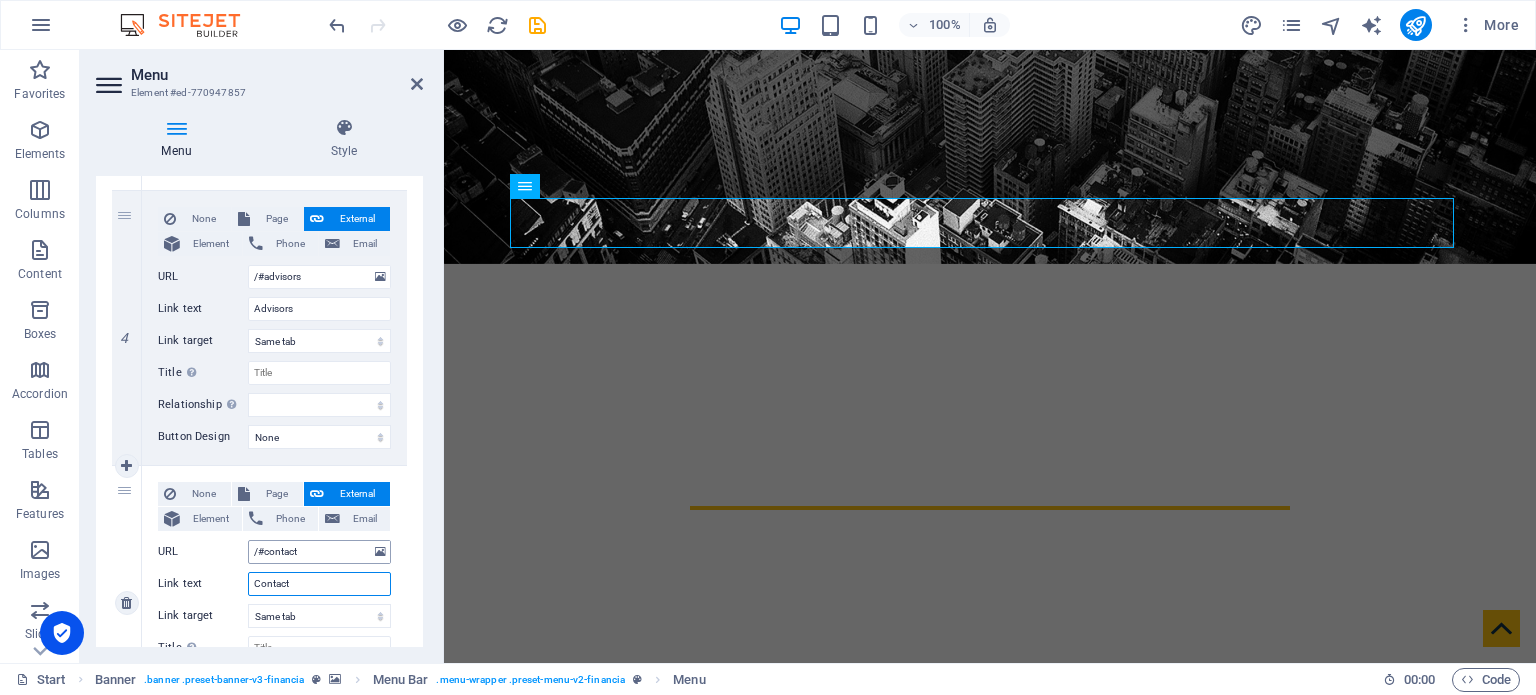 paste on "КОНТАКТЫ" 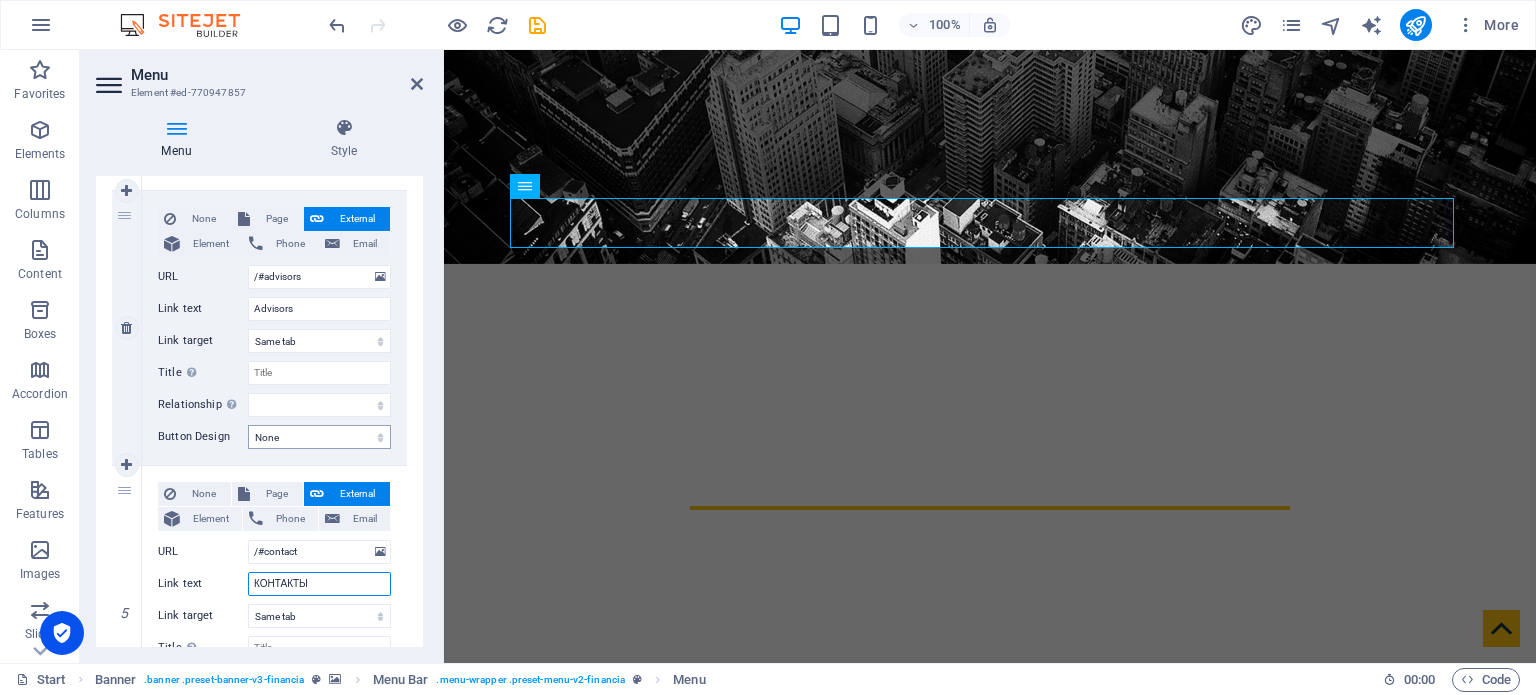 select 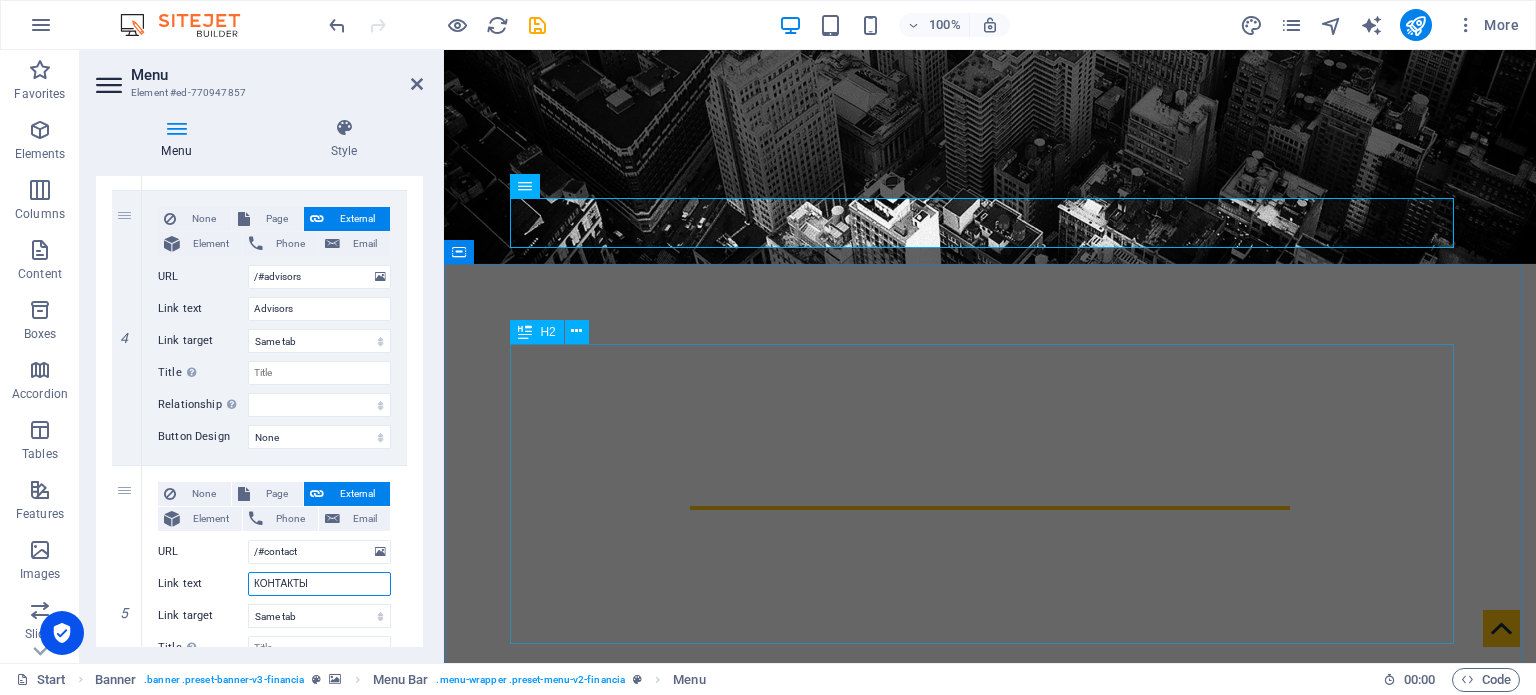 type on "КОНТАКТЫ" 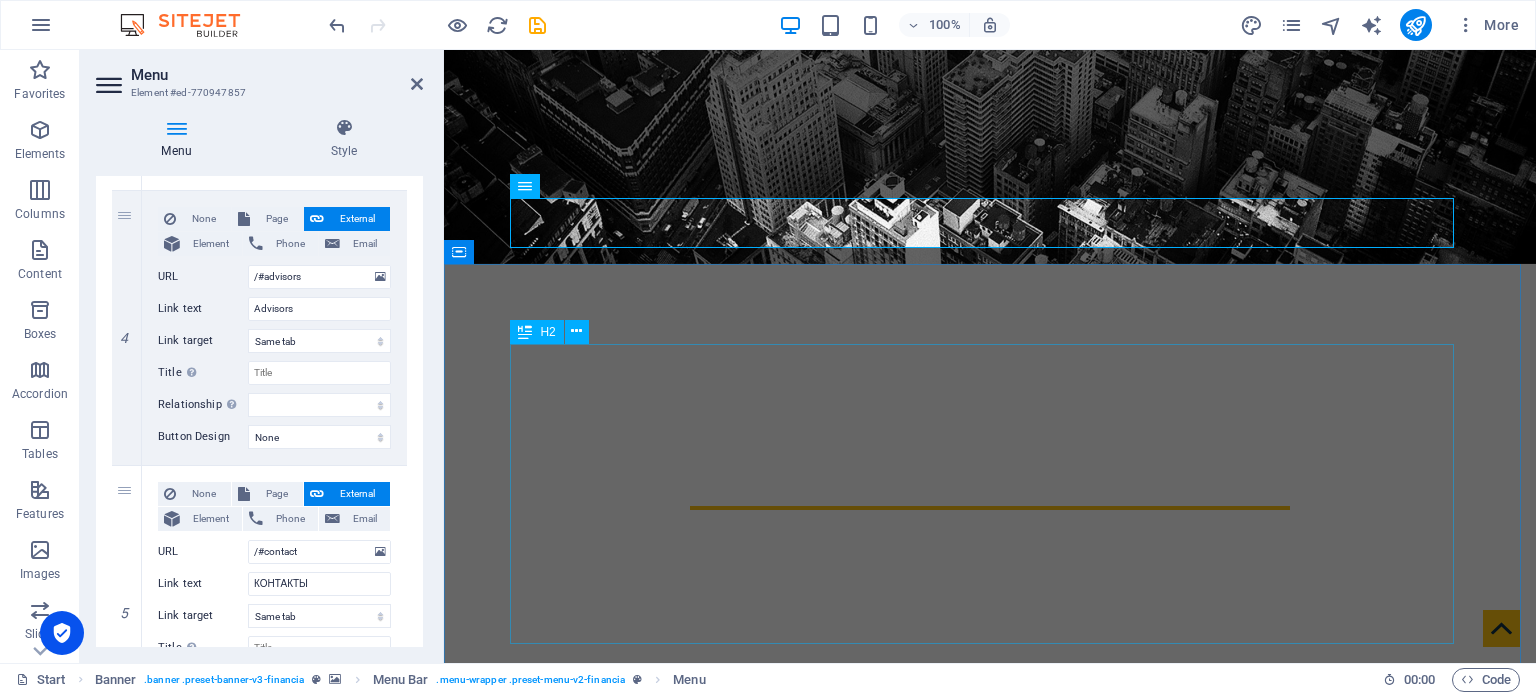 click on "About  КАЛЬВЕ OOO - надёжный партнёр в строительстве, складской логистике и пассажирских перевозках." at bounding box center [990, 1023] 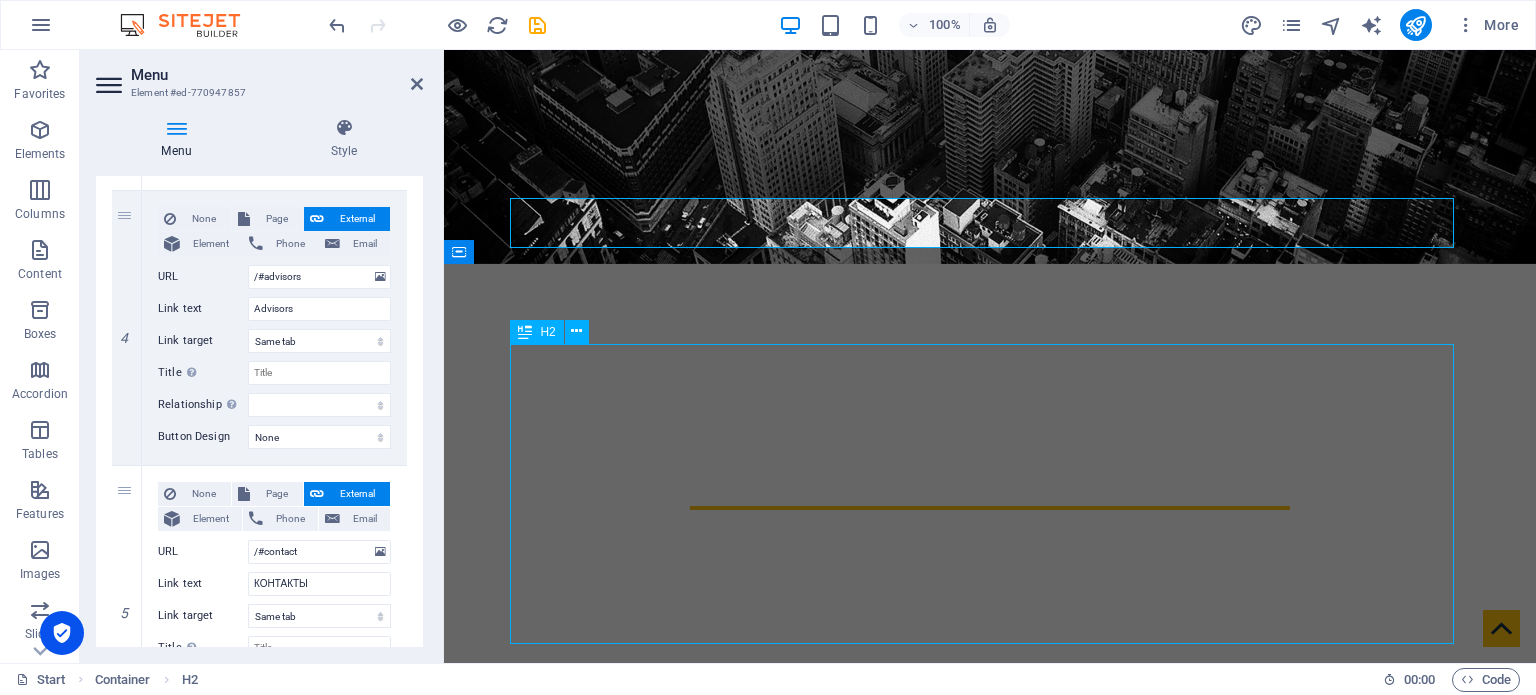 click on "About  КАЛЬВЕ OOO - надёжный партнёр в строительстве, складской логистике и пассажирских перевозках." at bounding box center [990, 1023] 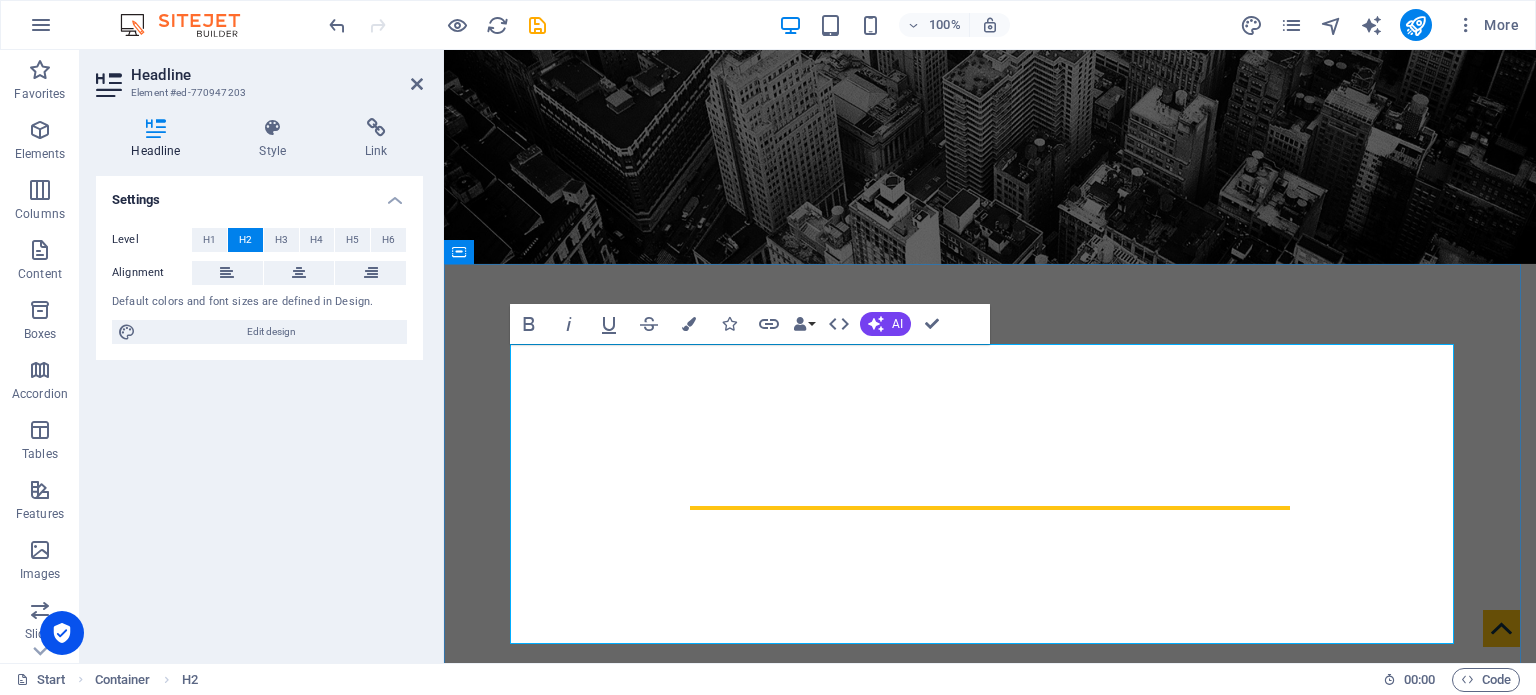 click on "КАЛЬВЕ OOO - надёжный партнёр в строительстве, складской логистике и пассажирских перевозках." at bounding box center [990, 1053] 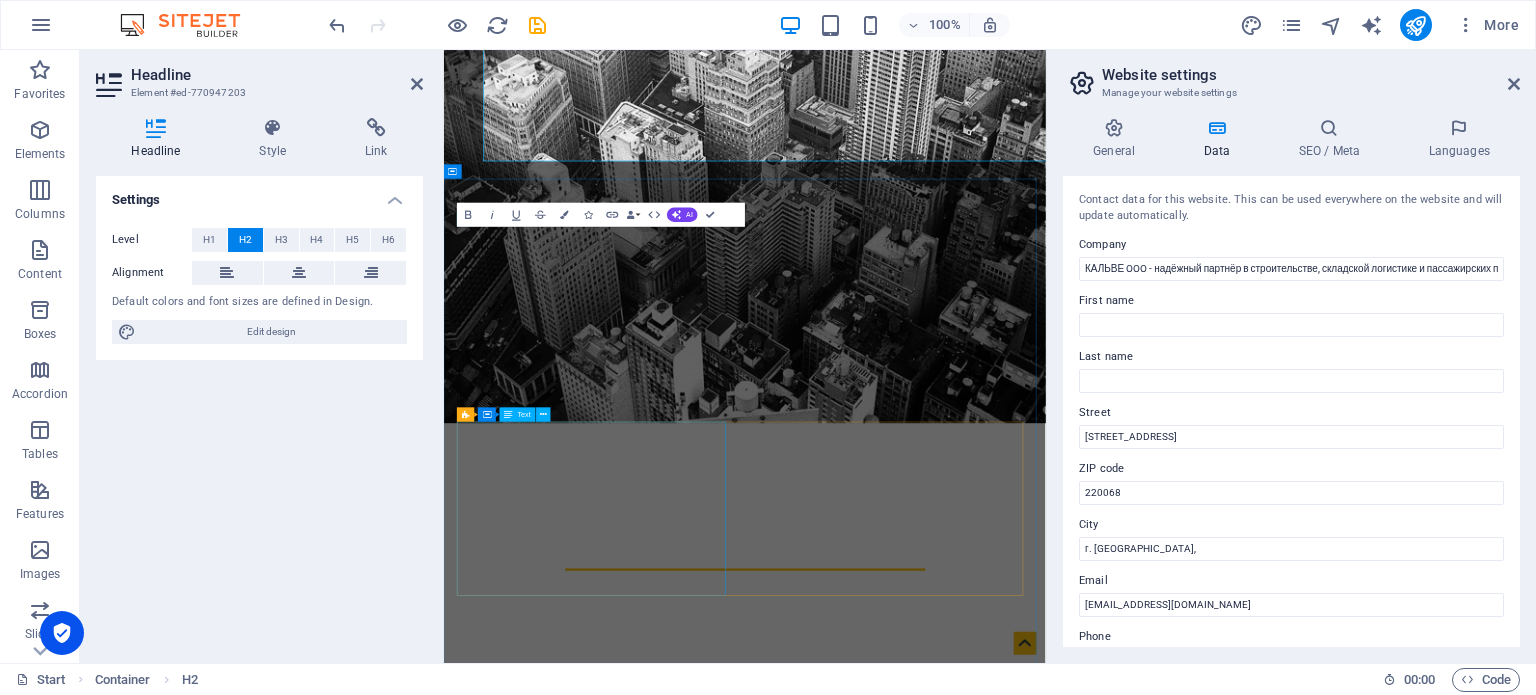 scroll, scrollTop: 808, scrollLeft: 0, axis: vertical 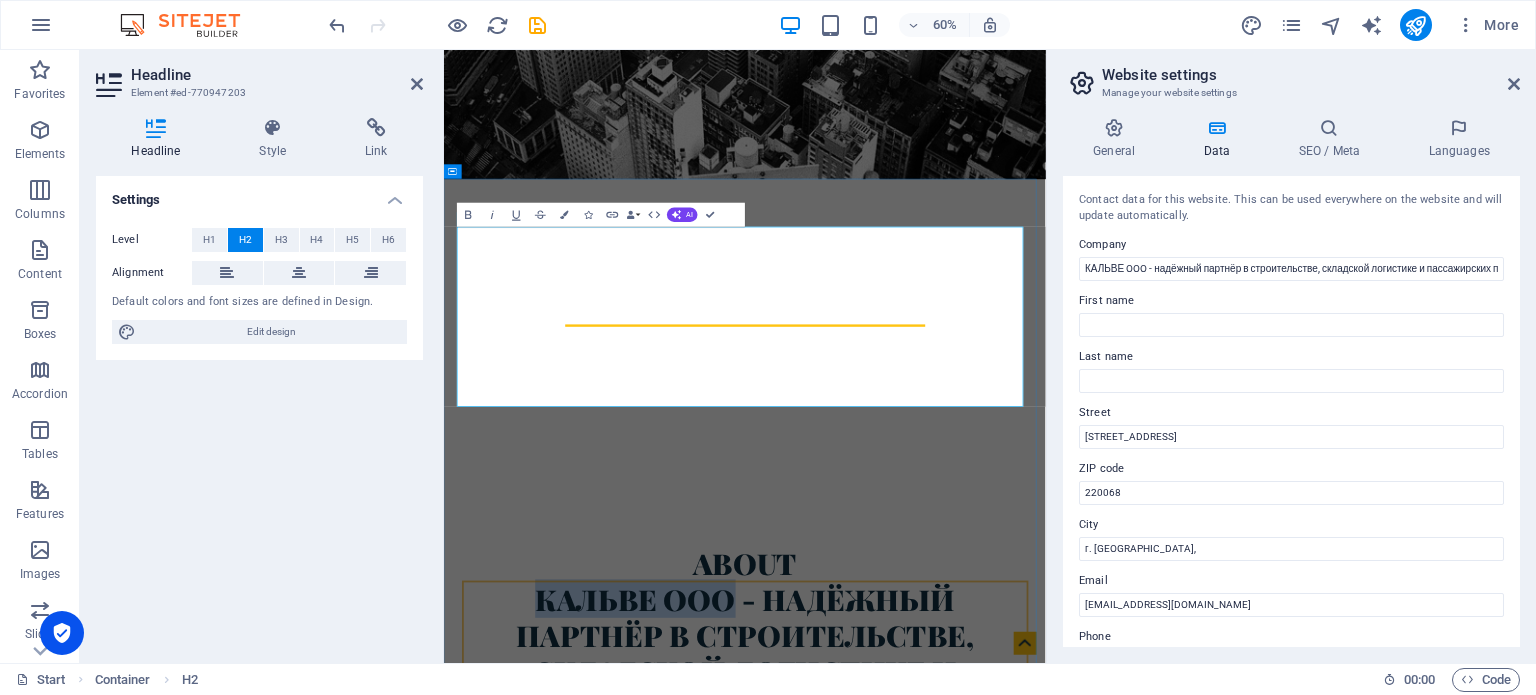 drag, startPoint x: 587, startPoint y: 431, endPoint x: 909, endPoint y: 441, distance: 322.15524 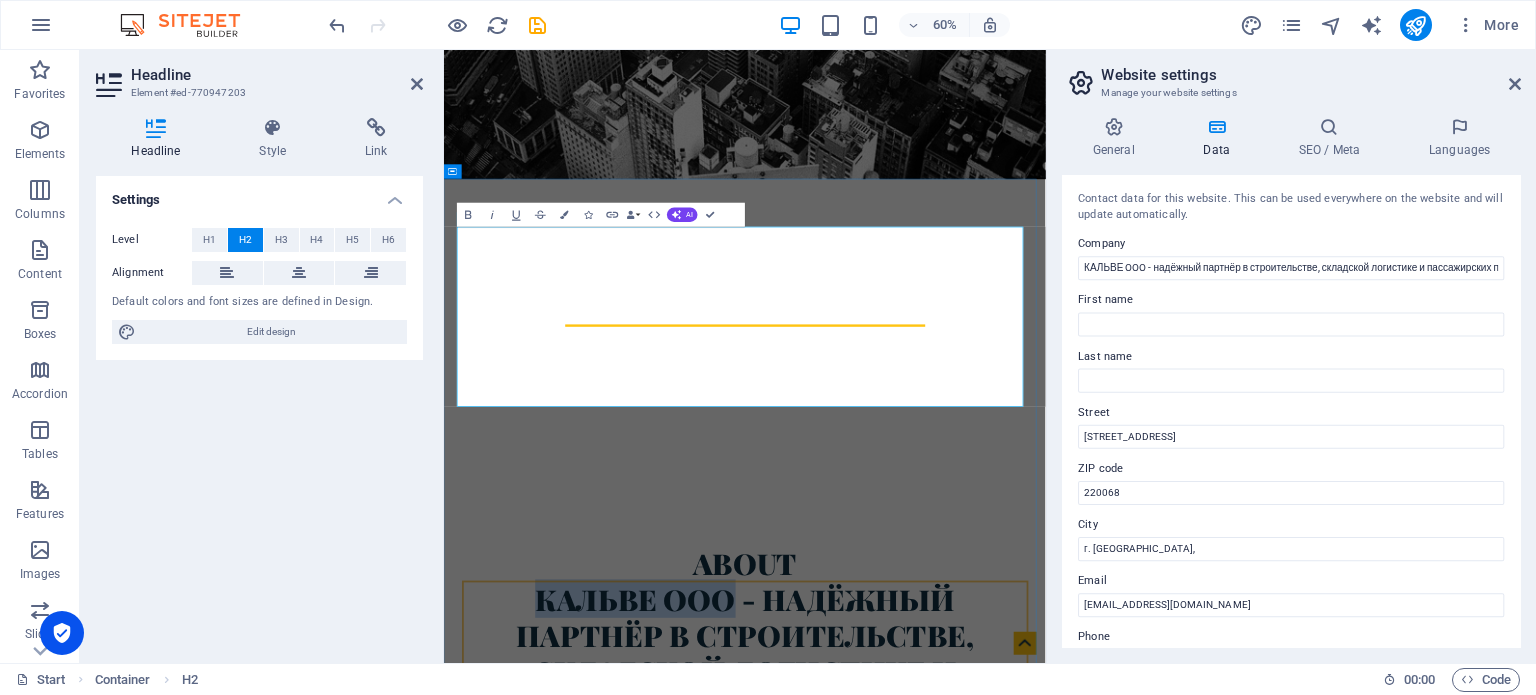 copy on "КАЛЬВЕ OOO" 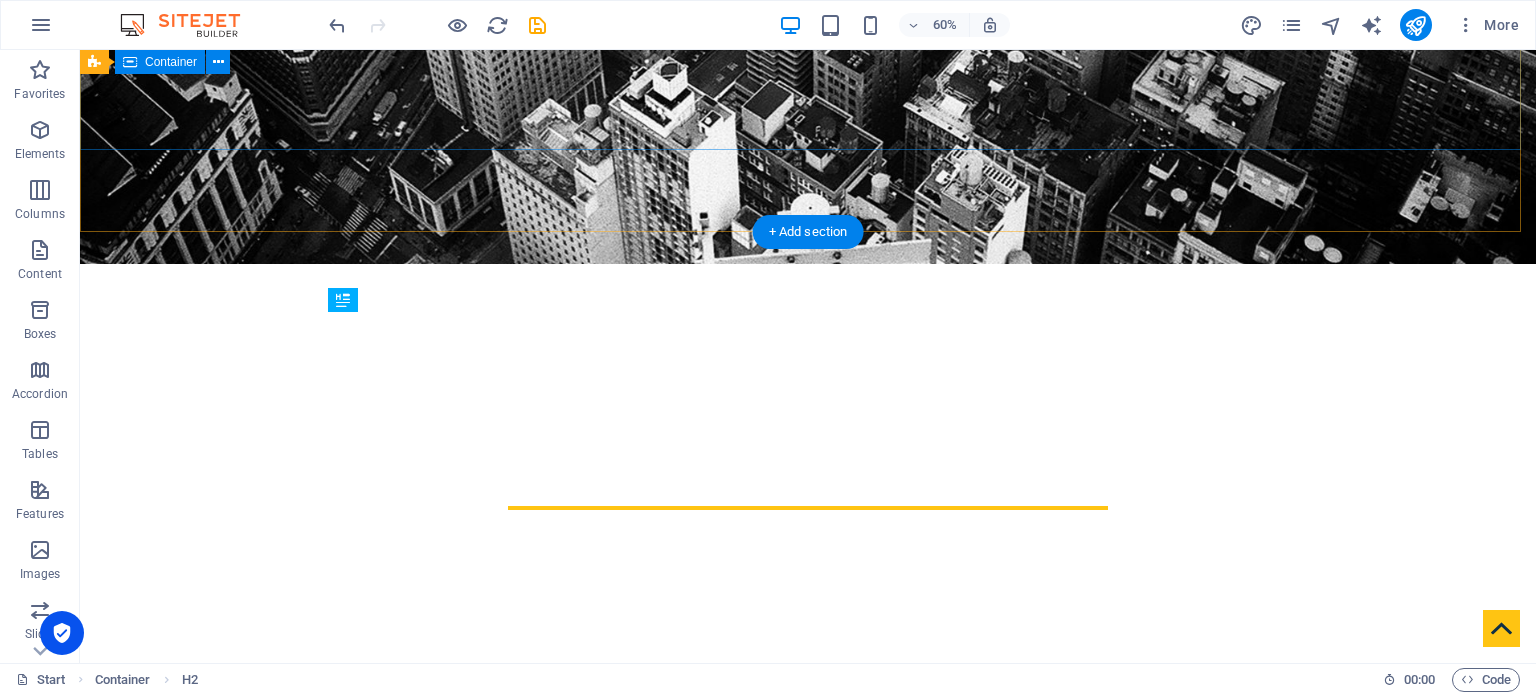 scroll, scrollTop: 432, scrollLeft: 0, axis: vertical 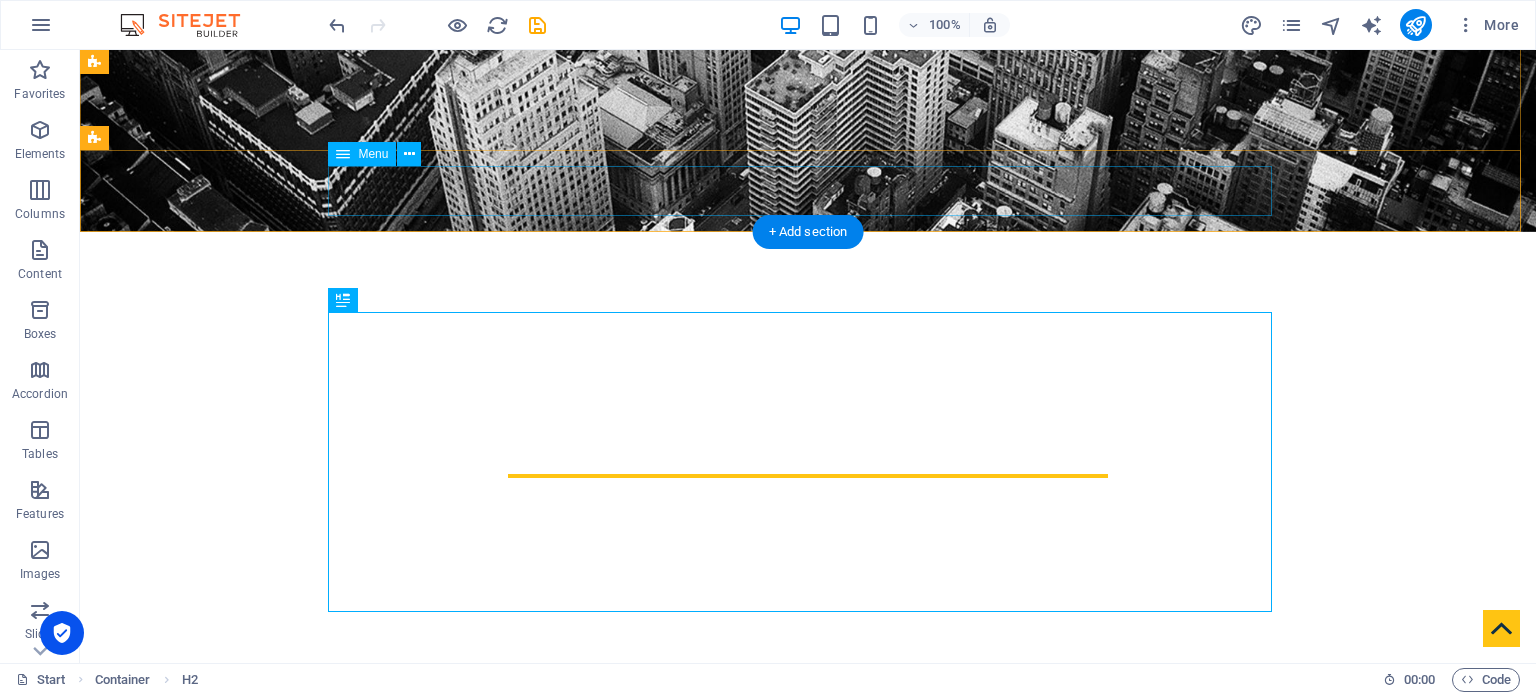 click on "ГЛАВНАЯ О НАС УСЛУГИ Advisors КОНТАКТЫ" at bounding box center [808, 720] 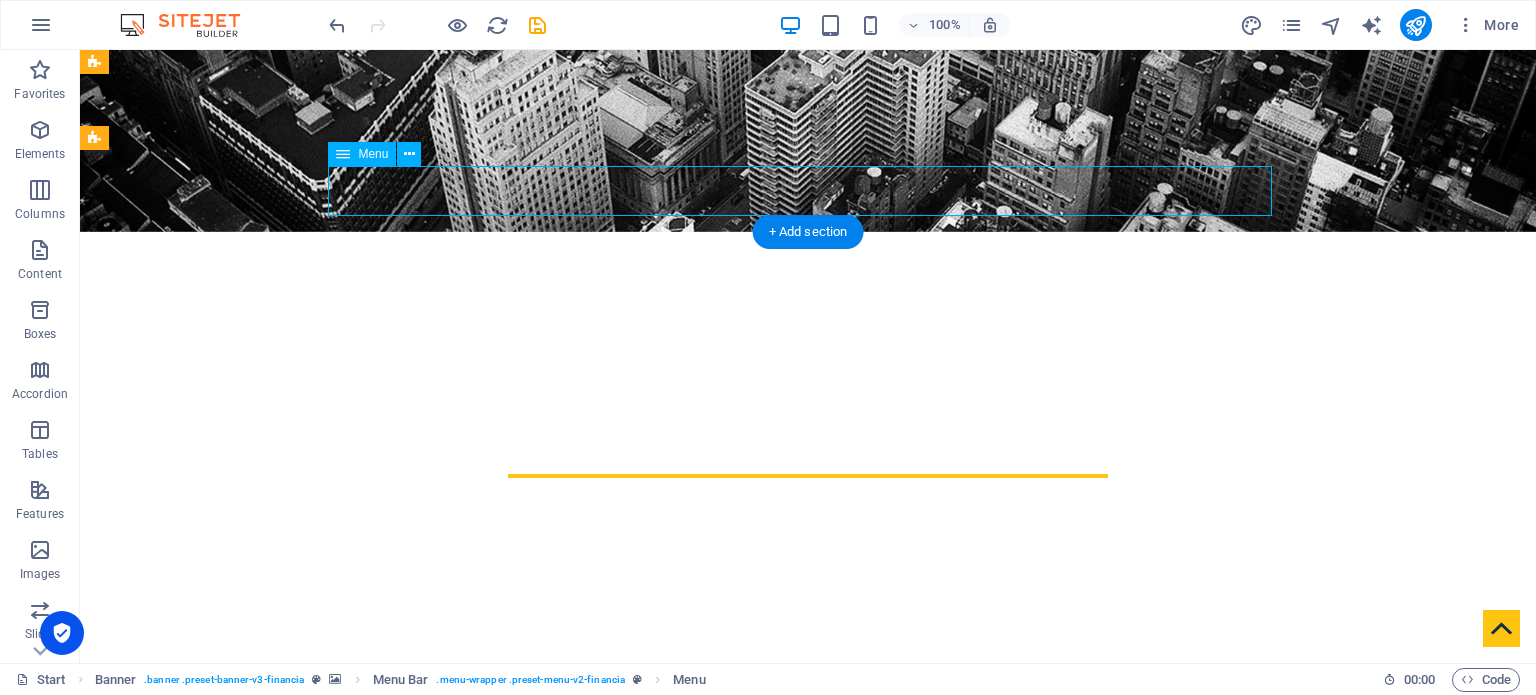 click on "ГЛАВНАЯ О НАС УСЛУГИ Advisors КОНТАКТЫ" at bounding box center (808, 720) 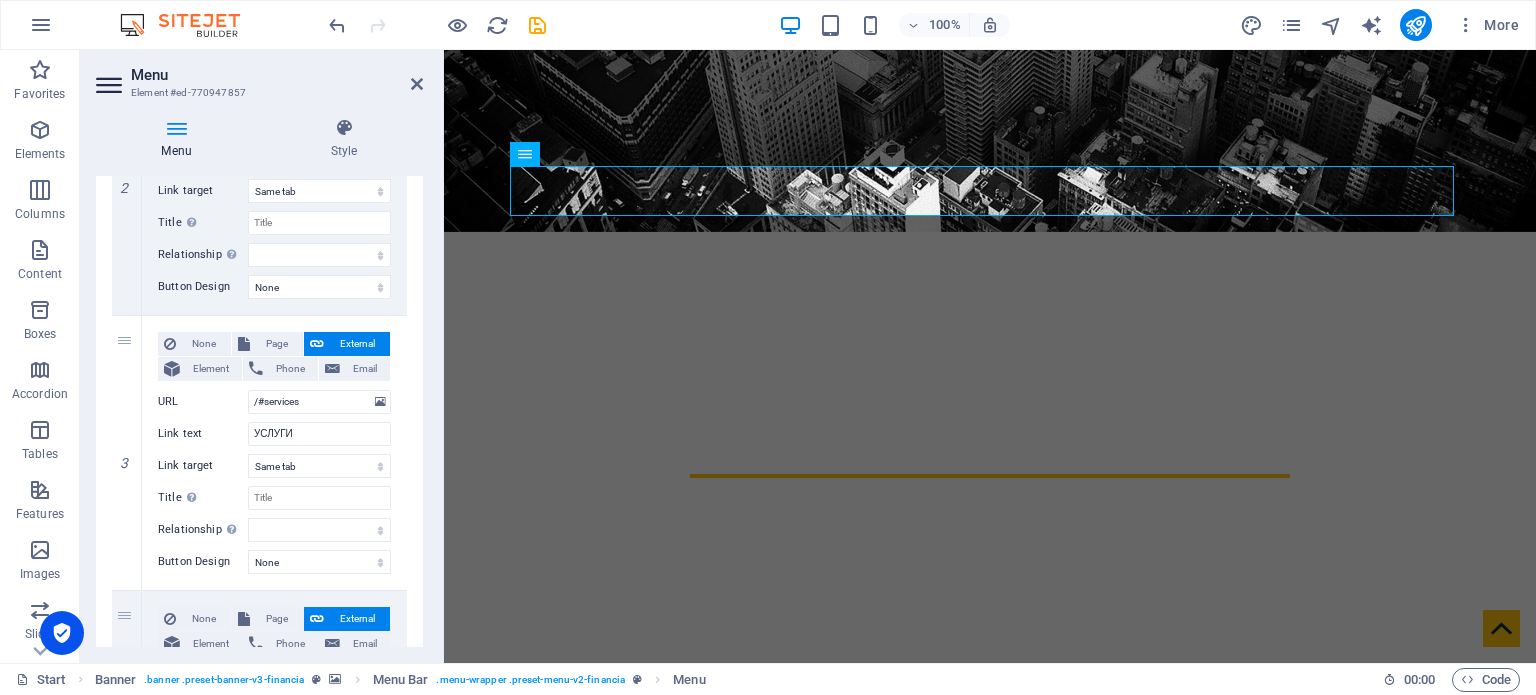 scroll, scrollTop: 800, scrollLeft: 0, axis: vertical 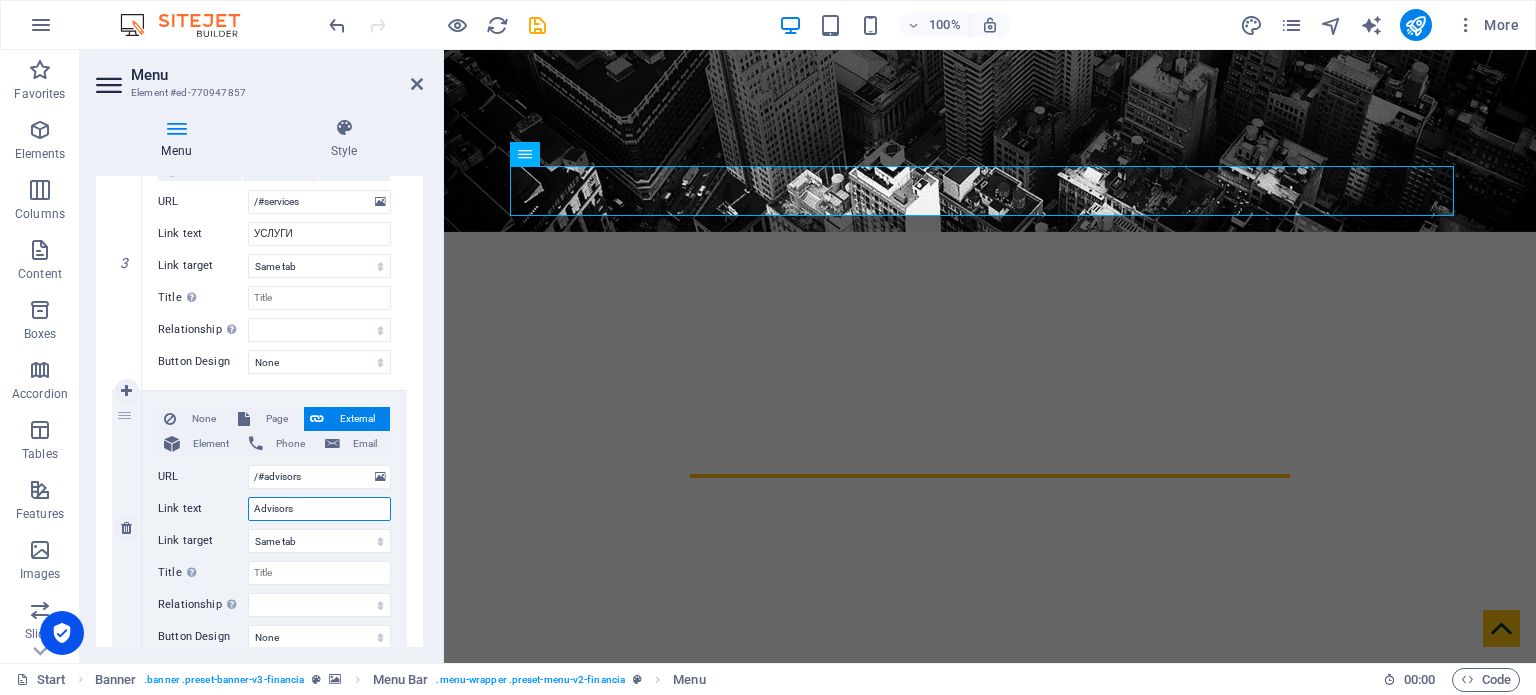 drag, startPoint x: 322, startPoint y: 506, endPoint x: 172, endPoint y: 482, distance: 151.90787 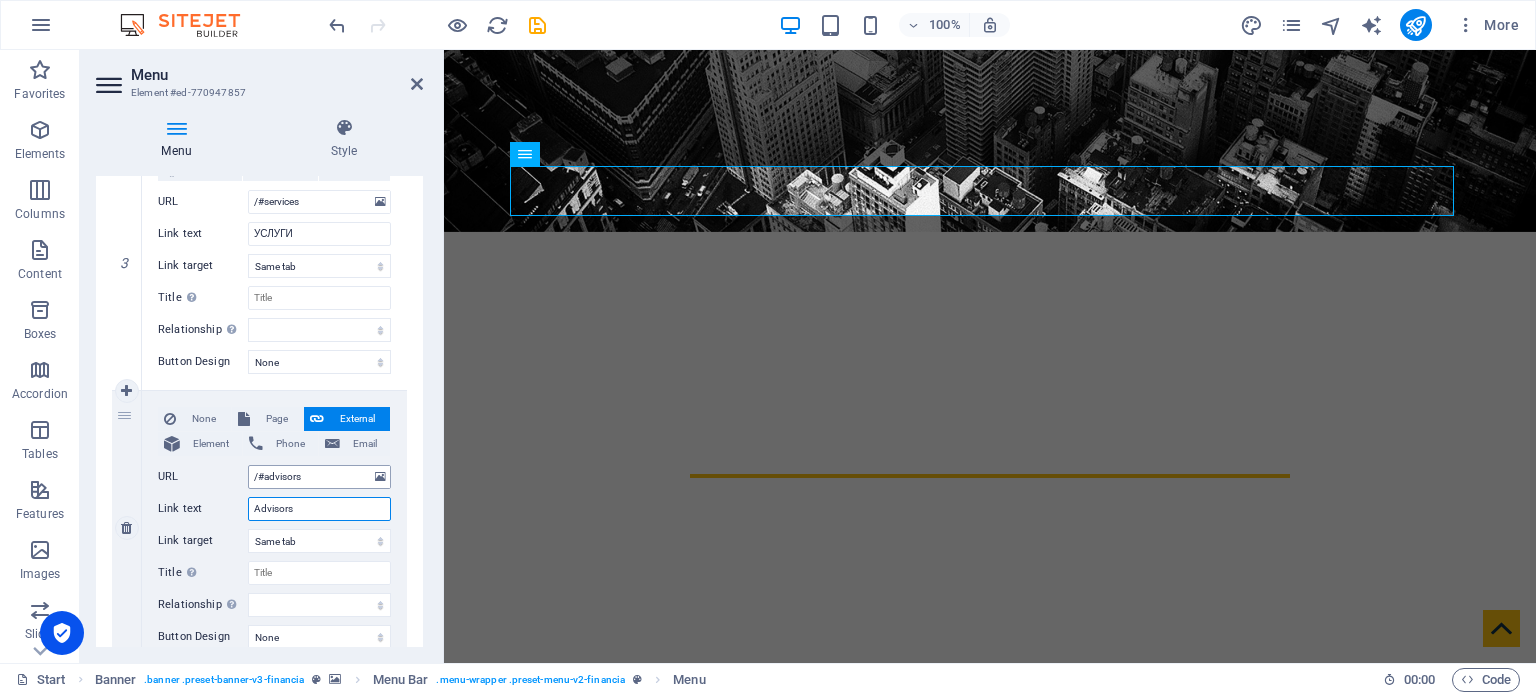 paste on "КАЛЬВЕ OOO" 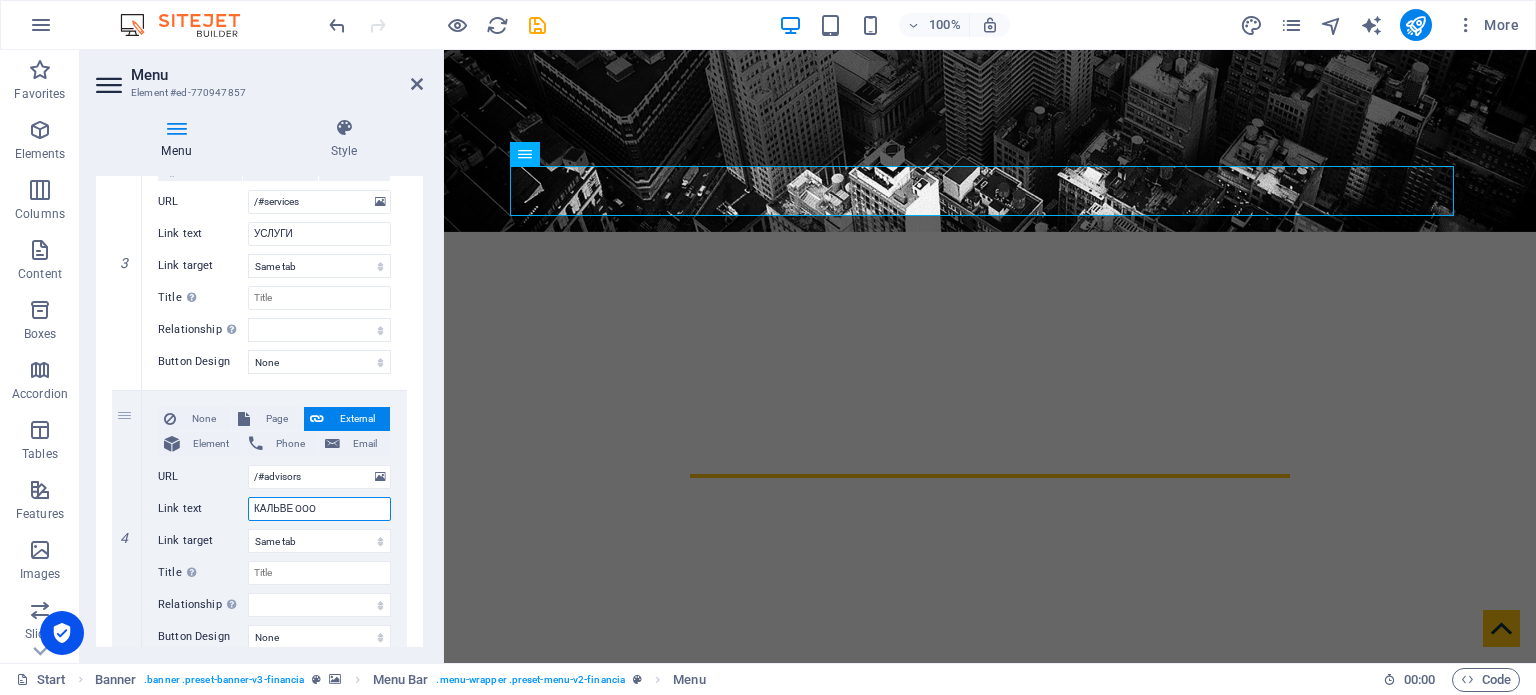 select 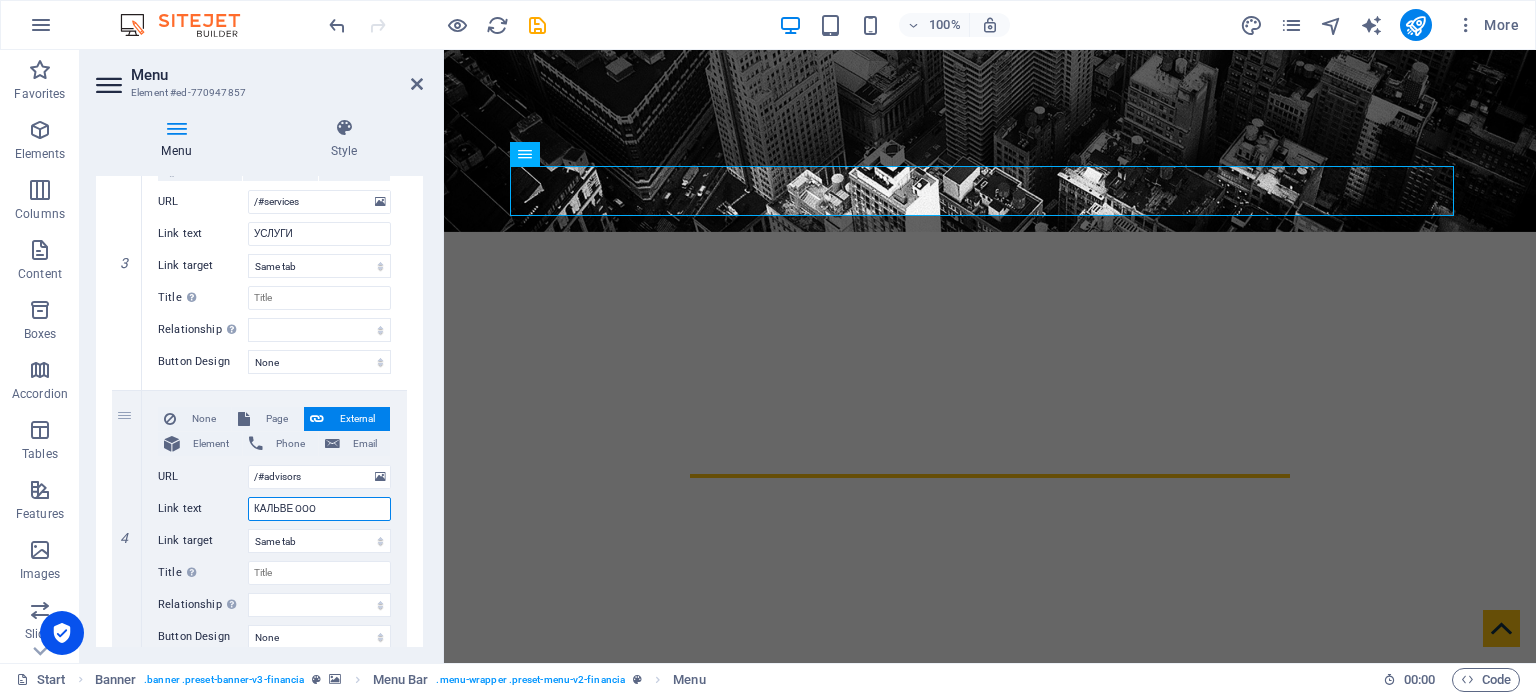 type on "КАЛЬВЕ OOO" 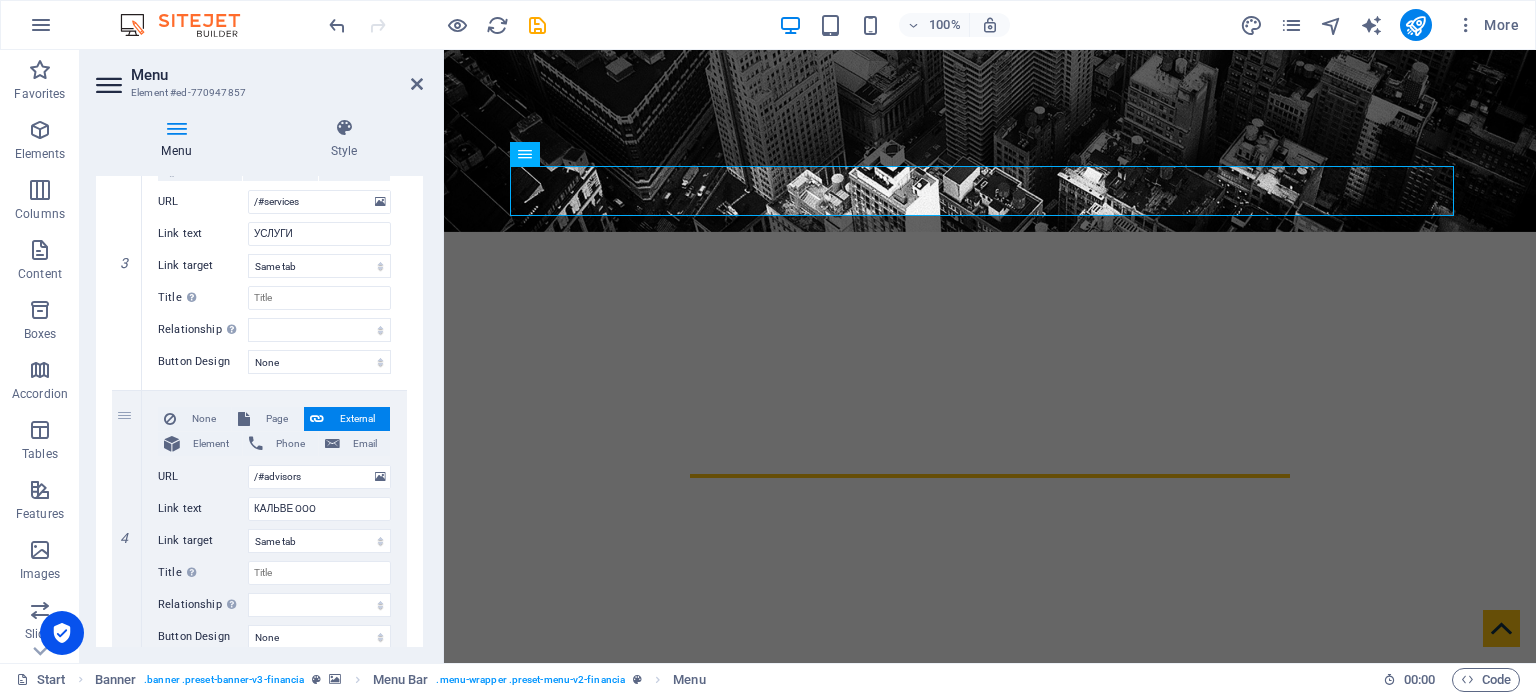 click on "Menu Element #ed-770947857 Menu Style Menu Auto Custom Create custom menu items for this menu. Recommended for one-page websites. Manage pages Menu items 1 None Page External Element Phone Email Page Start Subpage Legal Notice Privacy Element
URL /#home Phone Email Link text ГЛАВНАЯ Link target New tab Same tab Overlay Title Additional link description, should not be the same as the link text. The title is most often shown as a tooltip text when the mouse moves over the element. Leave empty if uncertain. Relationship Sets the  relationship of this link to the link target . For example, the value "nofollow" instructs search engines not to follow the link. Can be left empty. alternate author bookmark external help license next nofollow noreferrer noopener prev search tag Button Design None Default Primary Secondary 2 None Page External Element Phone Email Page Start Subpage Legal Notice Privacy Element
URL /#about-us Phone Email Link text О НАС New tab" at bounding box center [262, 356] 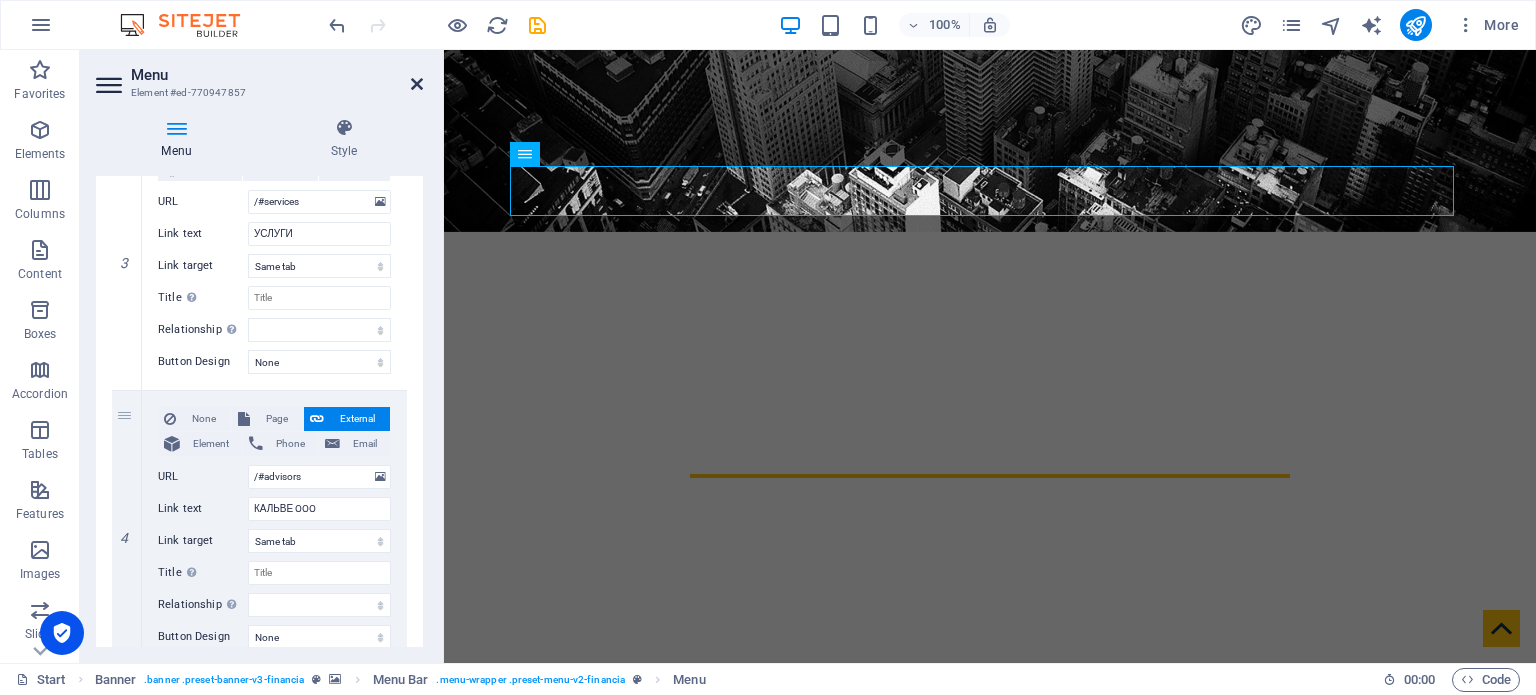 click at bounding box center (417, 84) 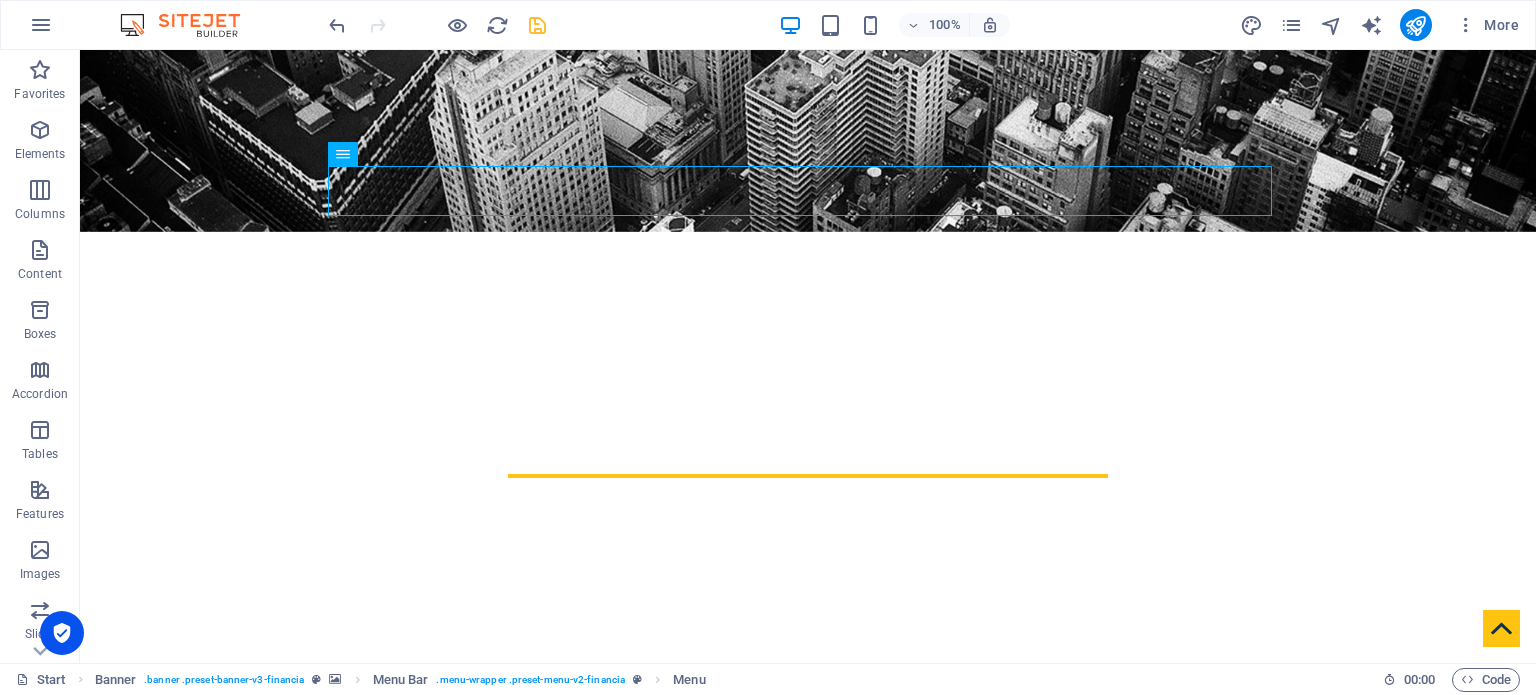 click at bounding box center [537, 25] 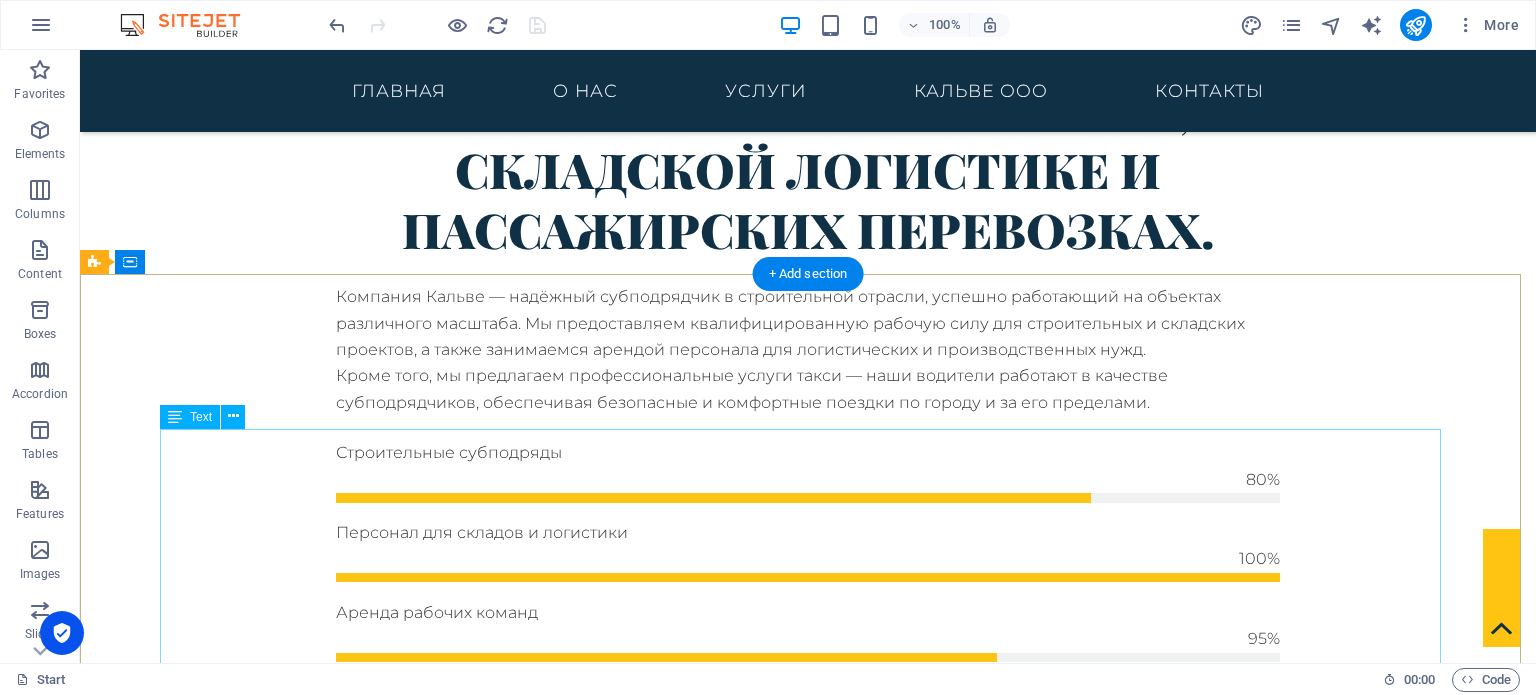 scroll, scrollTop: 932, scrollLeft: 0, axis: vertical 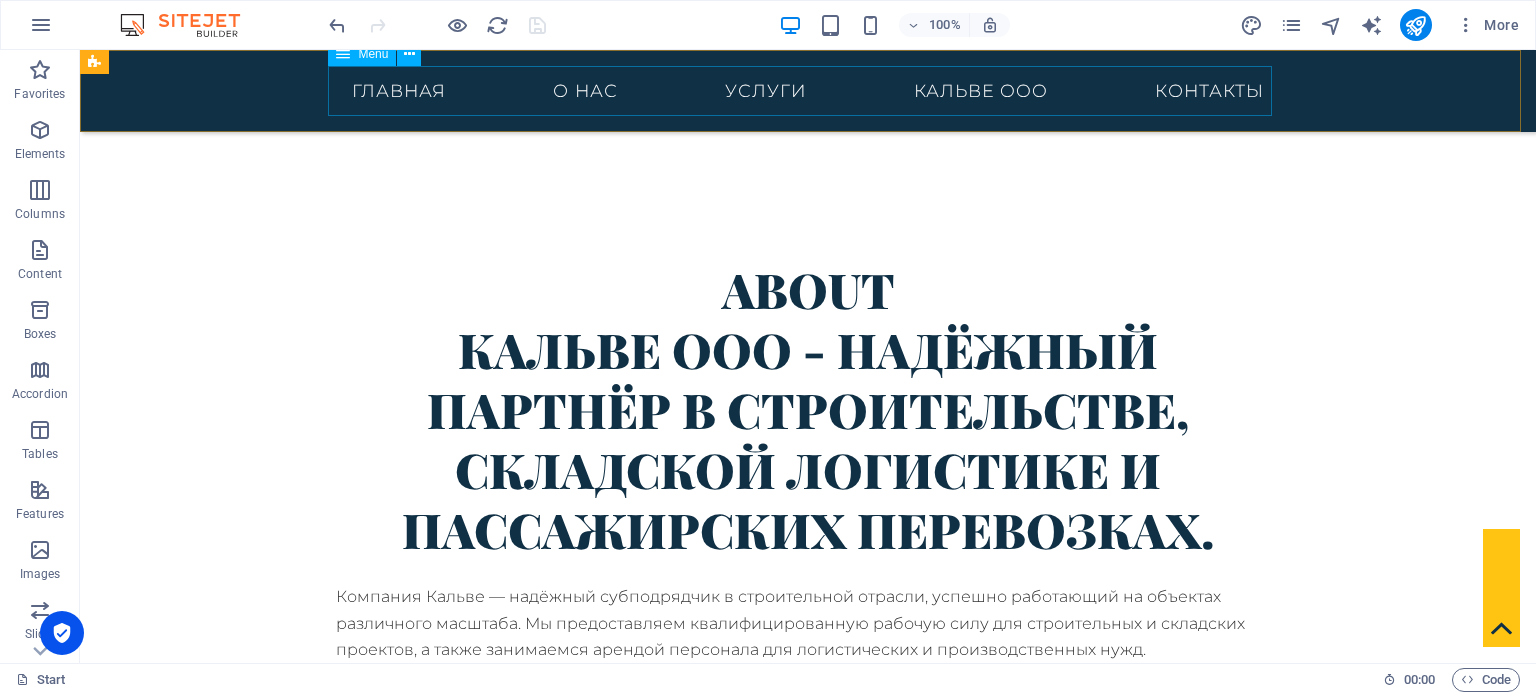 click on "ГЛАВНАЯ О НАС УСЛУГИ КАЛЬВЕ OOO КОНТАКТЫ" at bounding box center [808, 91] 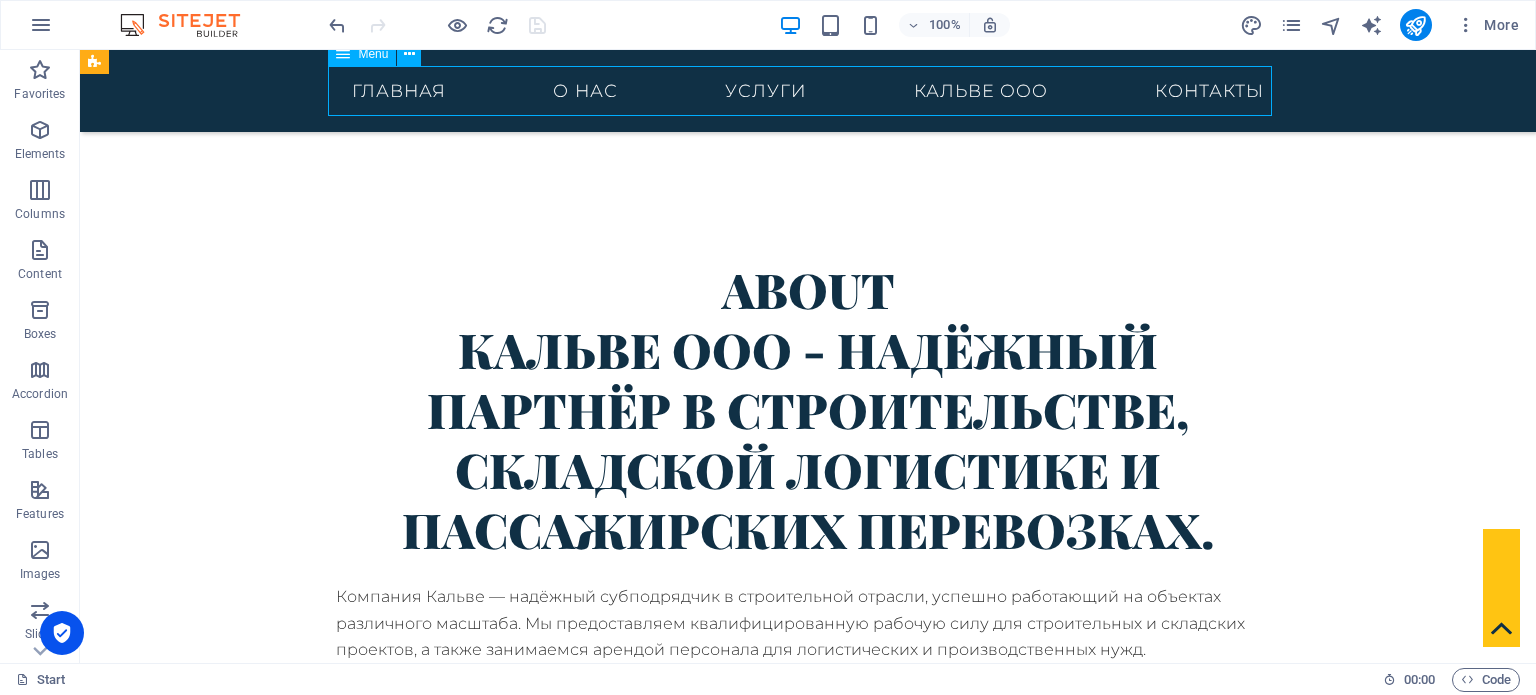 click on "ГЛАВНАЯ О НАС УСЛУГИ КАЛЬВЕ OOO КОНТАКТЫ" at bounding box center [808, 91] 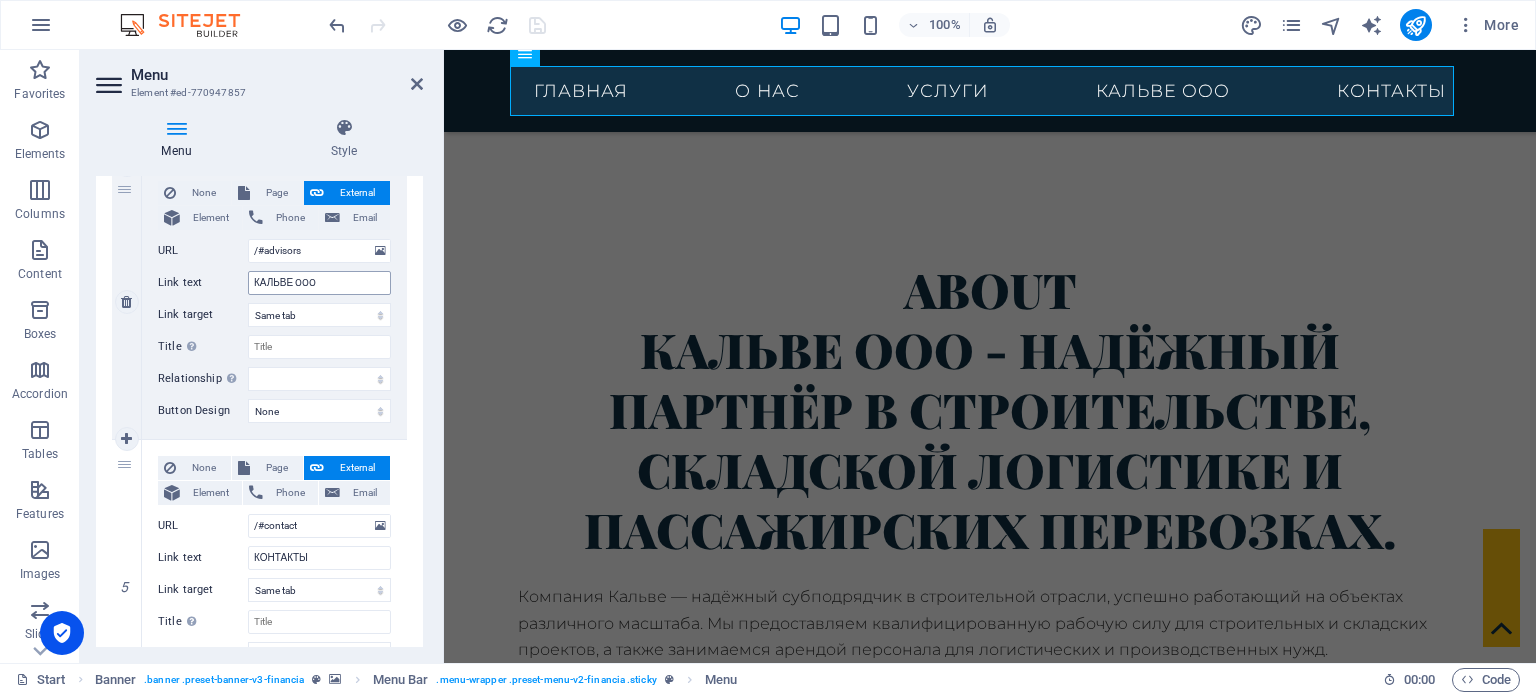 scroll, scrollTop: 1148, scrollLeft: 0, axis: vertical 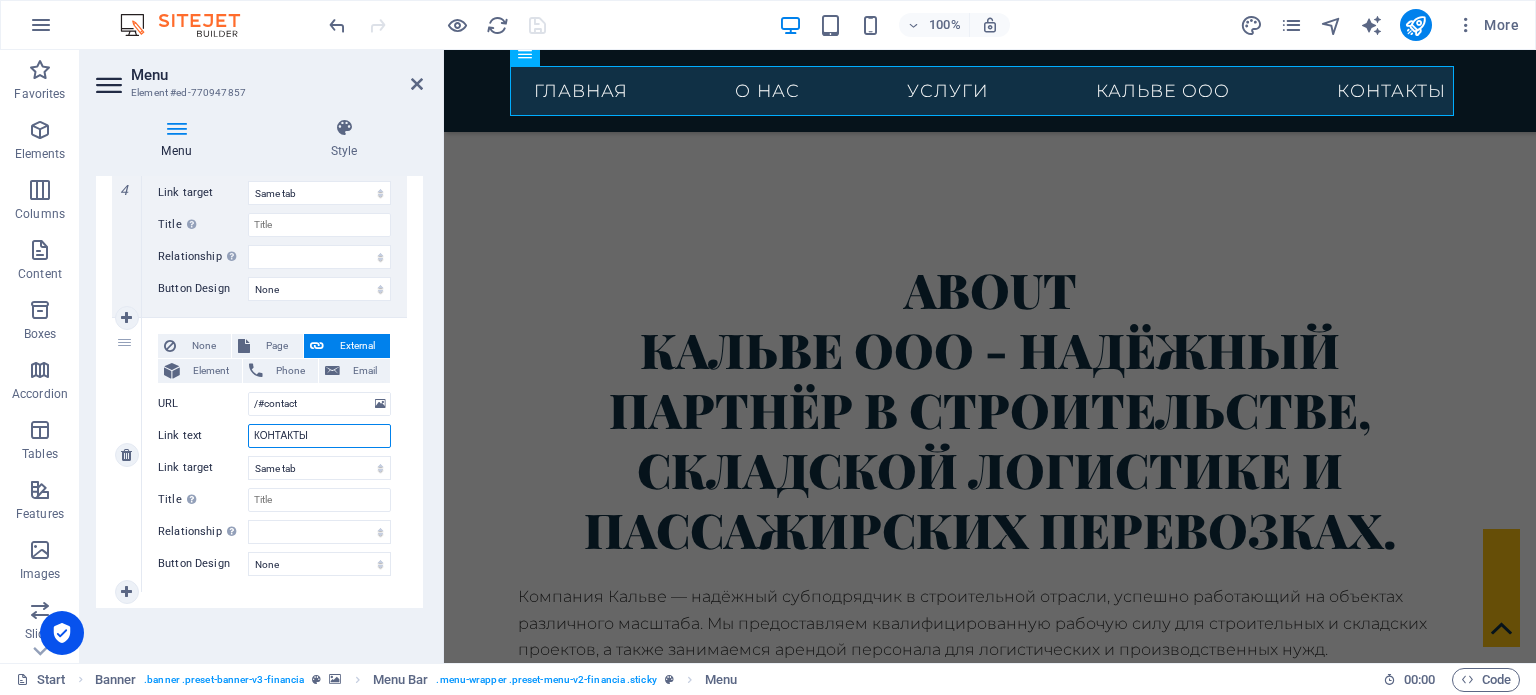 drag, startPoint x: 310, startPoint y: 443, endPoint x: 230, endPoint y: 439, distance: 80.09994 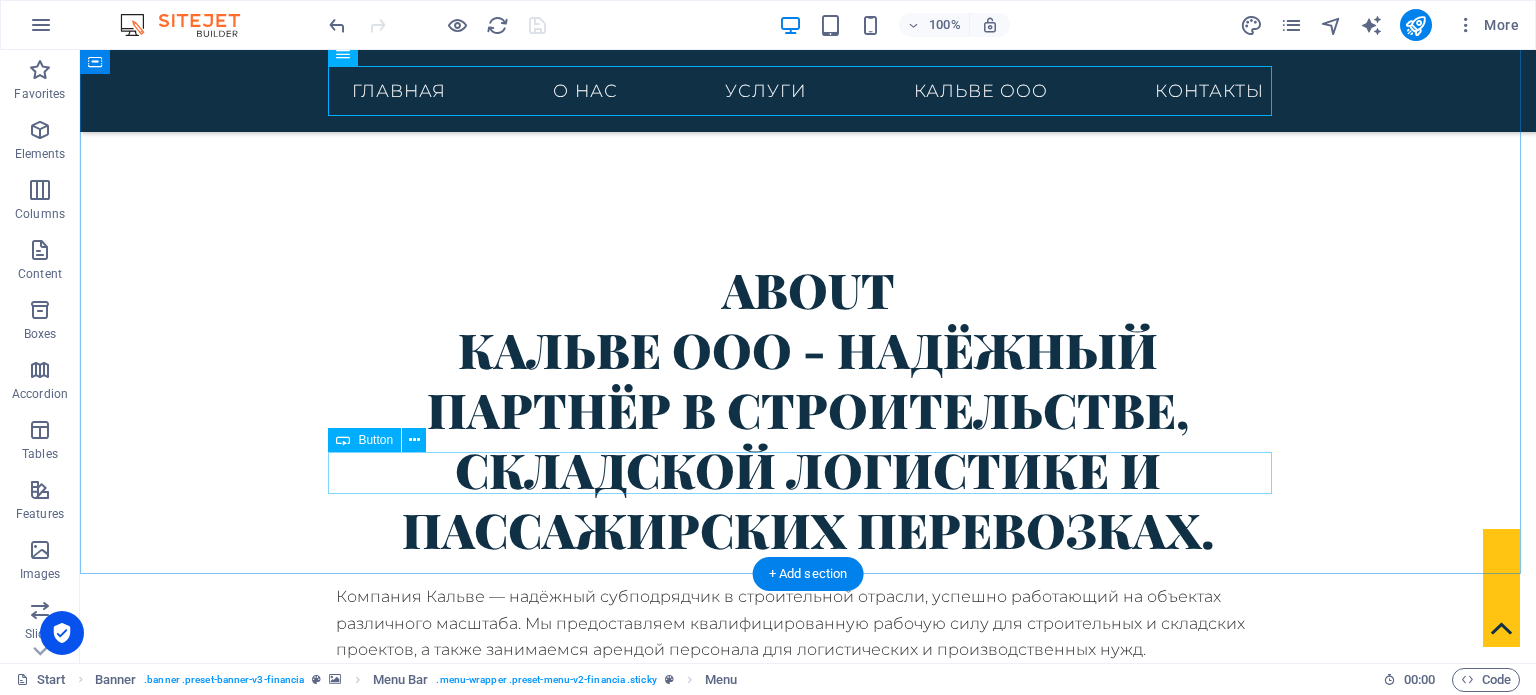 click on "Get in touch" at bounding box center [808, 1168] 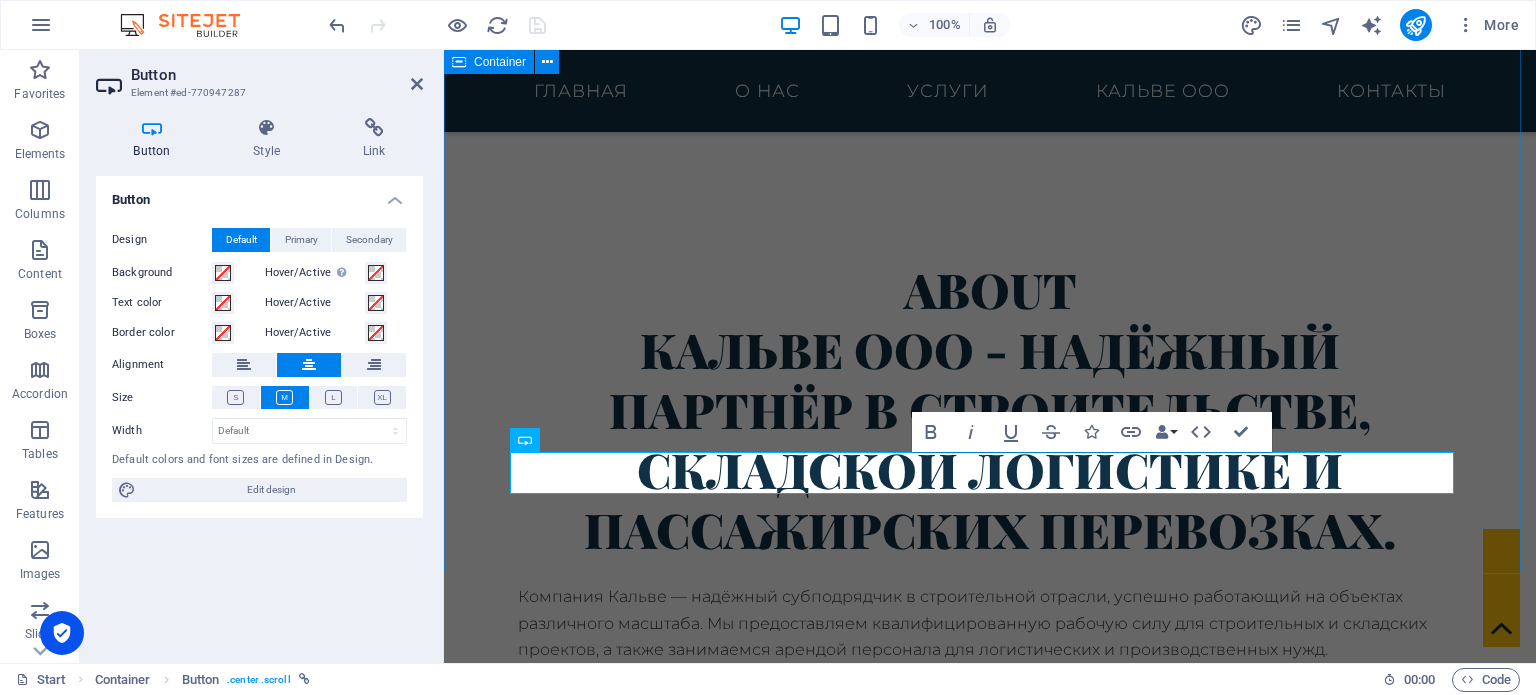 scroll, scrollTop: 0, scrollLeft: 14, axis: horizontal 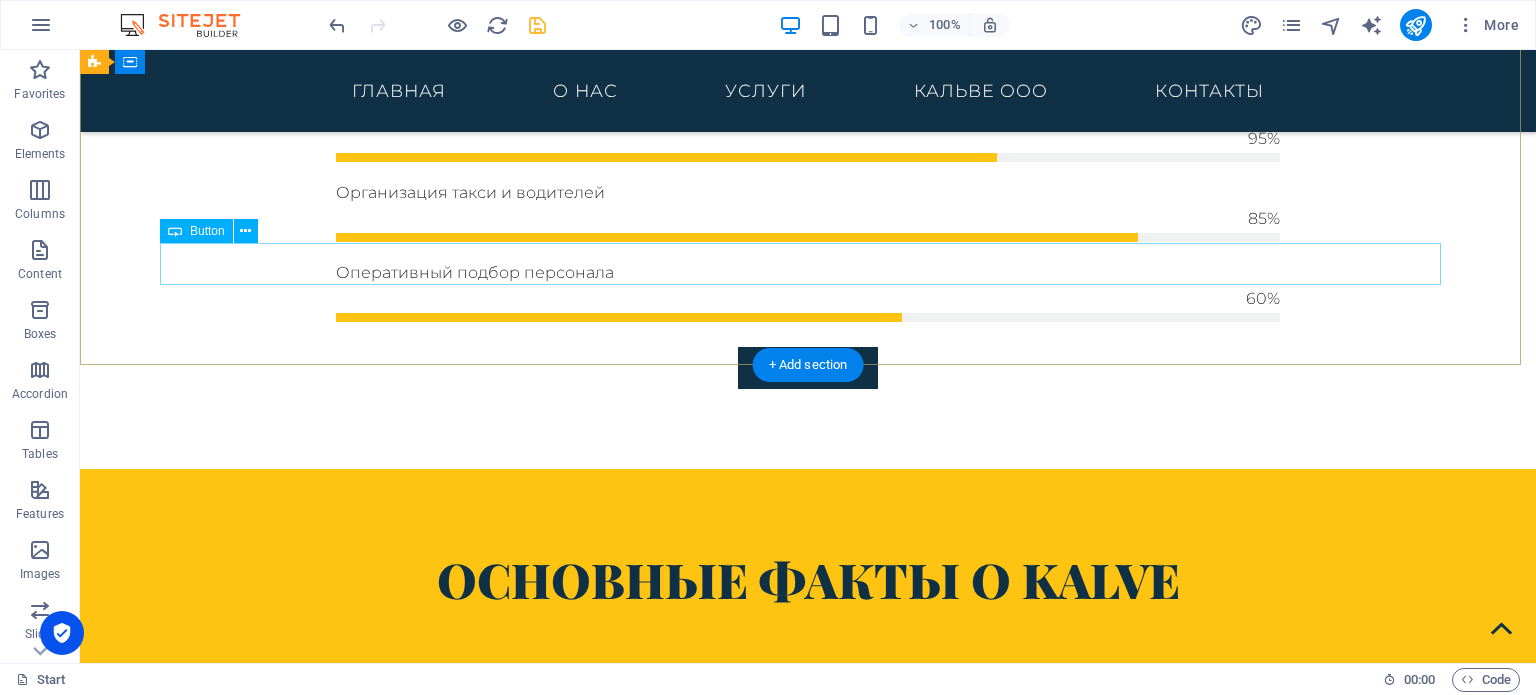 click on "Get in touch" at bounding box center [808, 960] 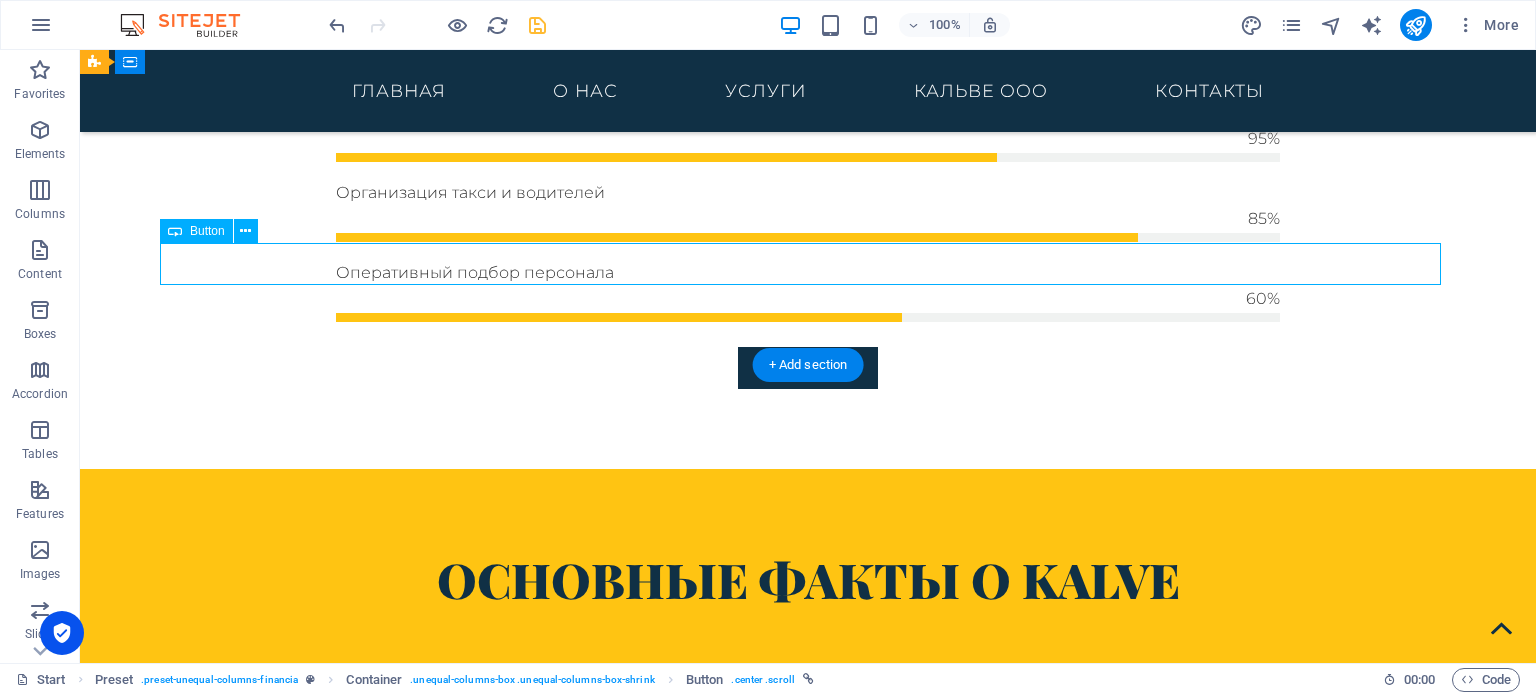 click on "Get in touch" at bounding box center (808, 960) 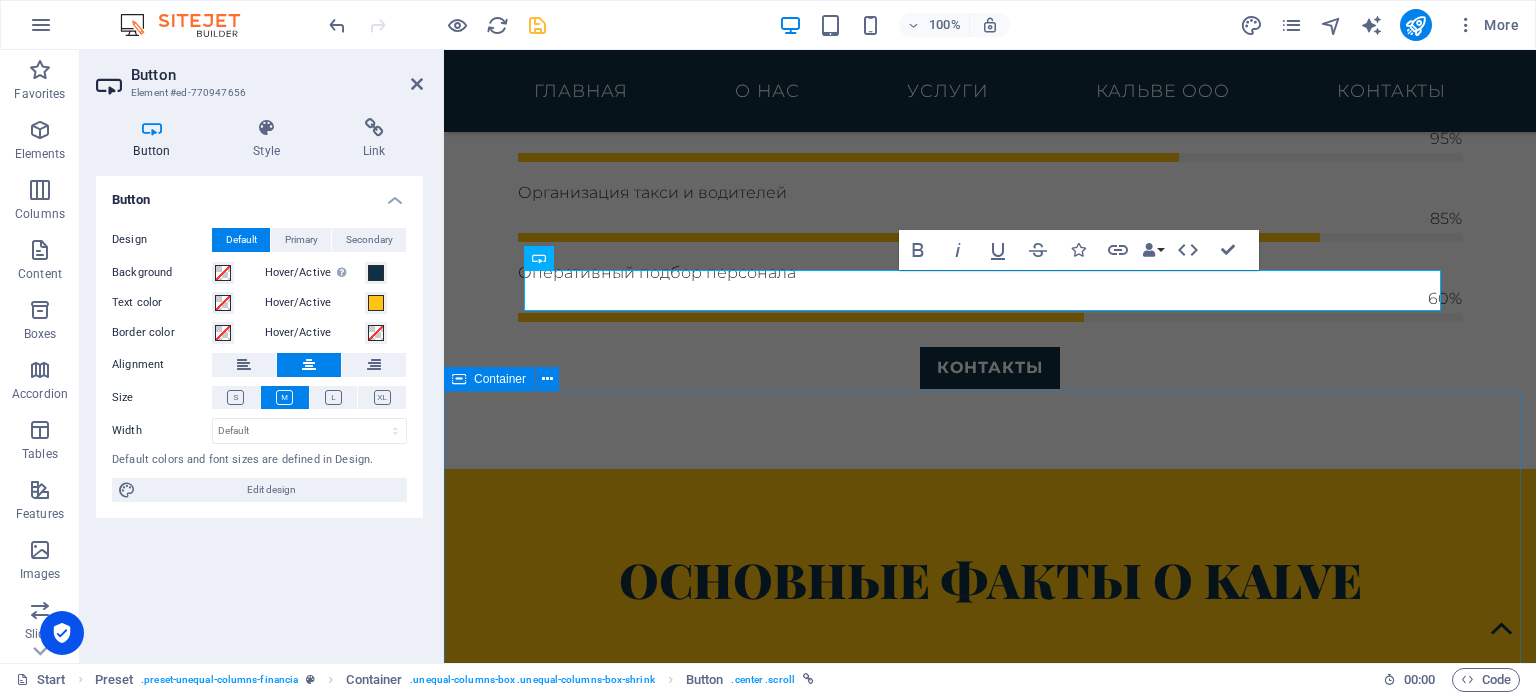 scroll, scrollTop: 0, scrollLeft: 14, axis: horizontal 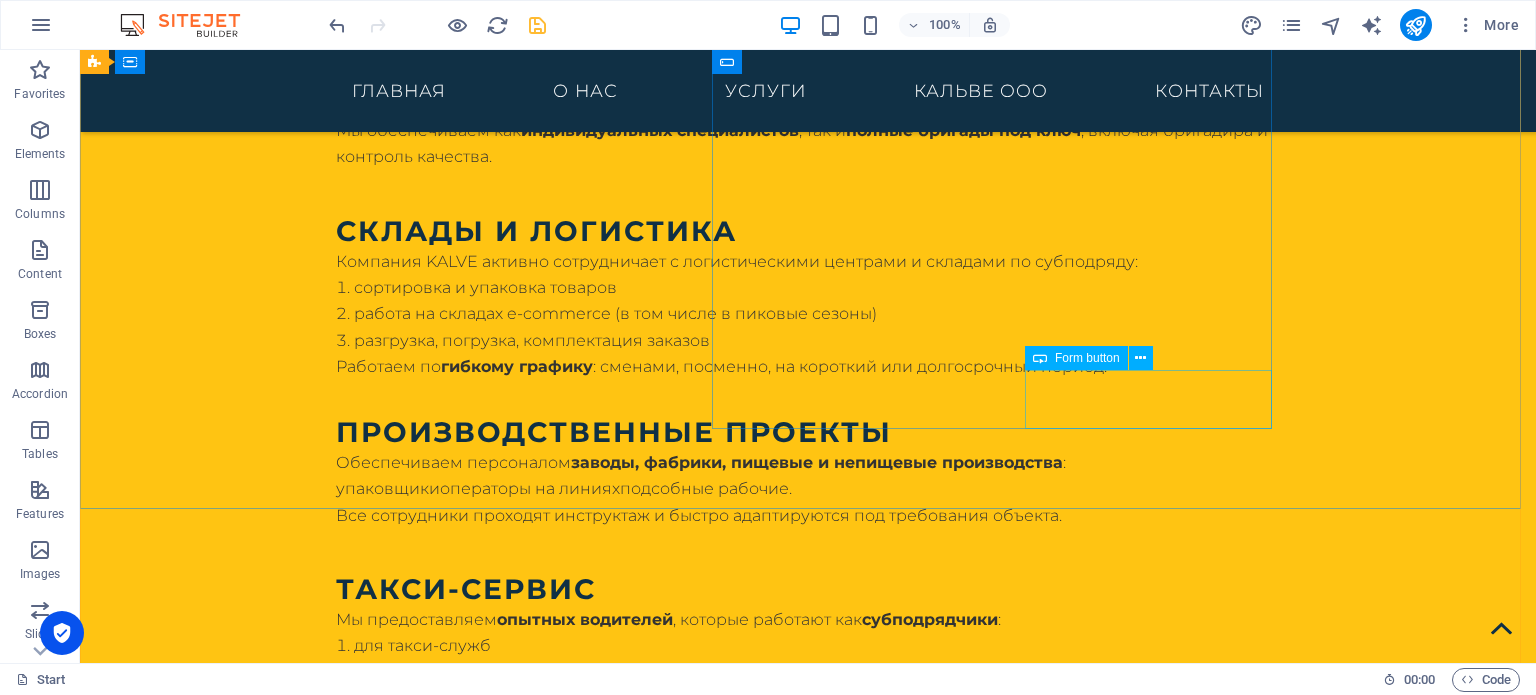 click on "Submit" at bounding box center [708, 2361] 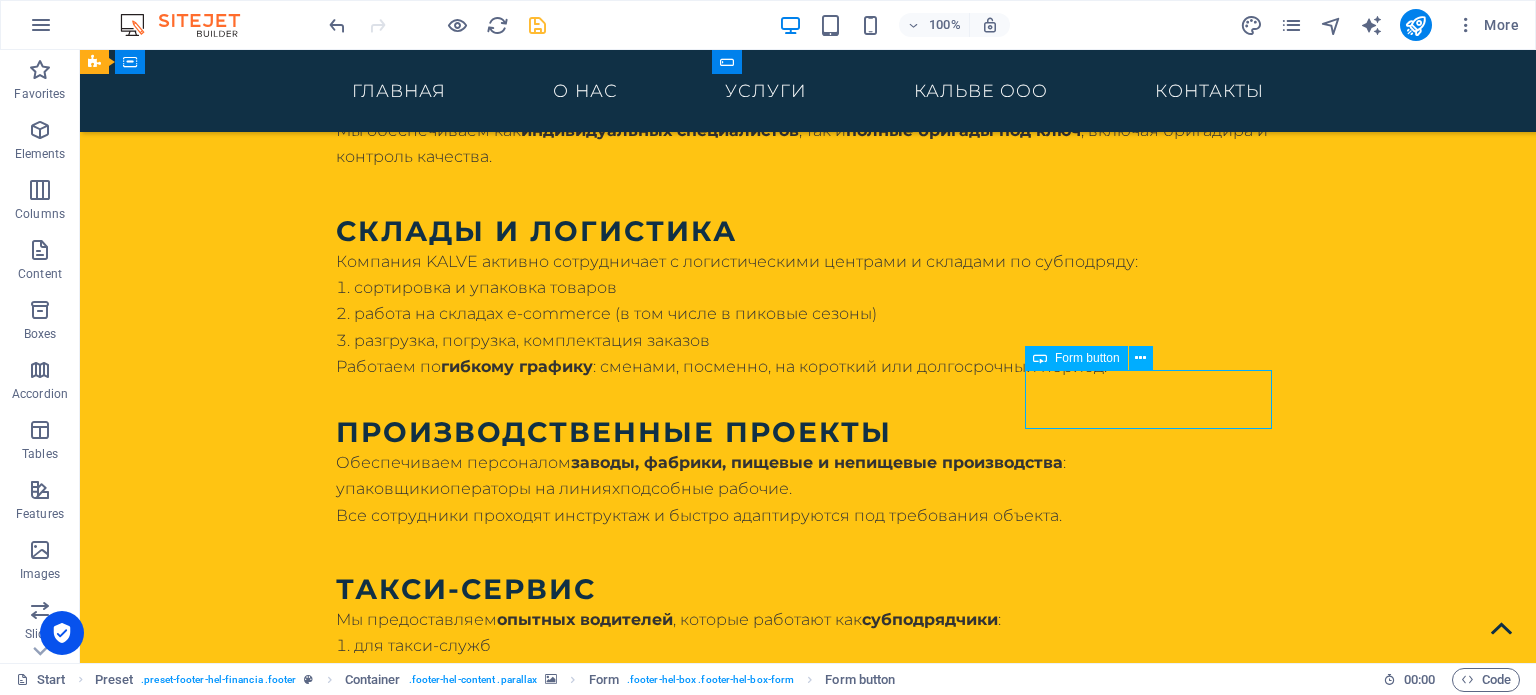 click on "Submit" at bounding box center (708, 2361) 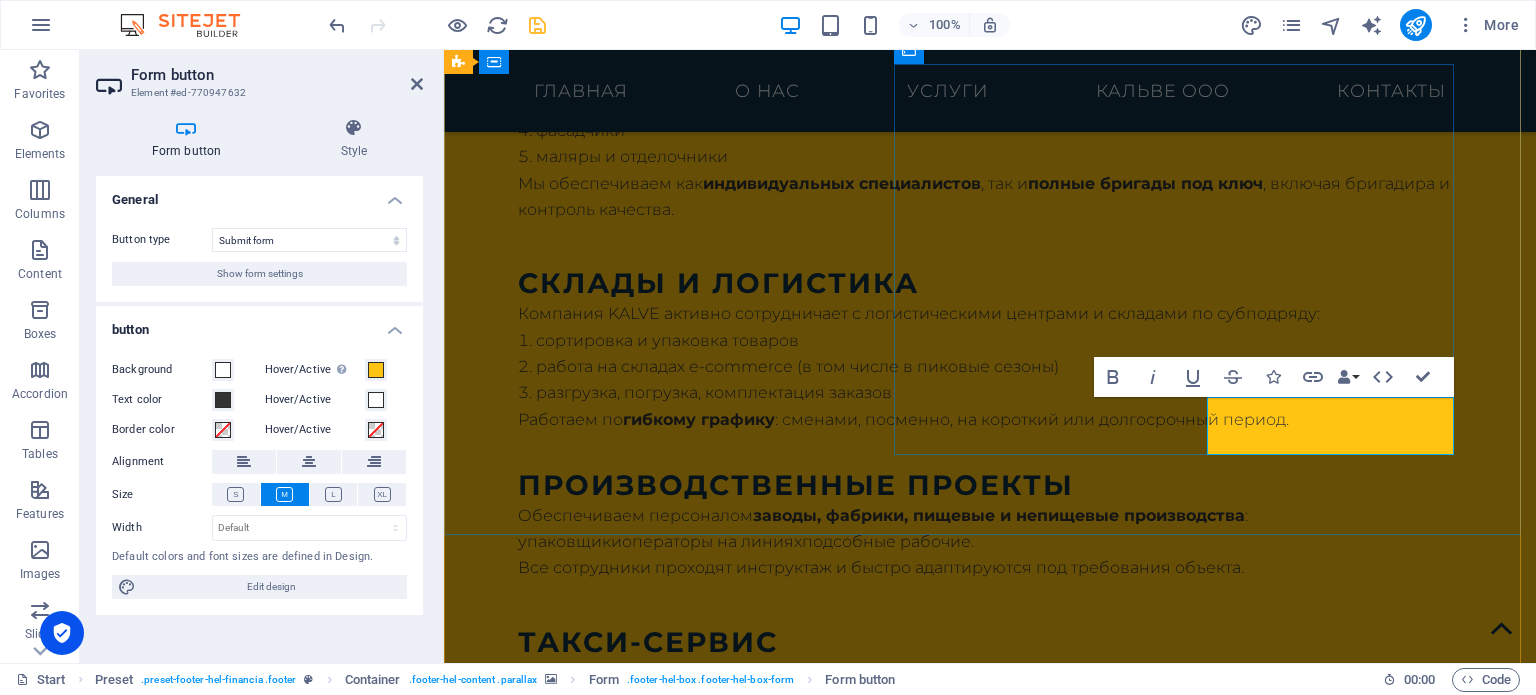 type on "Submit" 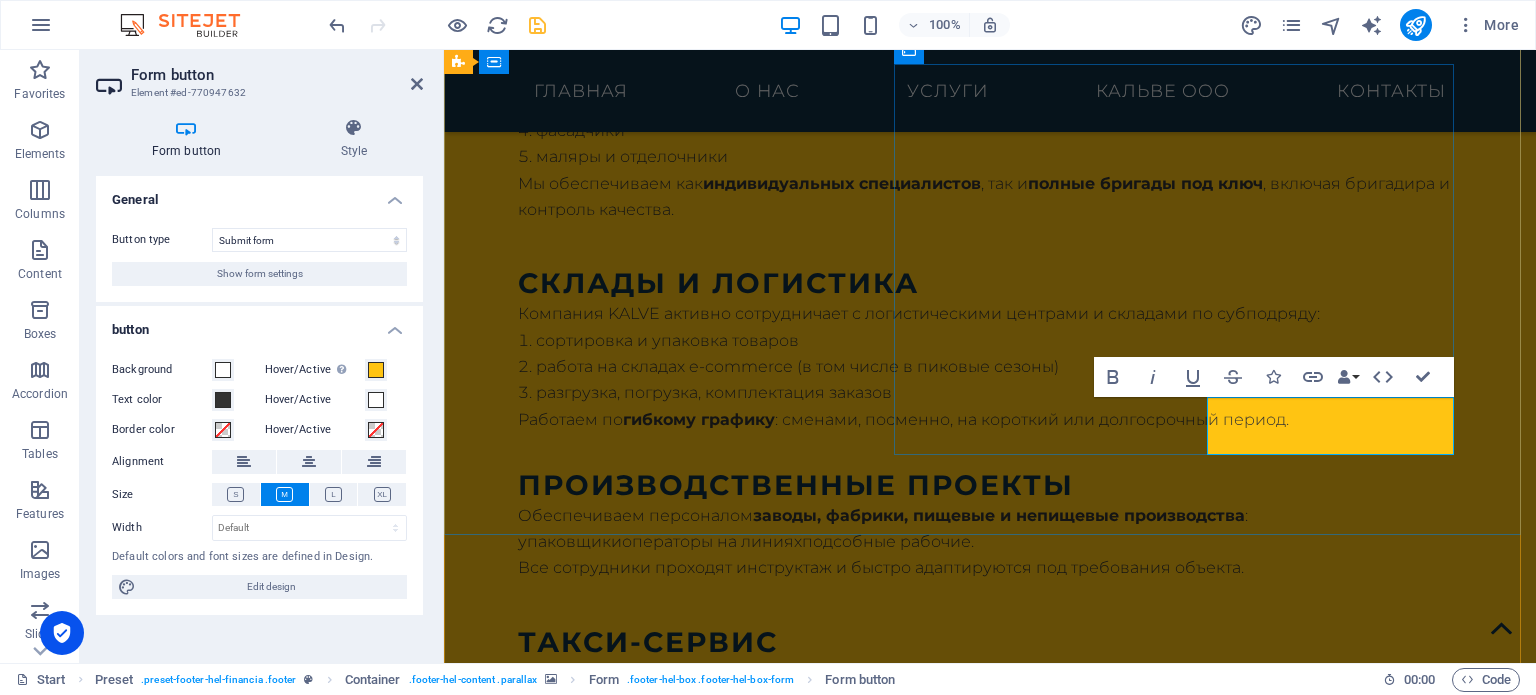 scroll, scrollTop: 0, scrollLeft: 14, axis: horizontal 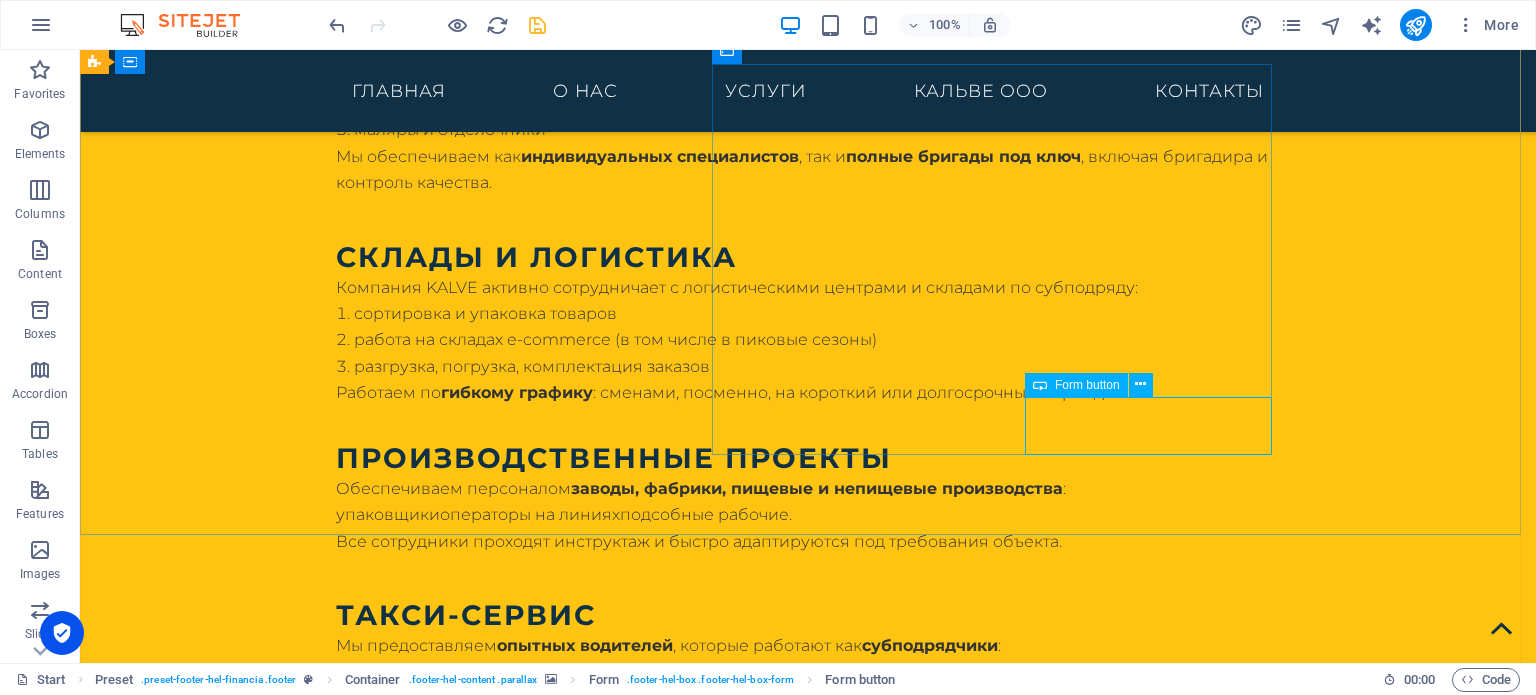 click on "КОНТАКТЫ" at bounding box center (708, 2387) 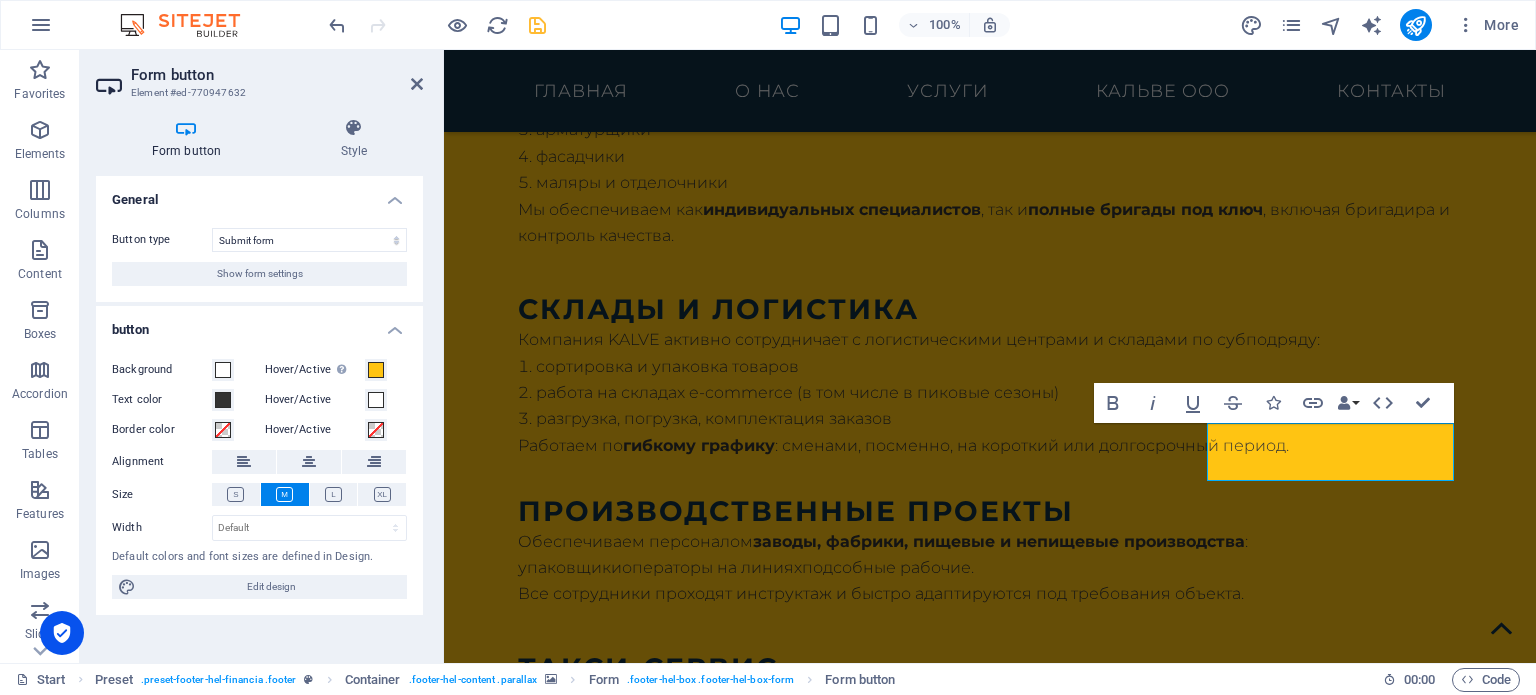 type on "Submit" 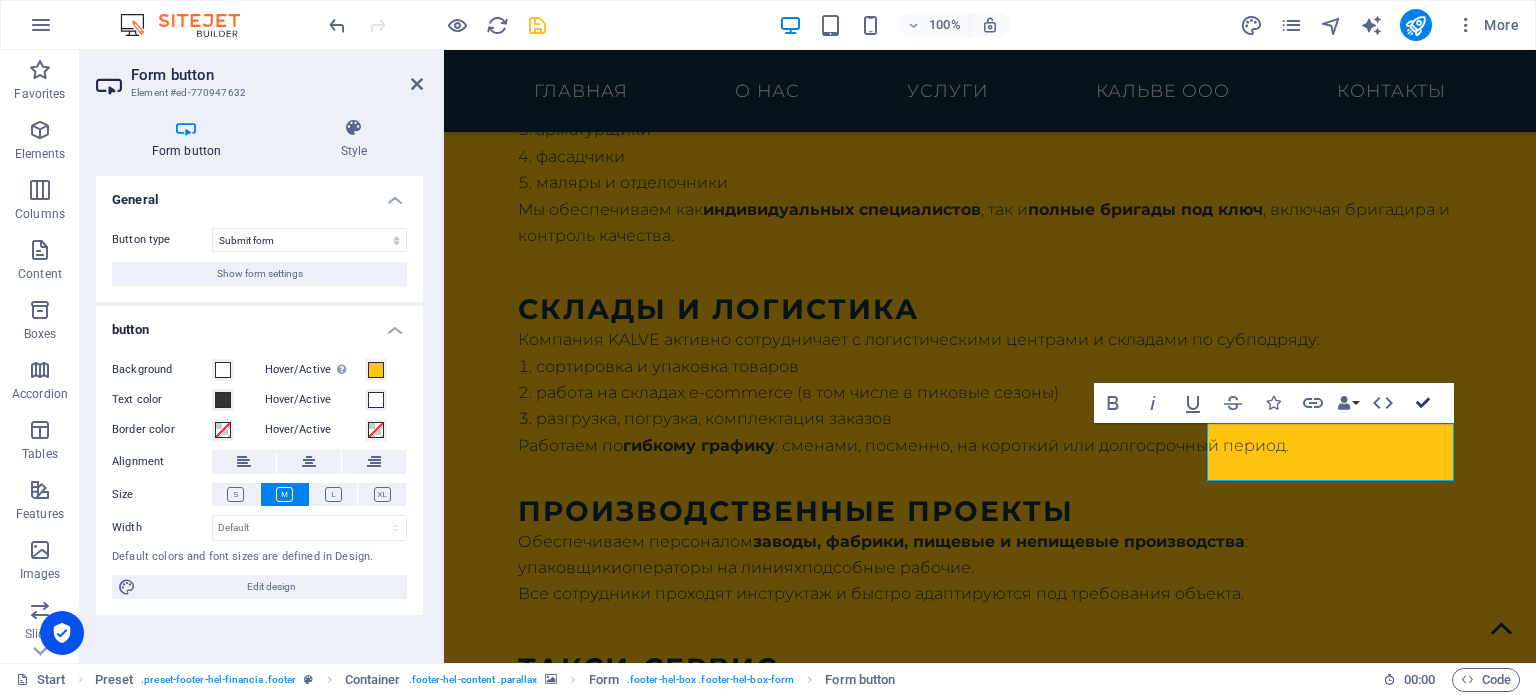 scroll, scrollTop: 4852, scrollLeft: 0, axis: vertical 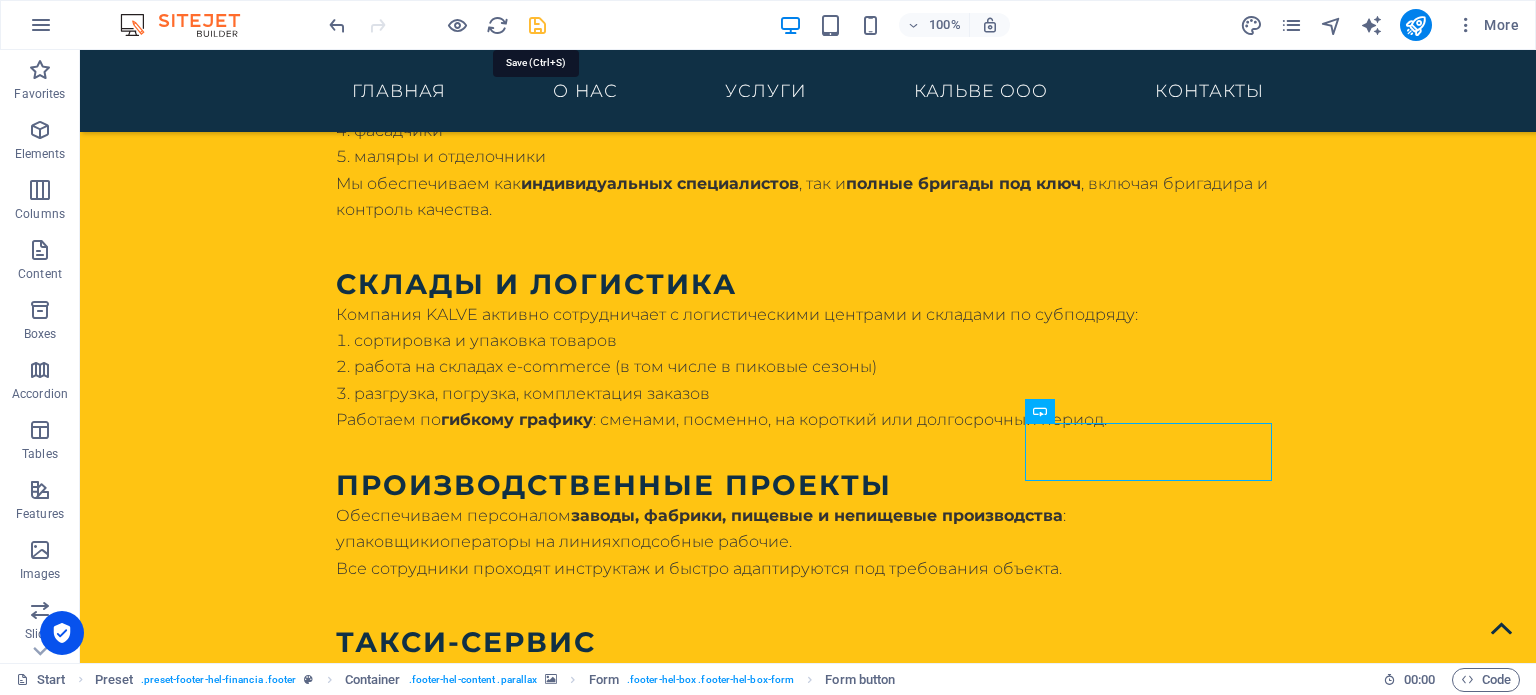 click at bounding box center [537, 25] 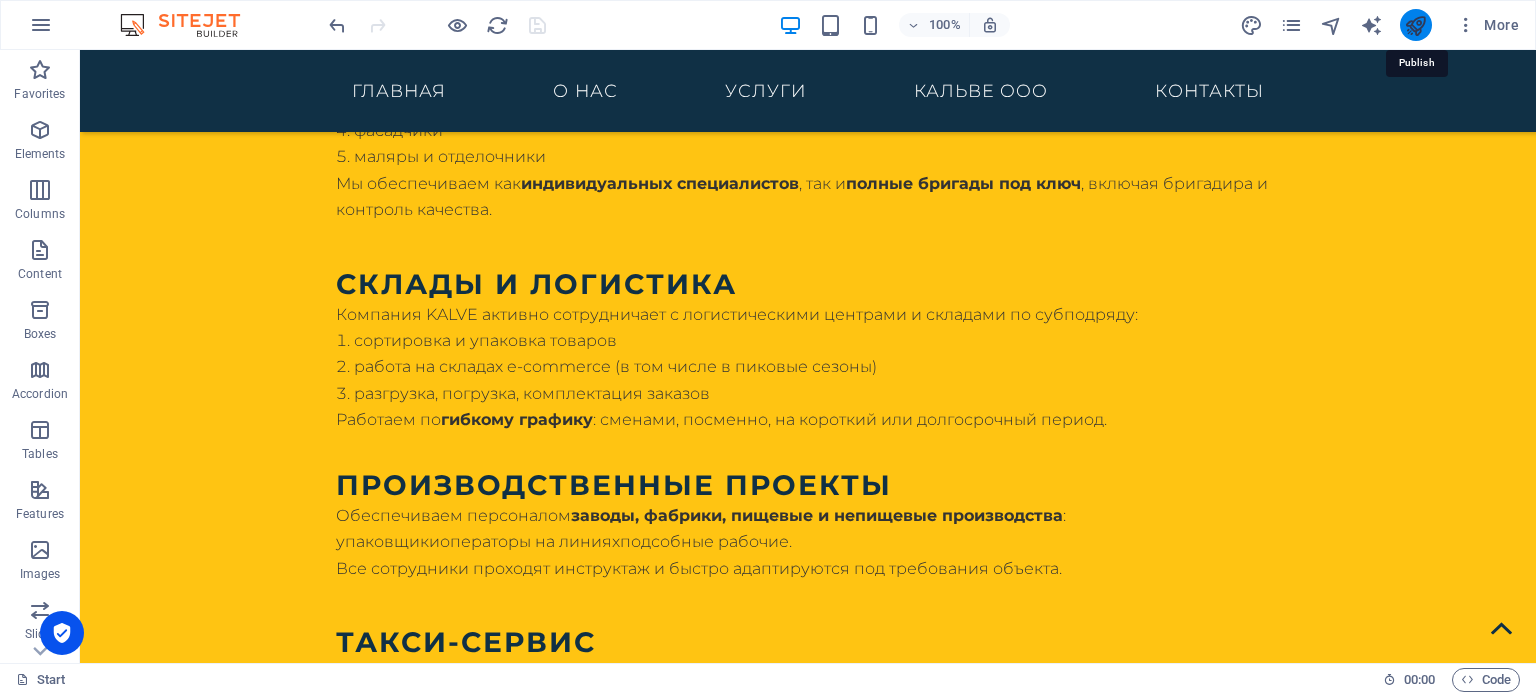 click at bounding box center (1415, 25) 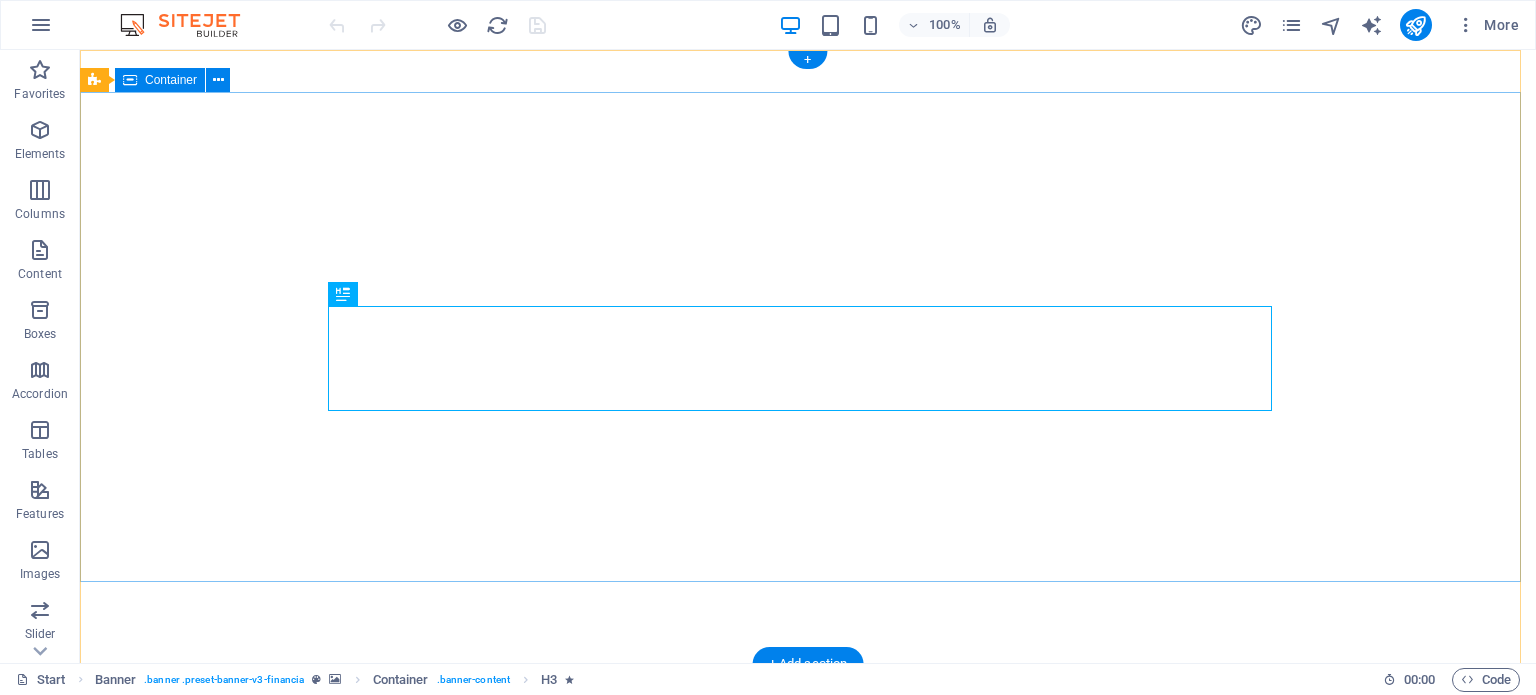 scroll, scrollTop: 0, scrollLeft: 0, axis: both 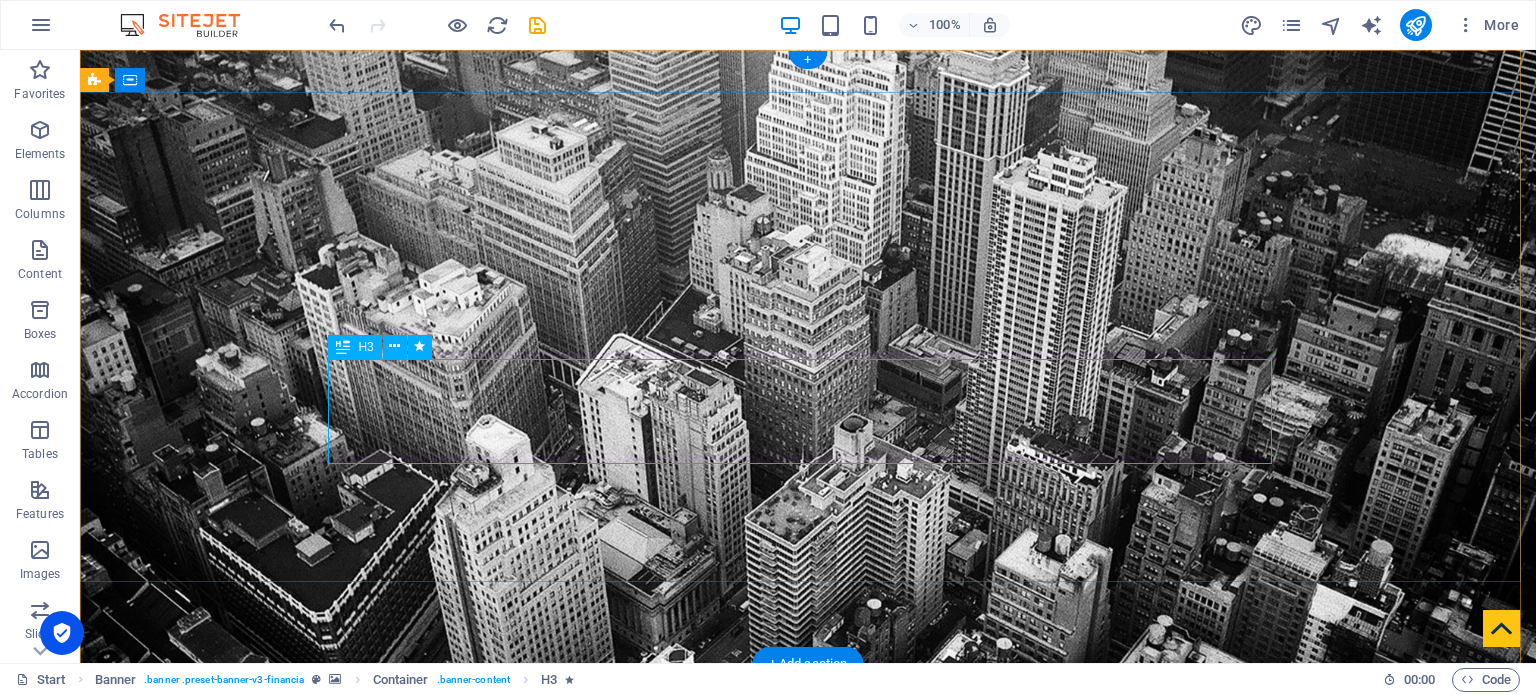 click on "KALVE OOO — надёжный партнёр в строительстве, складской логистике и пассажирских перевозках." at bounding box center (808, 1083) 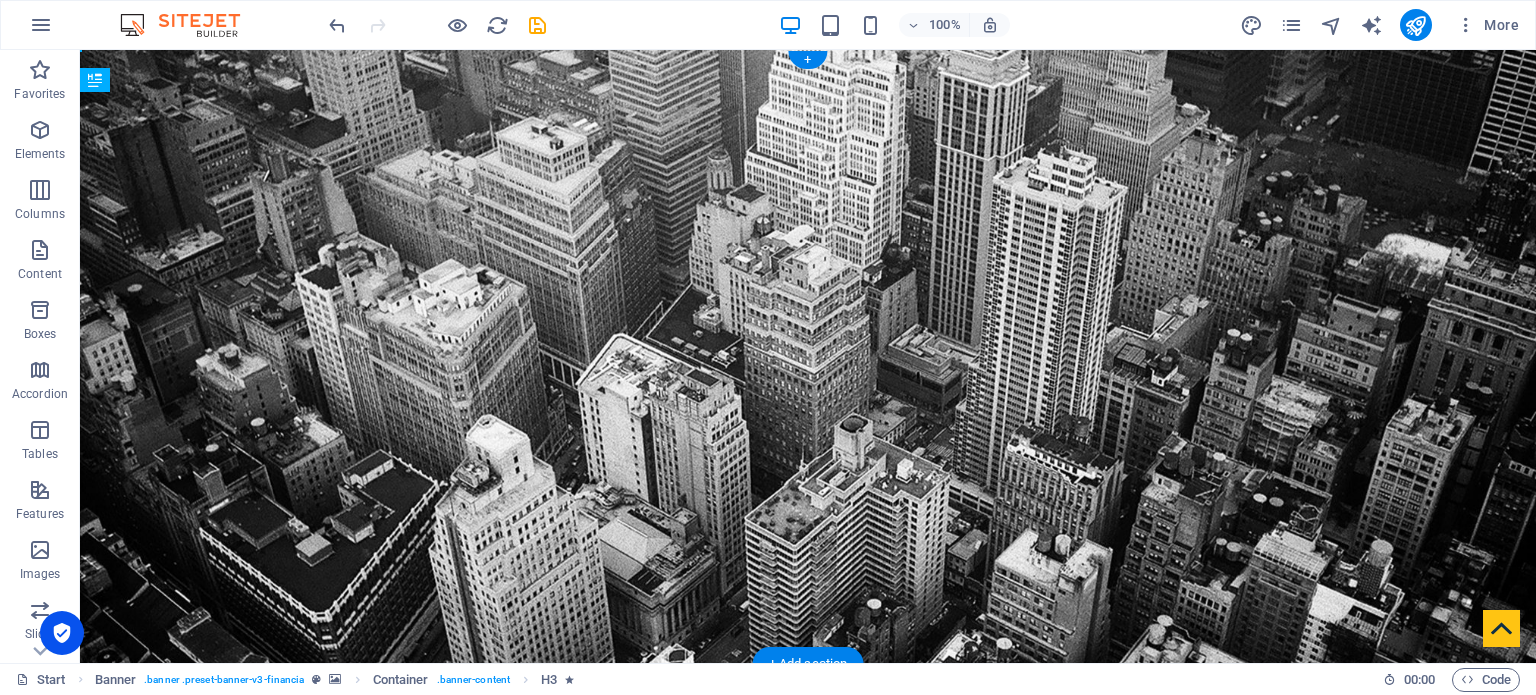 drag, startPoint x: 447, startPoint y: 397, endPoint x: 694, endPoint y: 252, distance: 286.41577 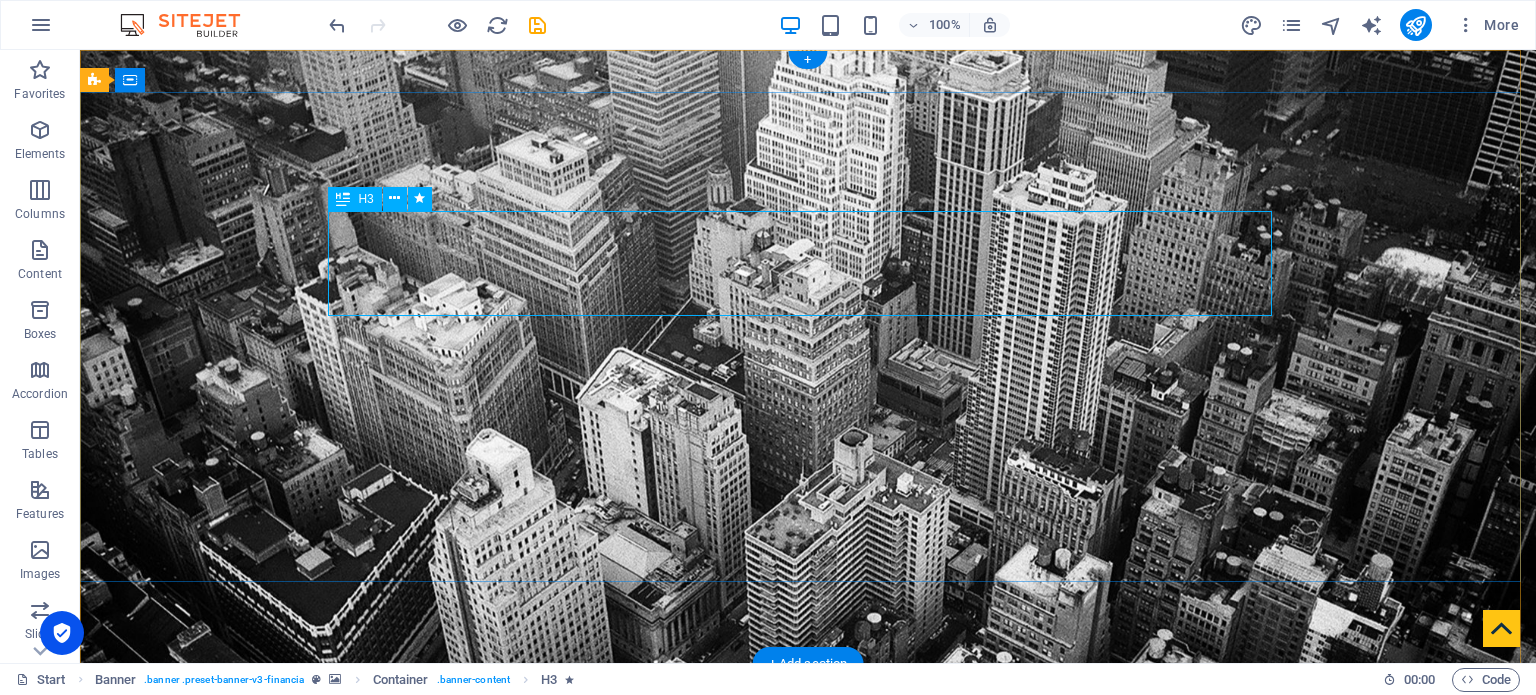 click on "KALVE OOO — надёжный партнёр в строительстве, складской логистике и пассажирских перевозках." at bounding box center (808, 963) 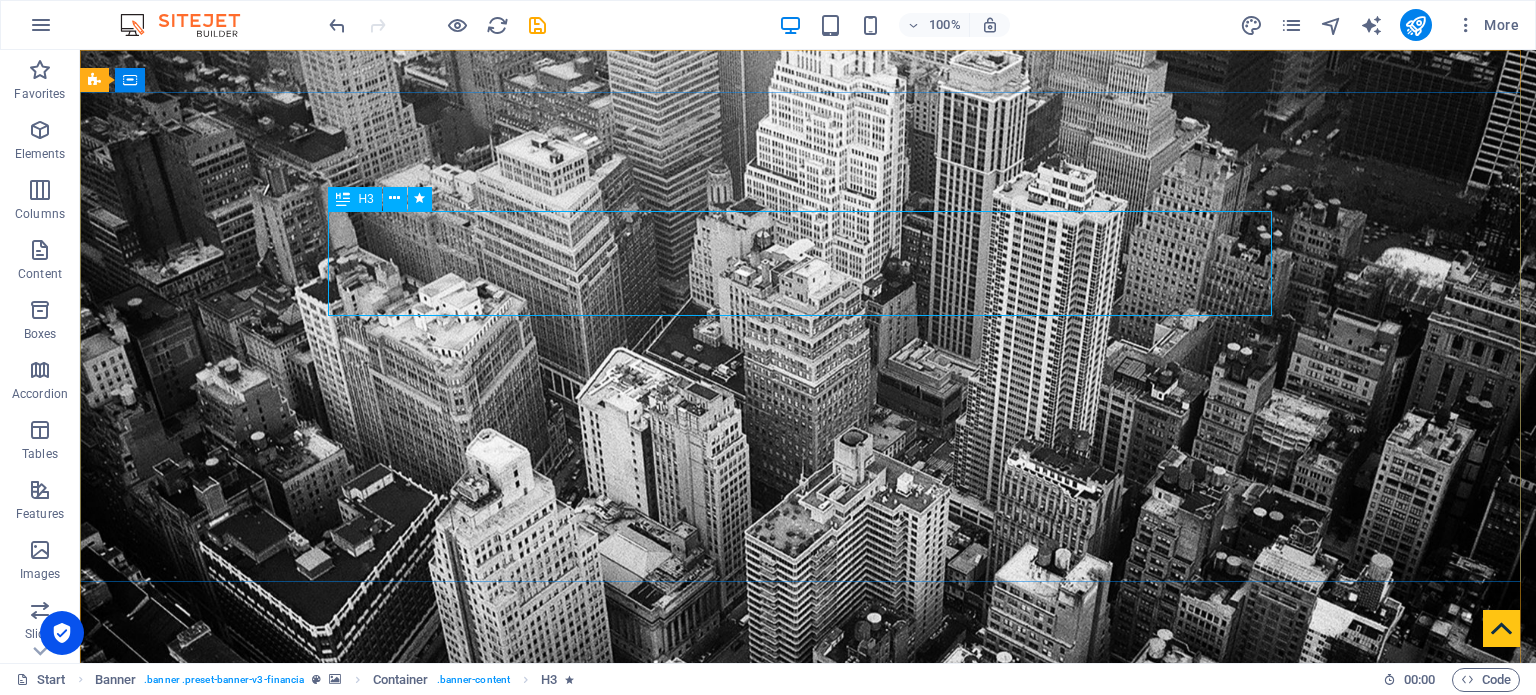 click on "H3" at bounding box center [365, 199] 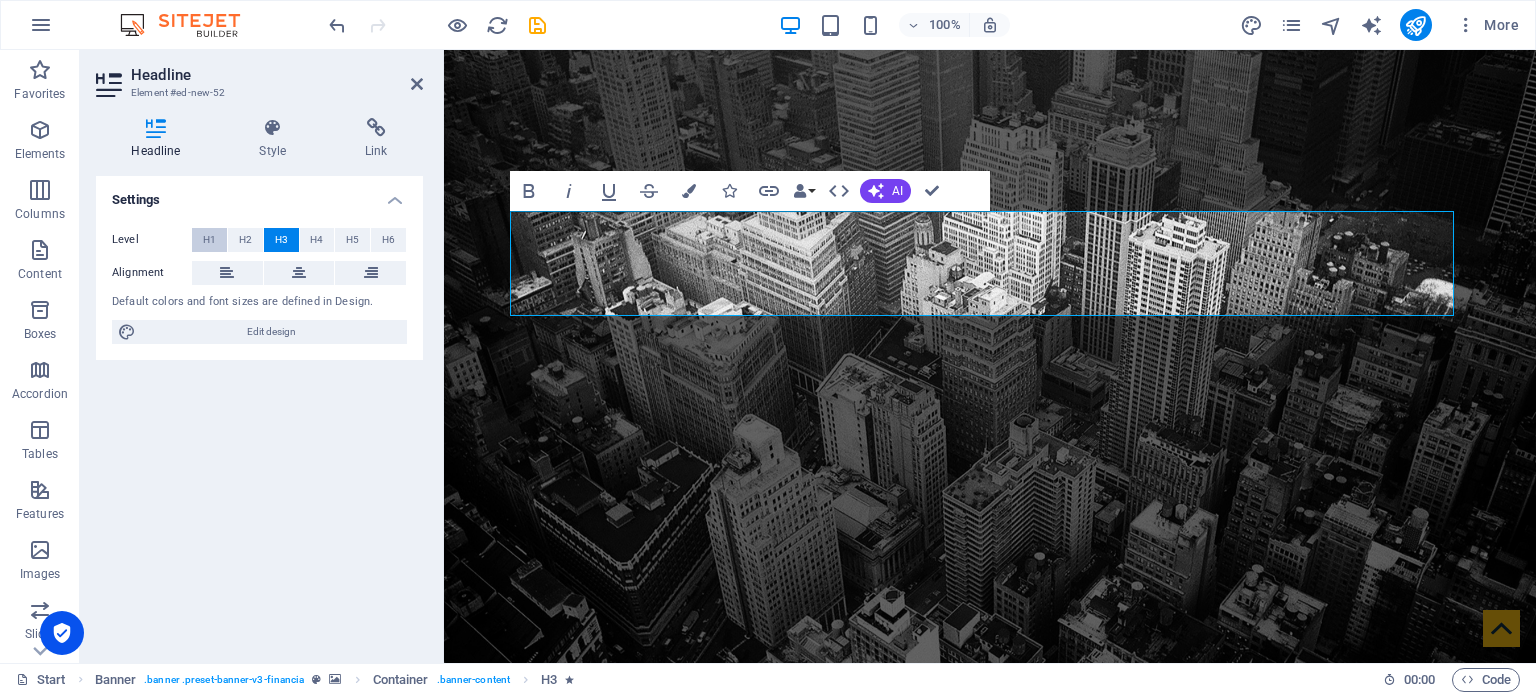click on "H1" at bounding box center [209, 240] 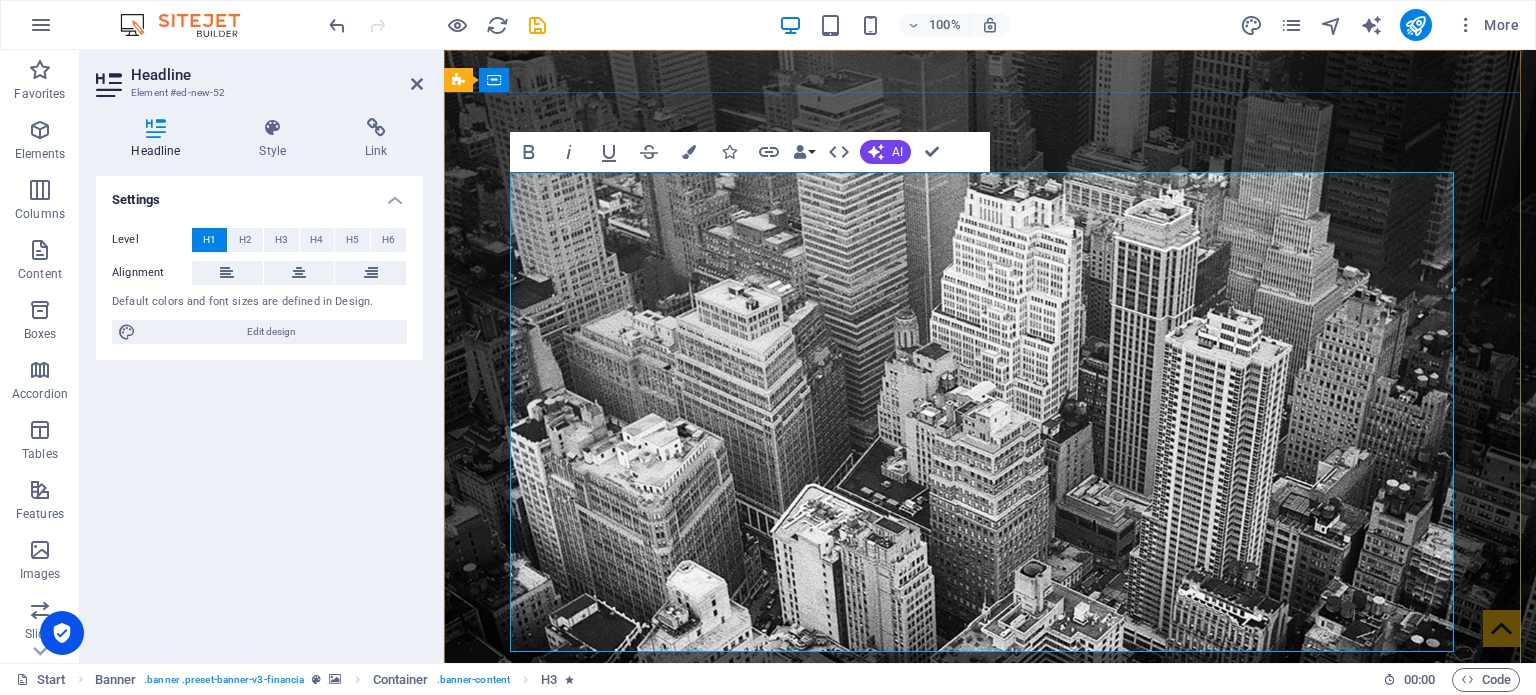 click on "KALVE OOO — надёжный партнёр в строительстве, складской логистике и пассажирских перевозках." at bounding box center (990, 1421) 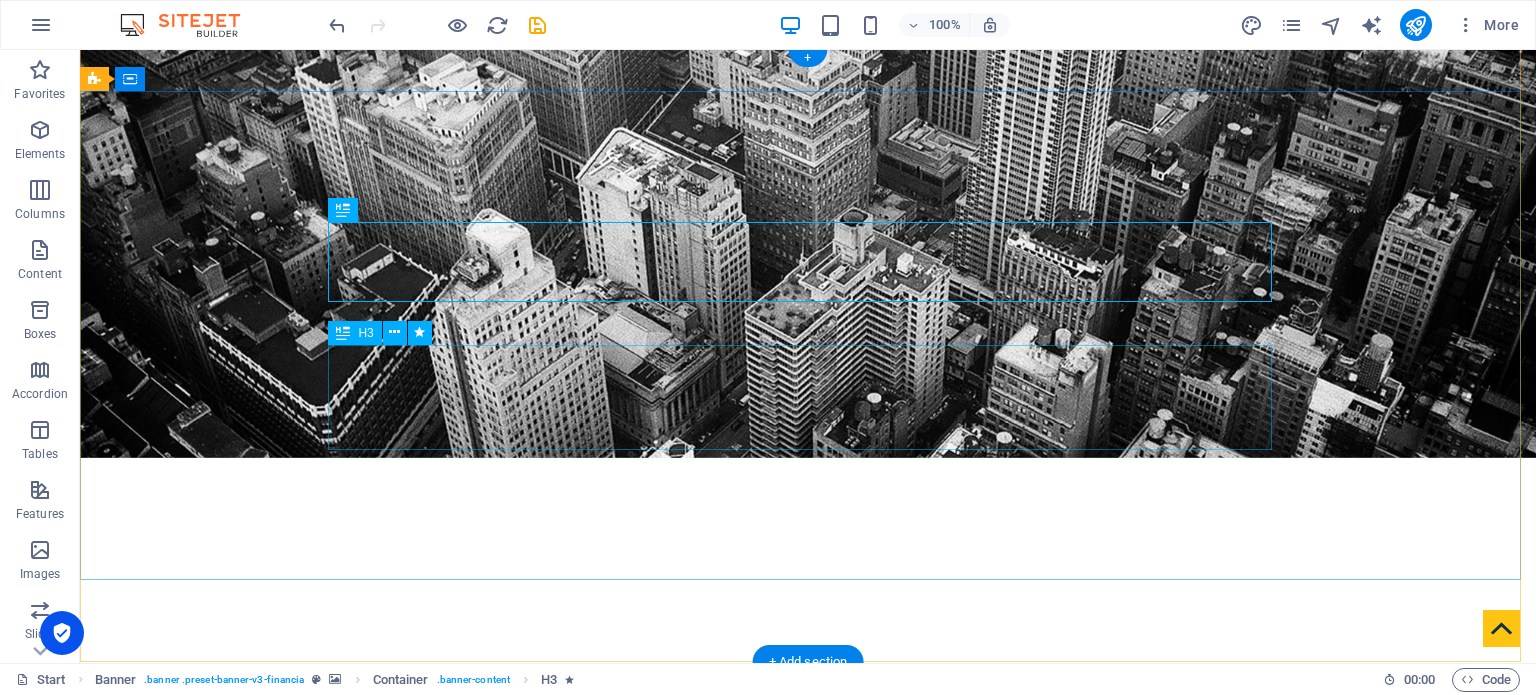 scroll, scrollTop: 500, scrollLeft: 0, axis: vertical 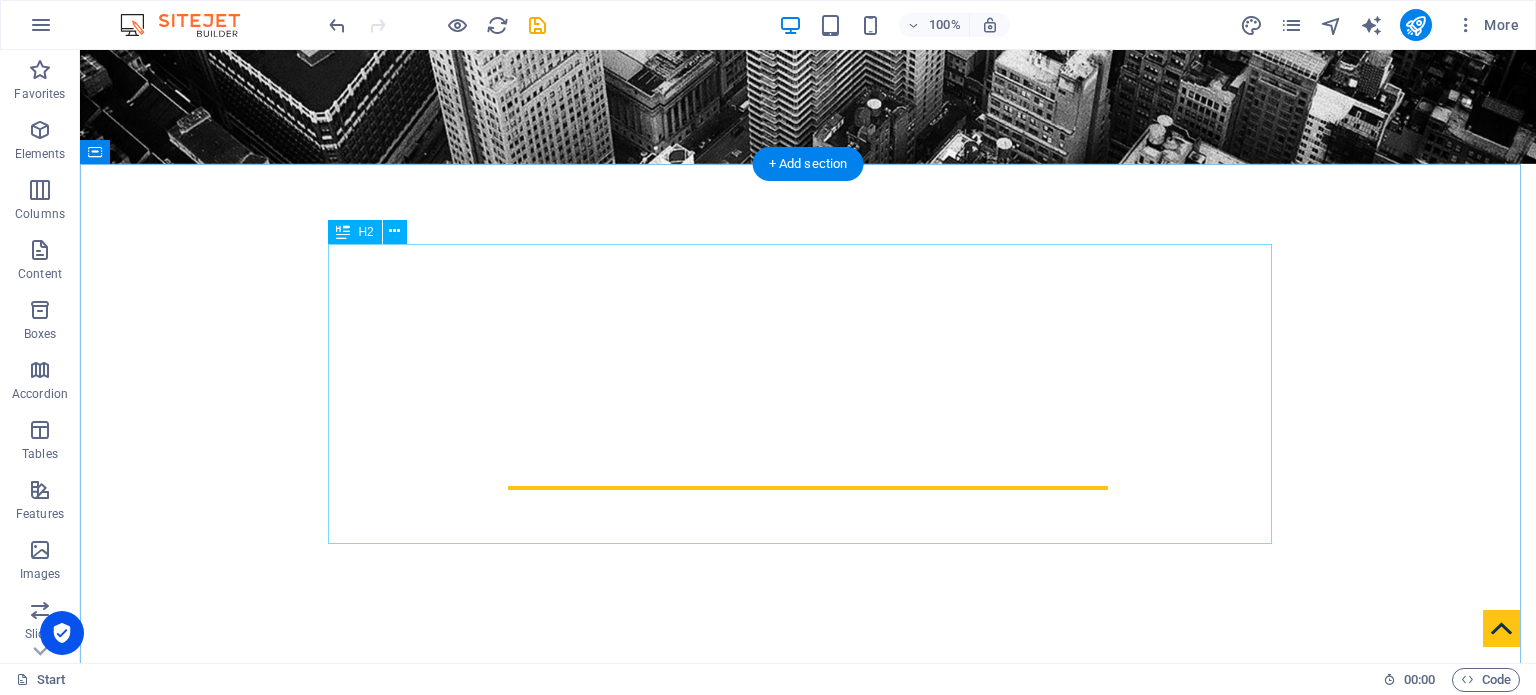 click on "About  КАЛЬВЕ OOO - надёжный партнёр в строительстве, складской логистике и пассажирских перевозках." at bounding box center (808, 1003) 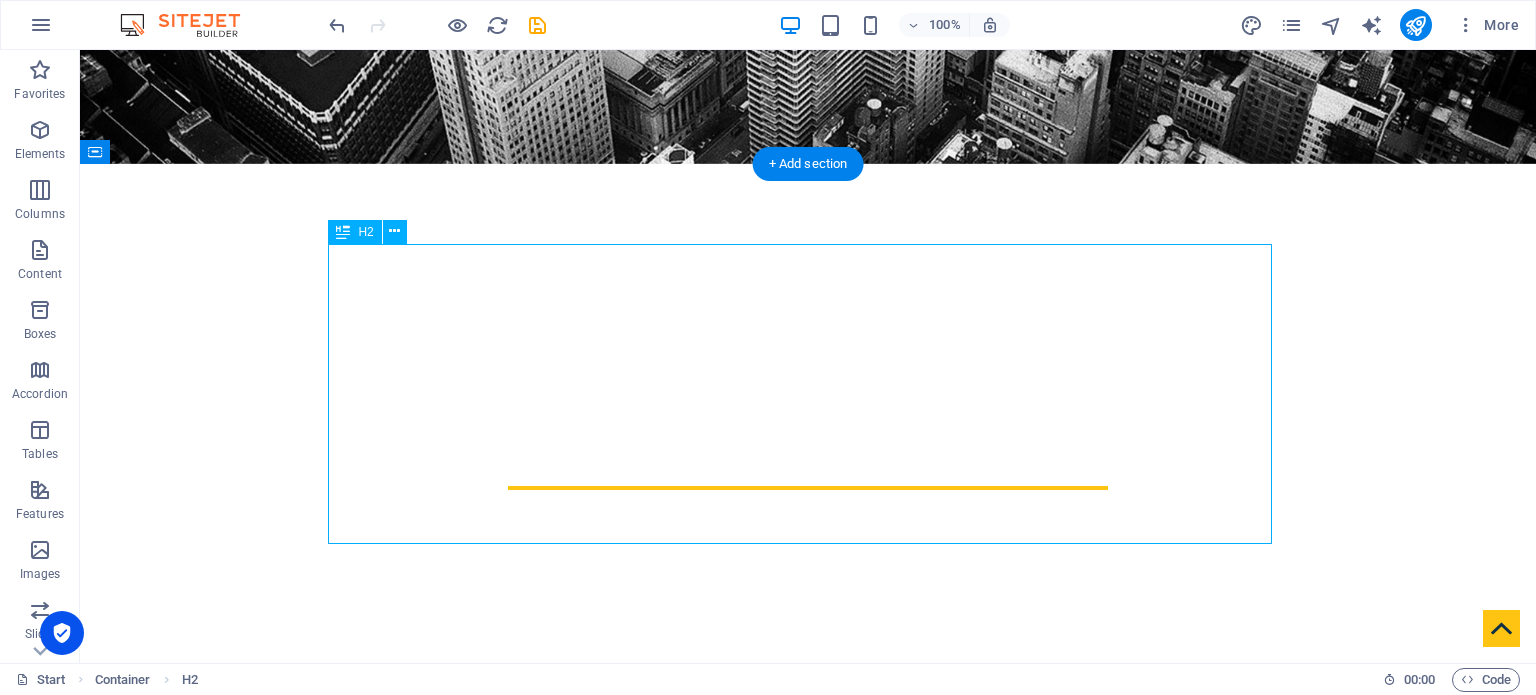 click on "About  КАЛЬВЕ OOO - надёжный партнёр в строительстве, складской логистике и пассажирских перевозках." at bounding box center (808, 1003) 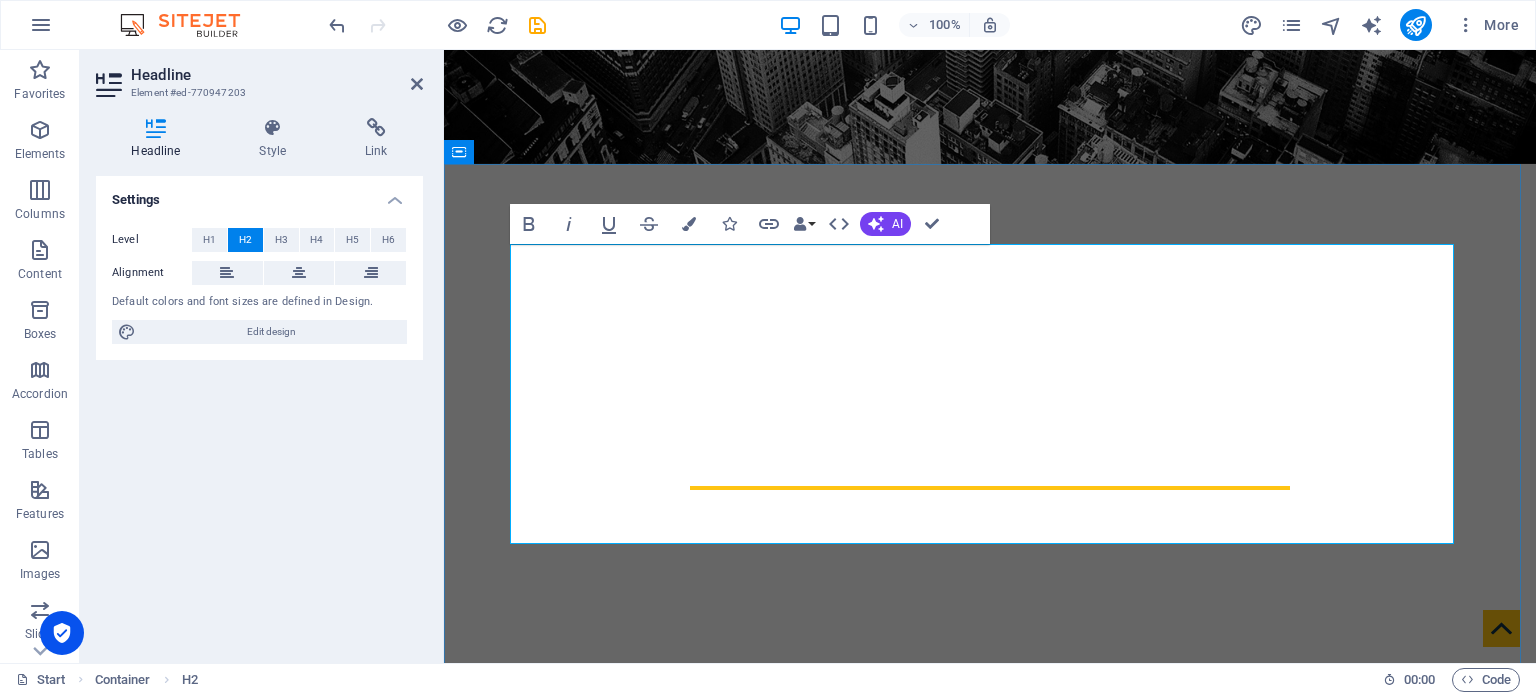 click on "About  КАЛЬВЕ OOO - надёжный партнёр в строительстве, складской логистике и пассажирских перевозках." at bounding box center (990, 1003) 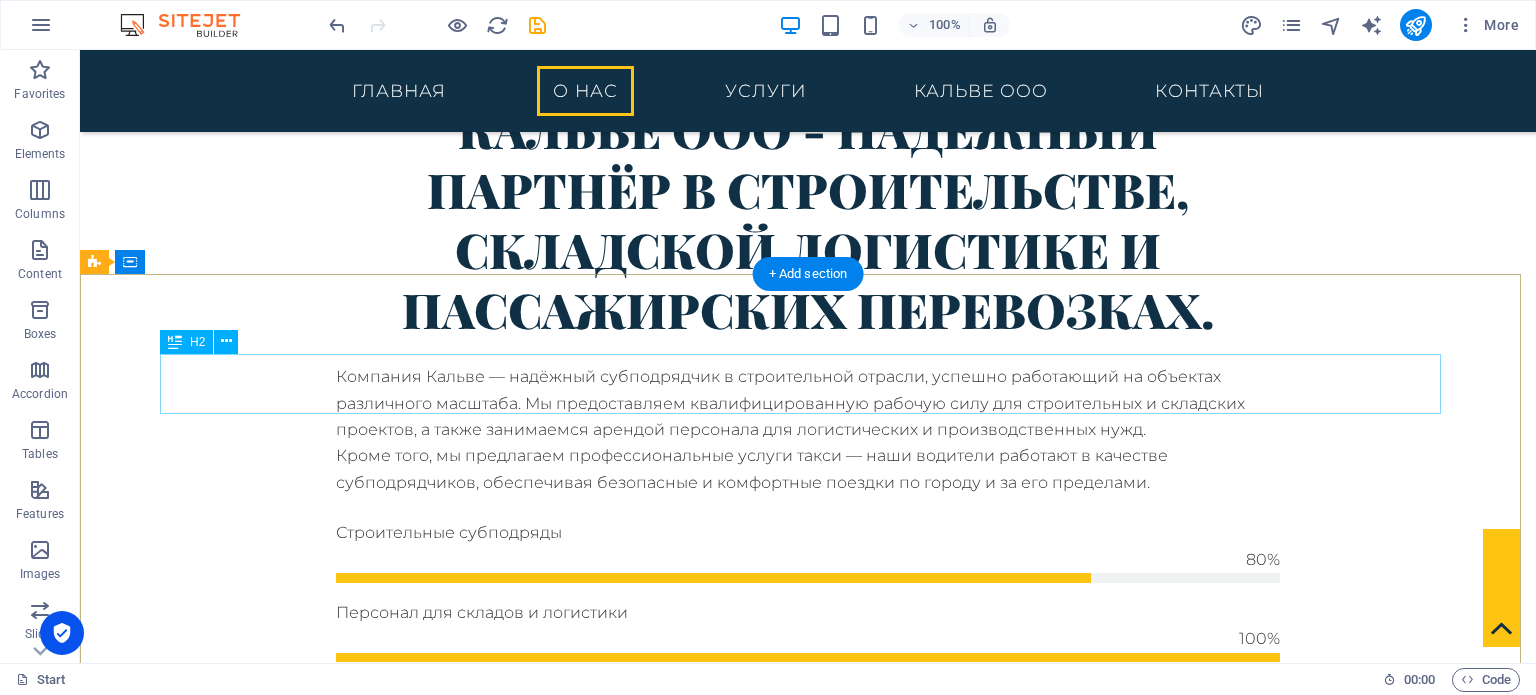 scroll, scrollTop: 1200, scrollLeft: 0, axis: vertical 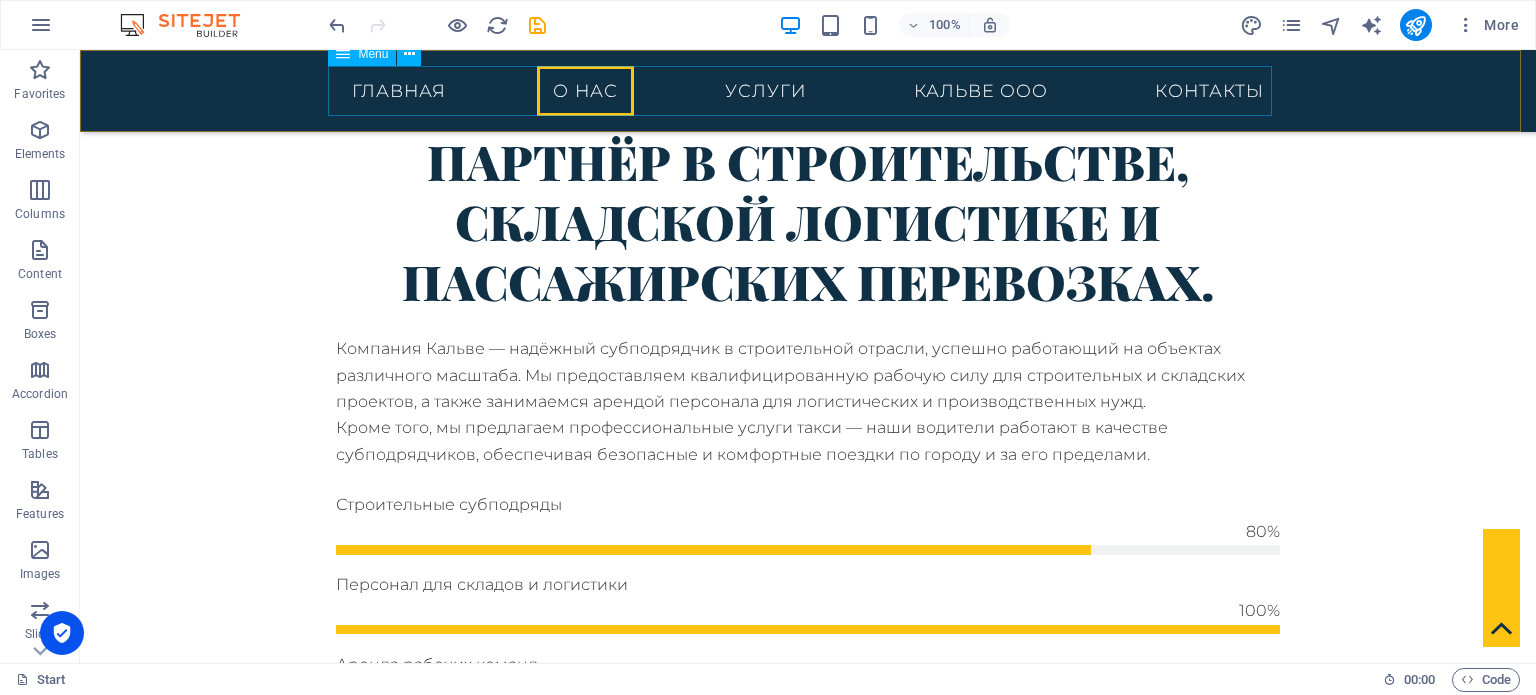click on "ГЛАВНАЯ О НАС УСЛУГИ КАЛЬВЕ OOO КОНТАКТЫ" at bounding box center [808, 91] 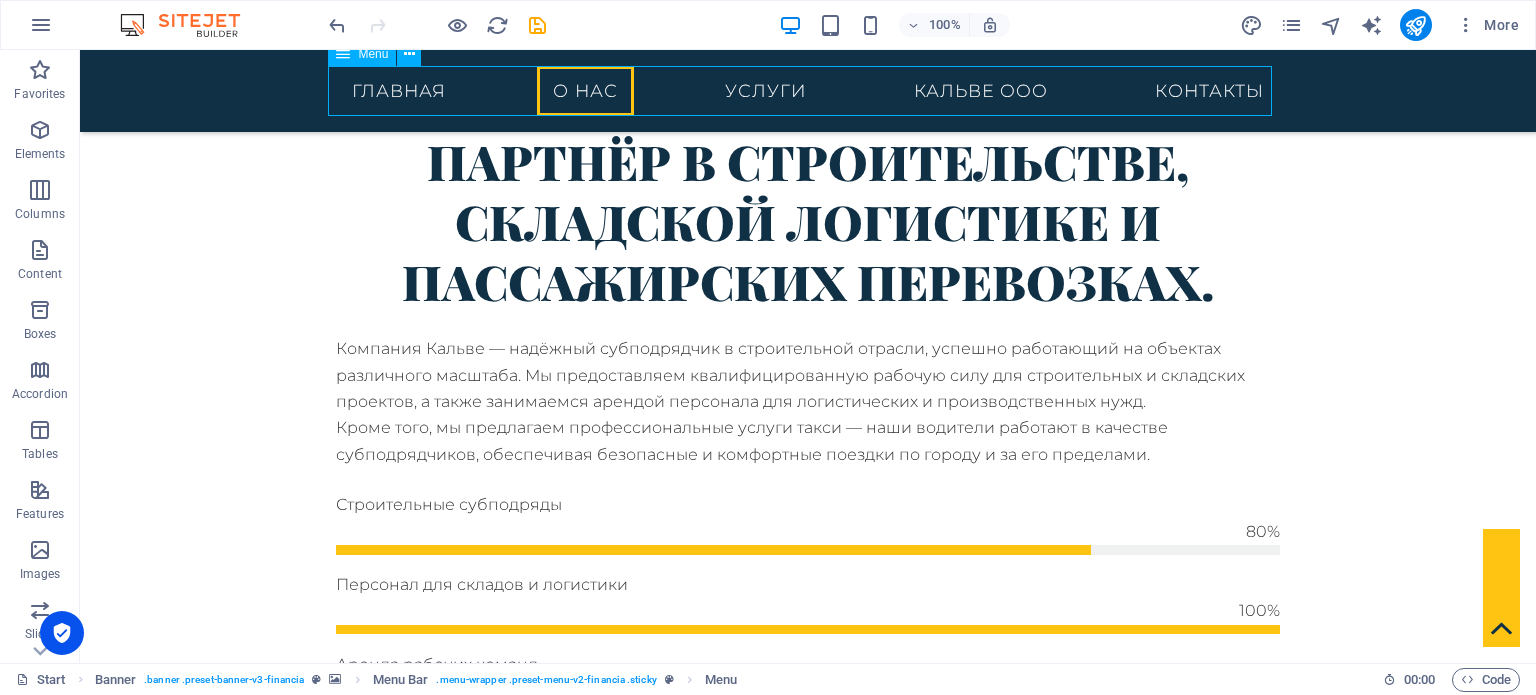 click on "ГЛАВНАЯ О НАС УСЛУГИ КАЛЬВЕ OOO КОНТАКТЫ" at bounding box center [808, 91] 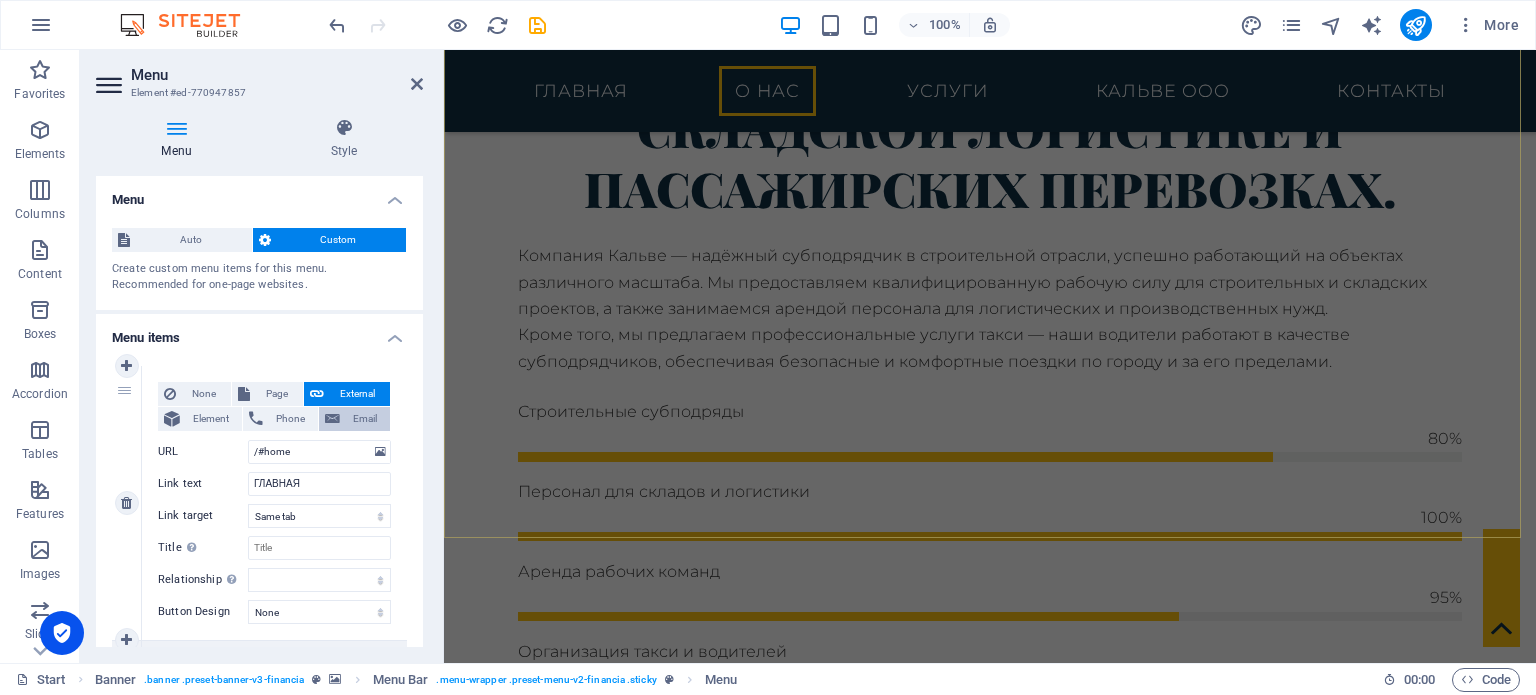 scroll, scrollTop: 1600, scrollLeft: 0, axis: vertical 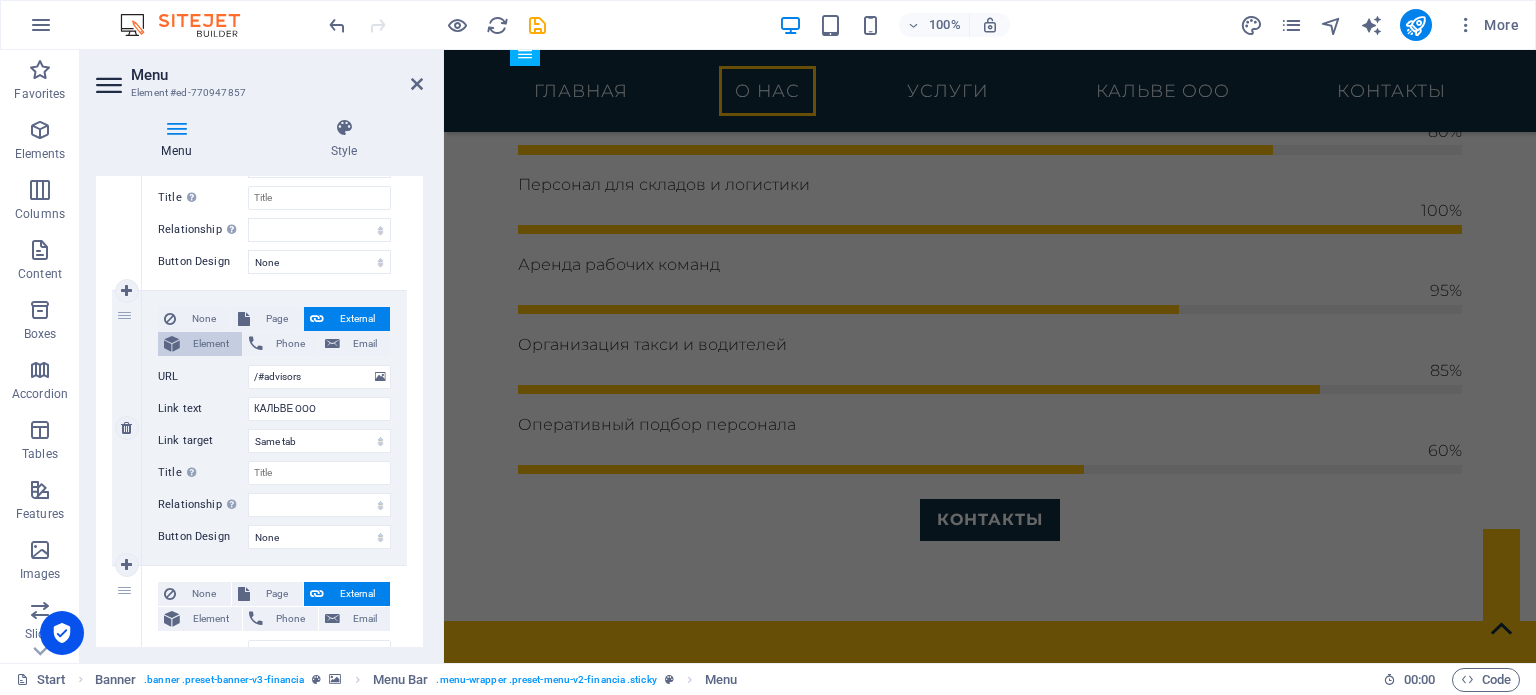 click on "Element" at bounding box center [211, 344] 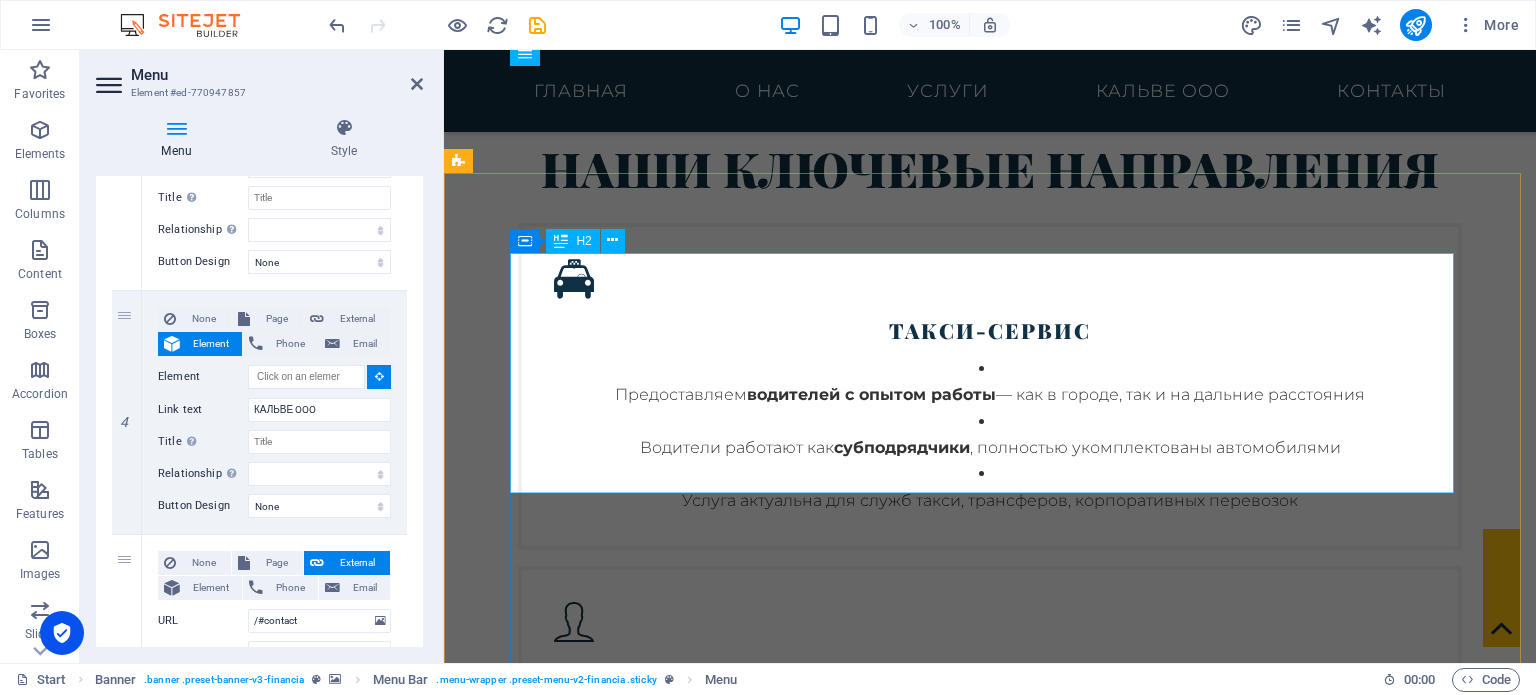 scroll, scrollTop: 2809, scrollLeft: 0, axis: vertical 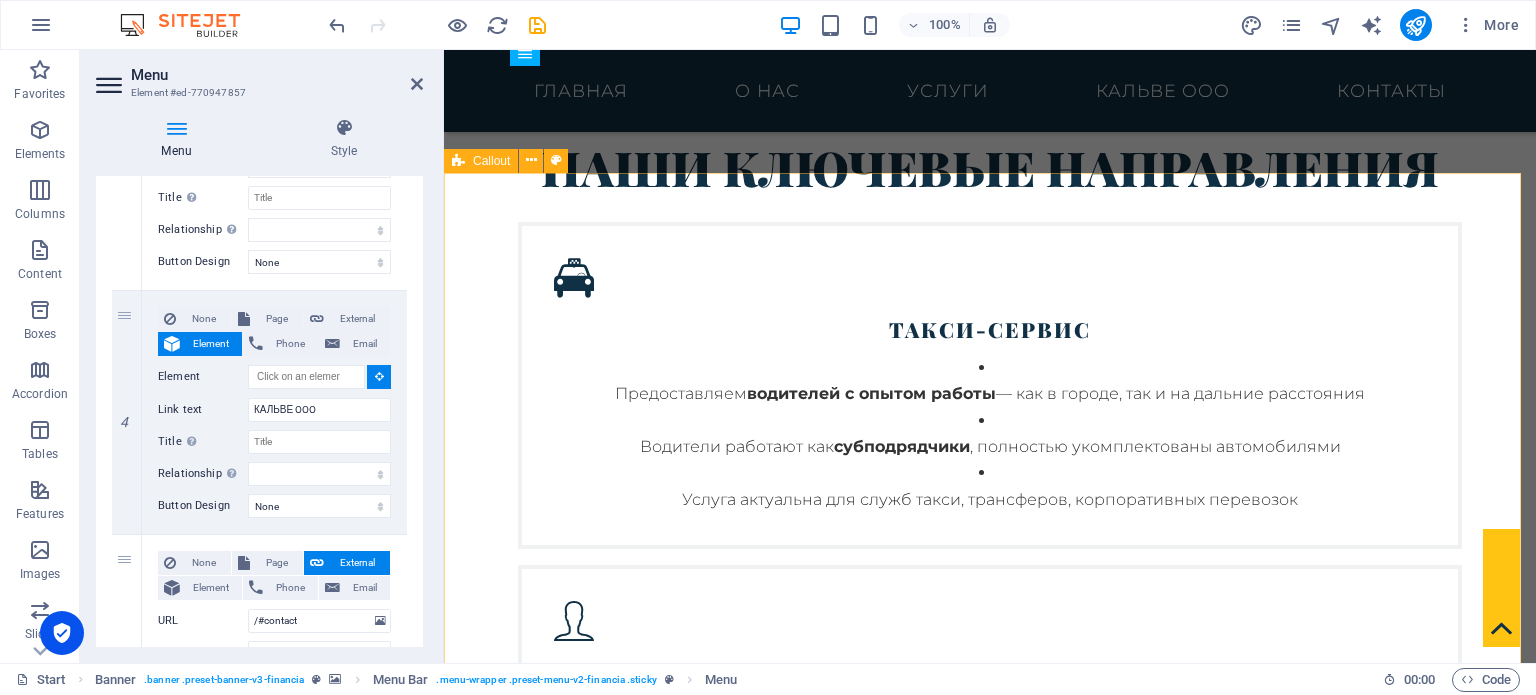 click on "КАЛЬВЕ OOO - надёжный партнёр в строительстве, складской логистике и пассажирских перевозках. Сервис компании  KALVE KALVE  — это надёжный партнёр с более чем  15-летним опытом работы  в сфере субподрядных услуг. Наша компания успешно сотрудничает с  десятками строительных, логистических и производственных фирм  по всей Европе, предоставляя квалифицированный персонал под конкретные нужды заказчика. Строительные услуги Мы работаем как субподрядчик  на строительных объектах различного масштаба : жилые и коммерческие здания инфраструктурные проекты бетонщики" at bounding box center [990, 2341] 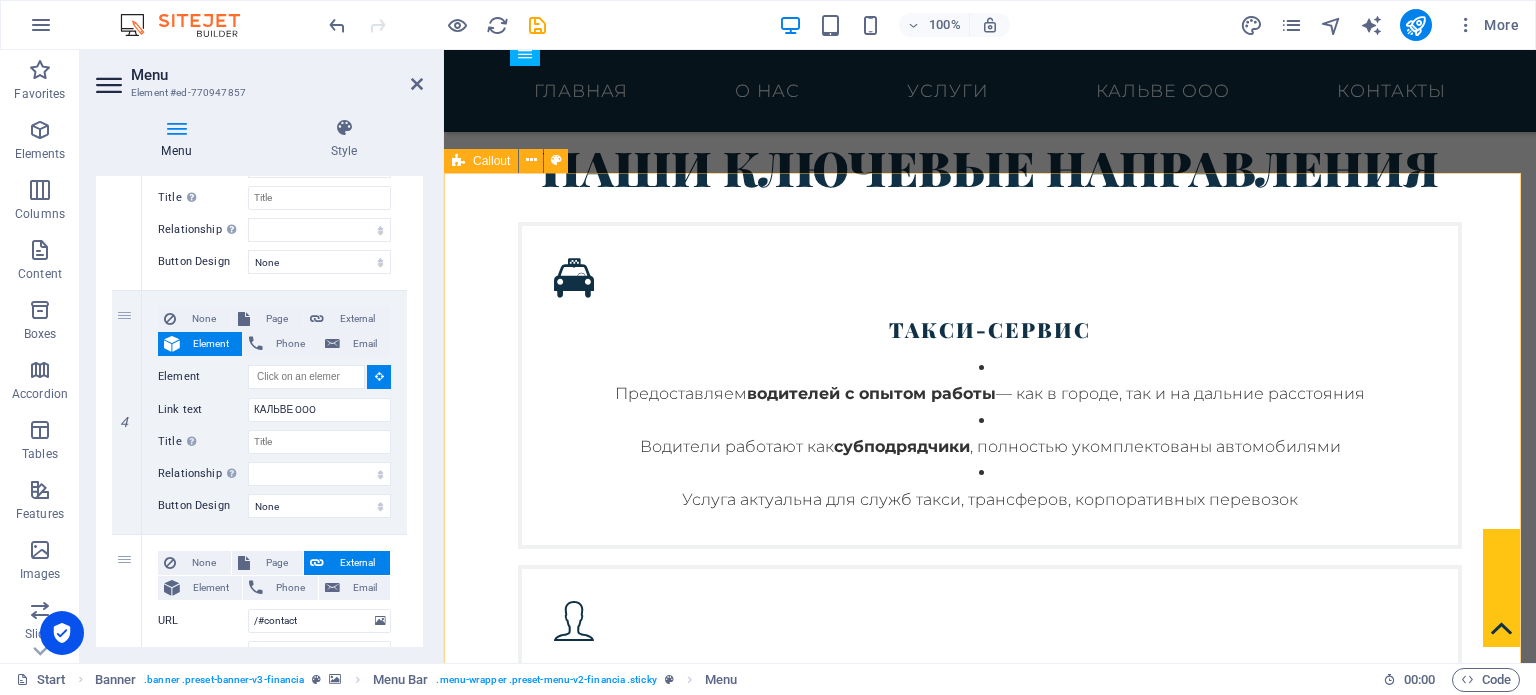 type on "#ed-770947776" 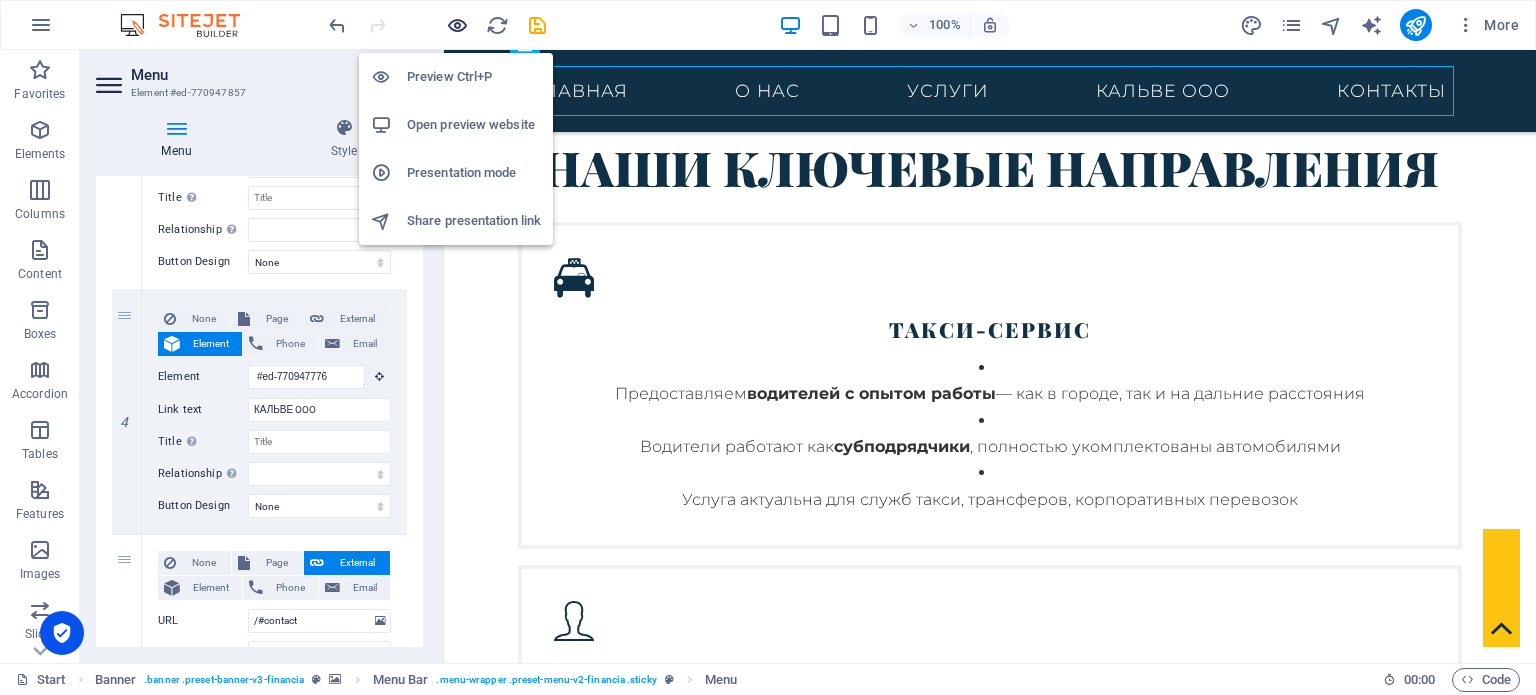 click at bounding box center (457, 25) 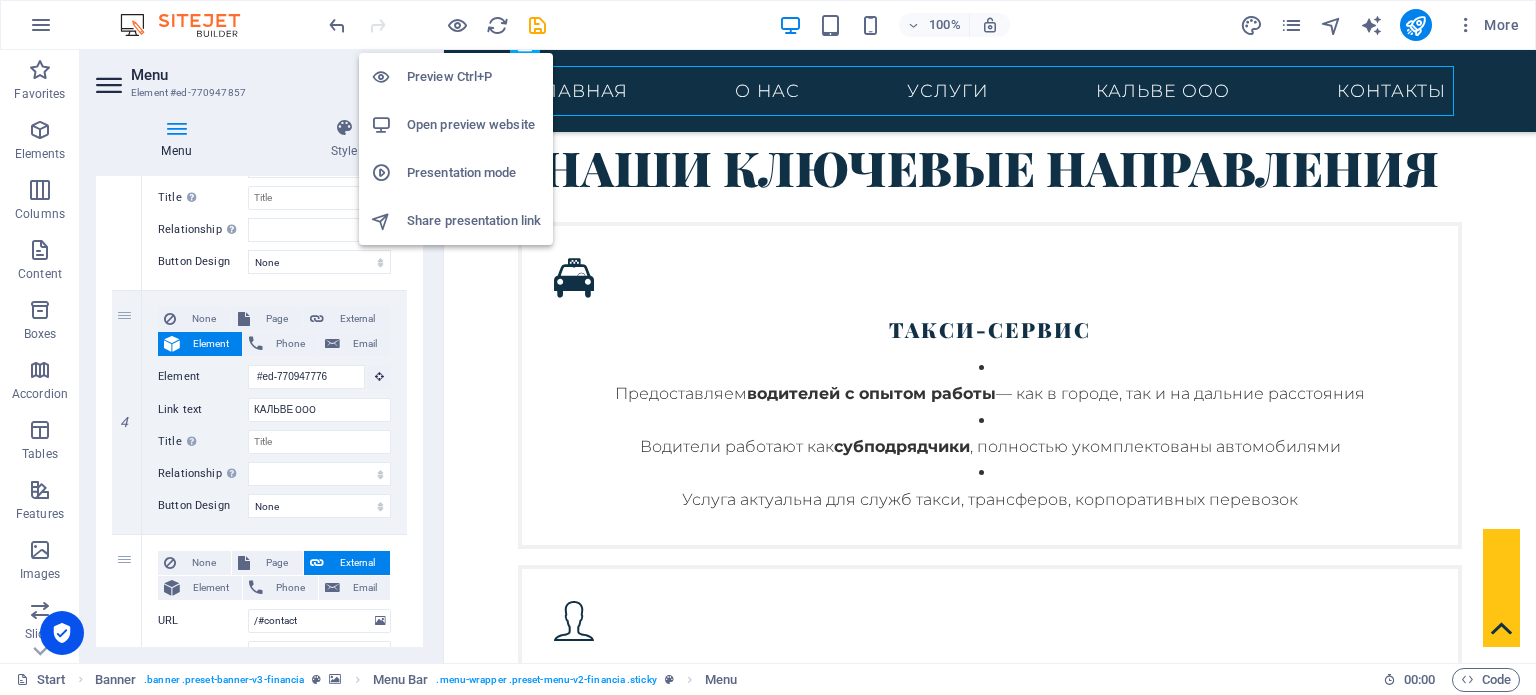 scroll, scrollTop: 2783, scrollLeft: 0, axis: vertical 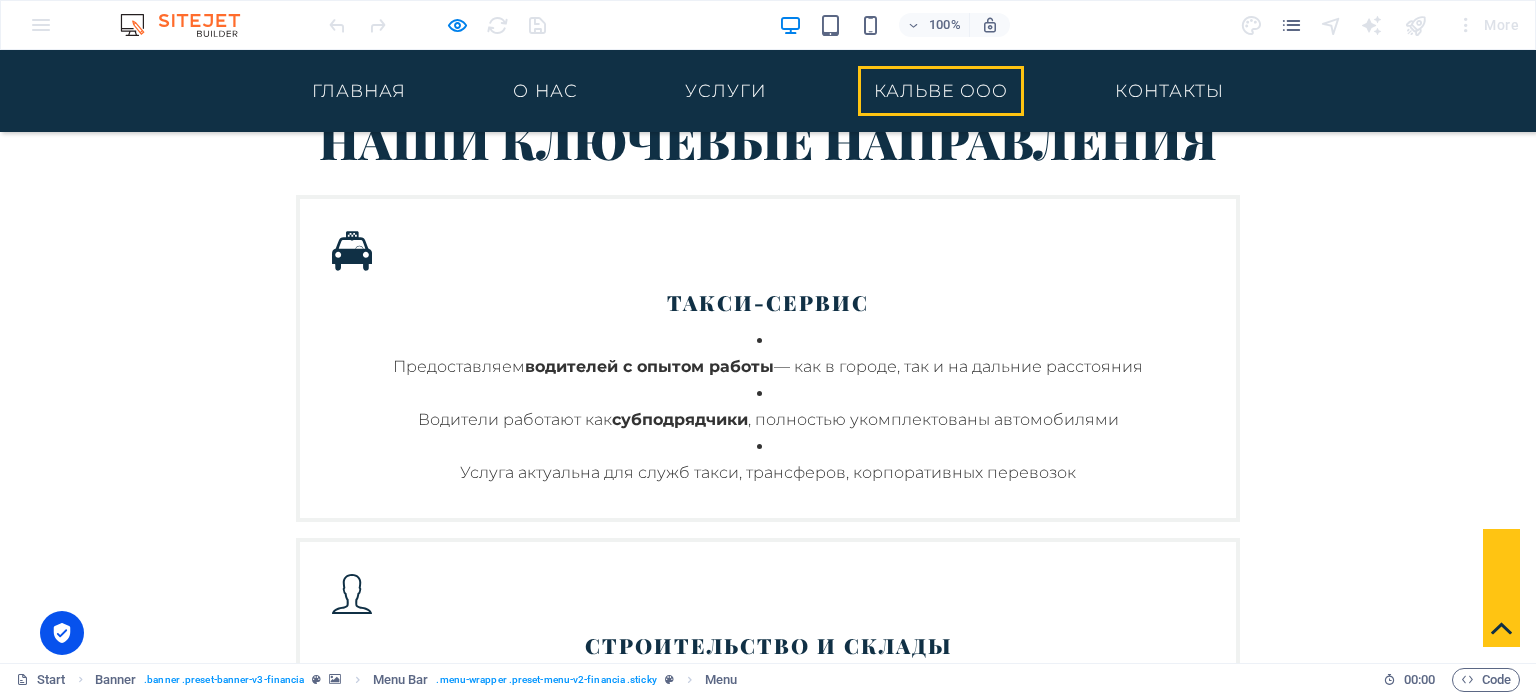 click on "КАЛЬВЕ OOO" at bounding box center [941, 91] 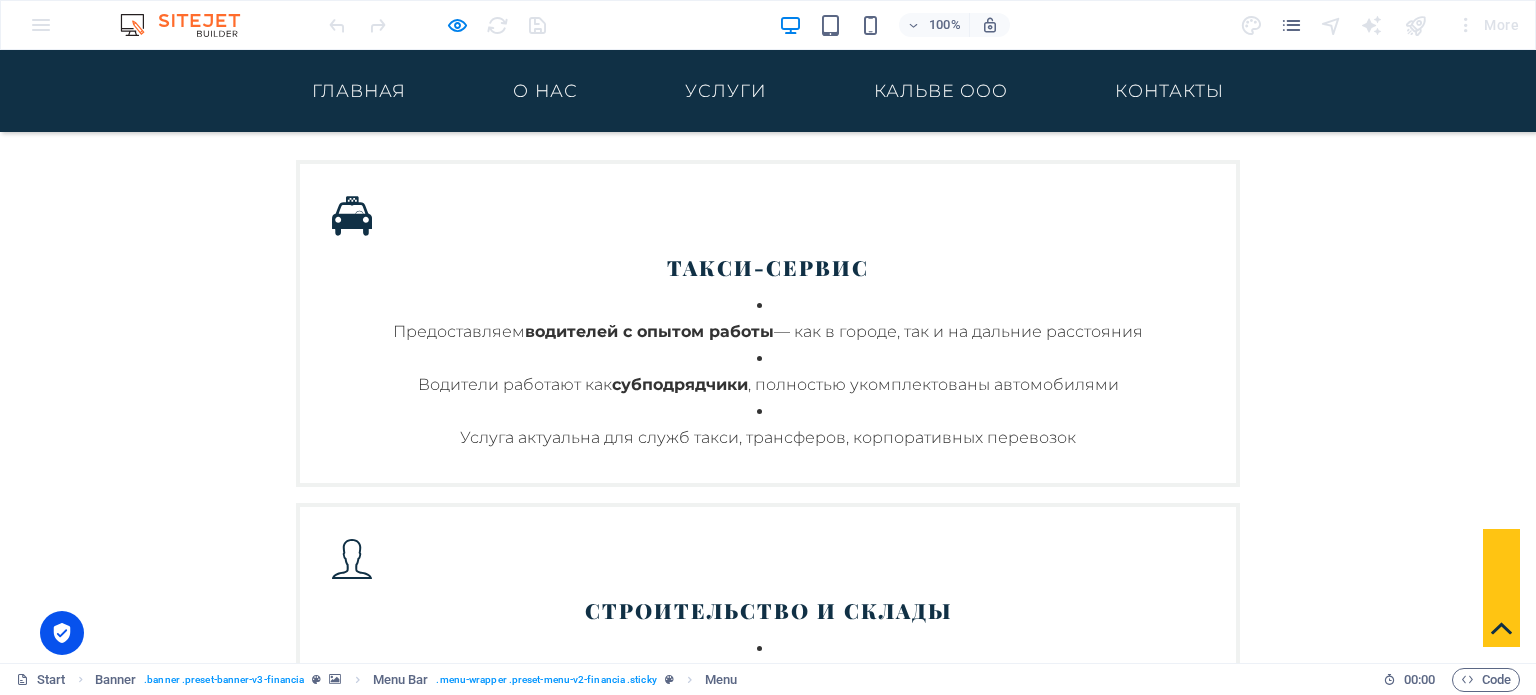 scroll, scrollTop: 2824, scrollLeft: 0, axis: vertical 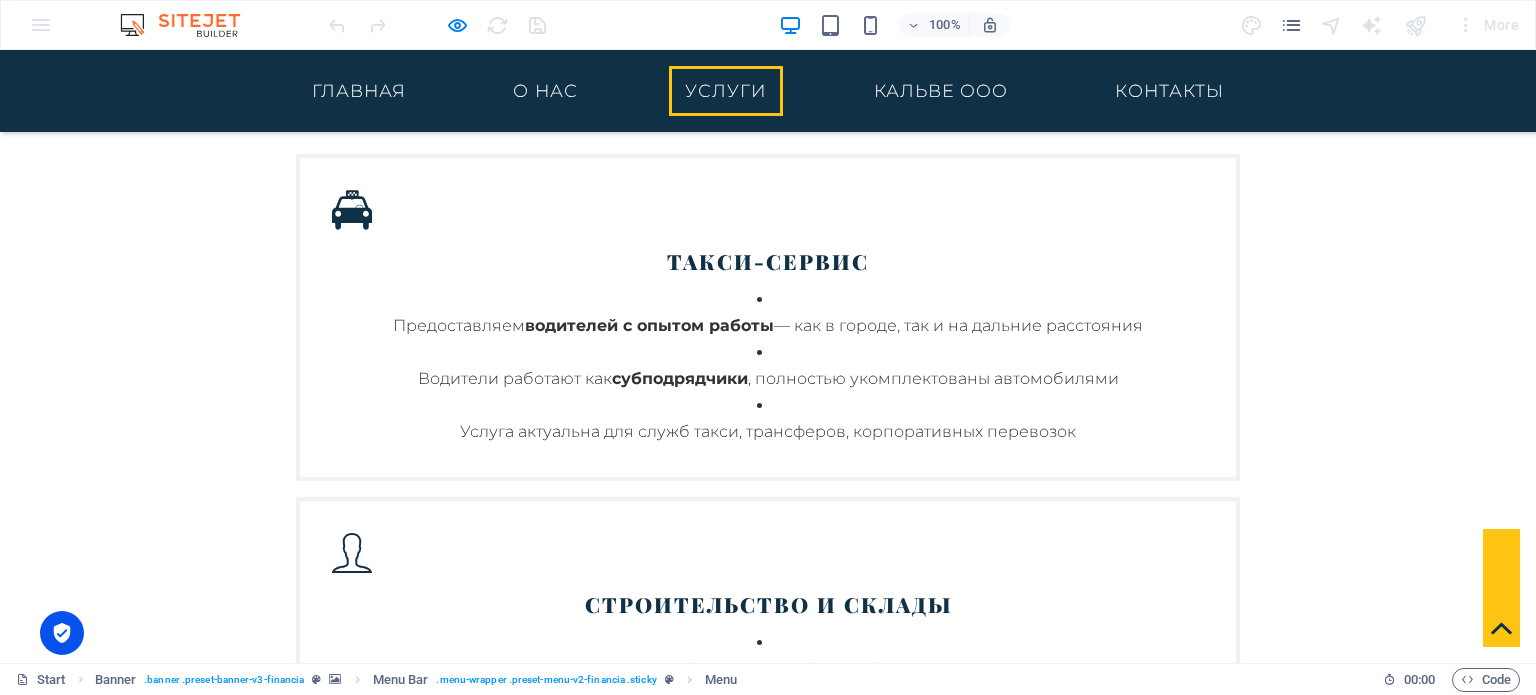 click on "УСЛУГИ" at bounding box center (726, 91) 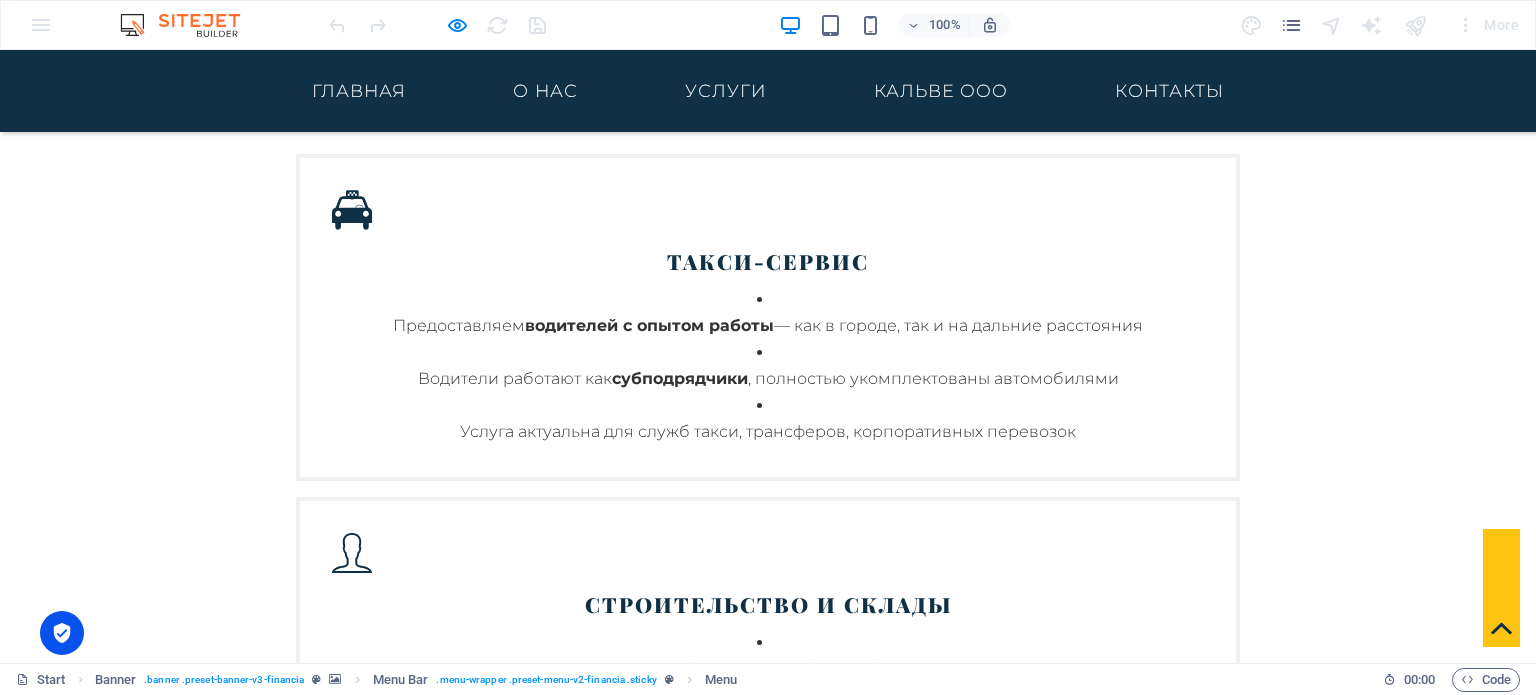 select 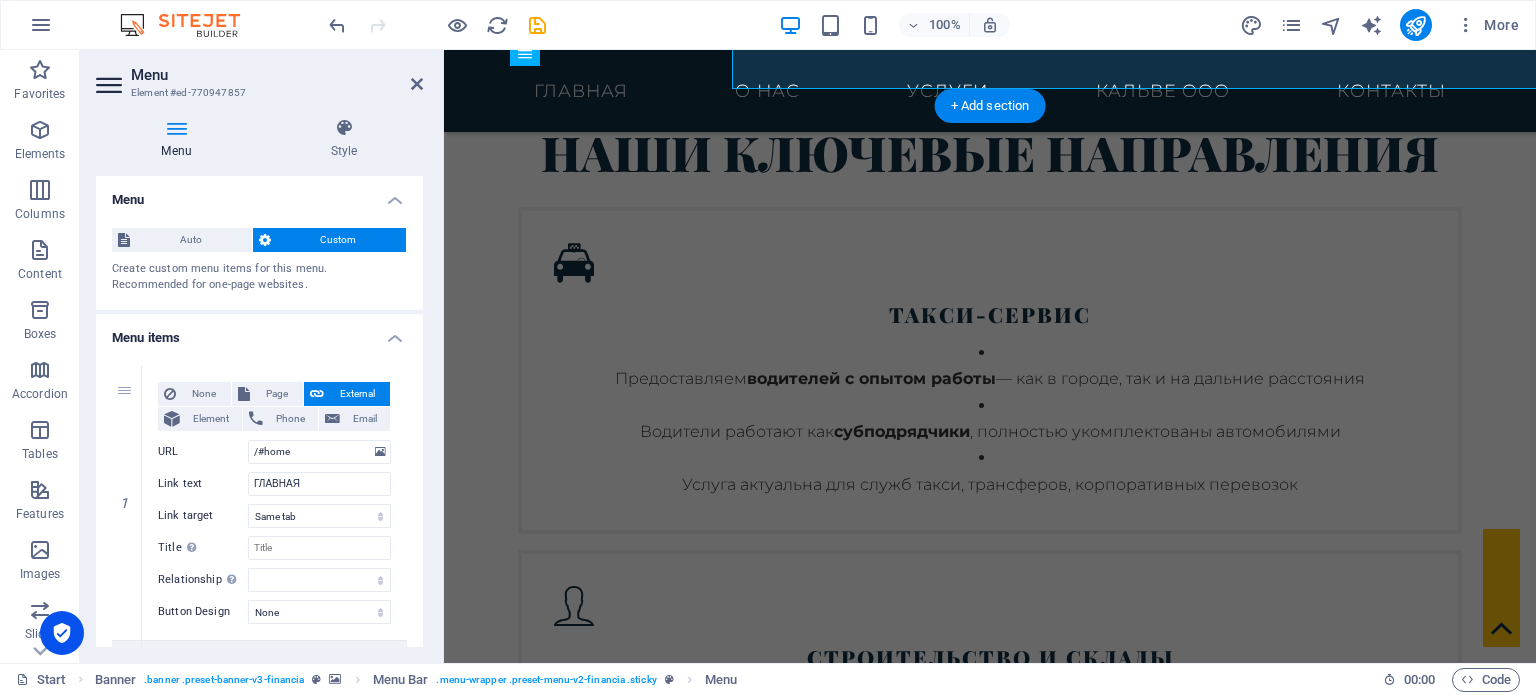 scroll, scrollTop: 2850, scrollLeft: 0, axis: vertical 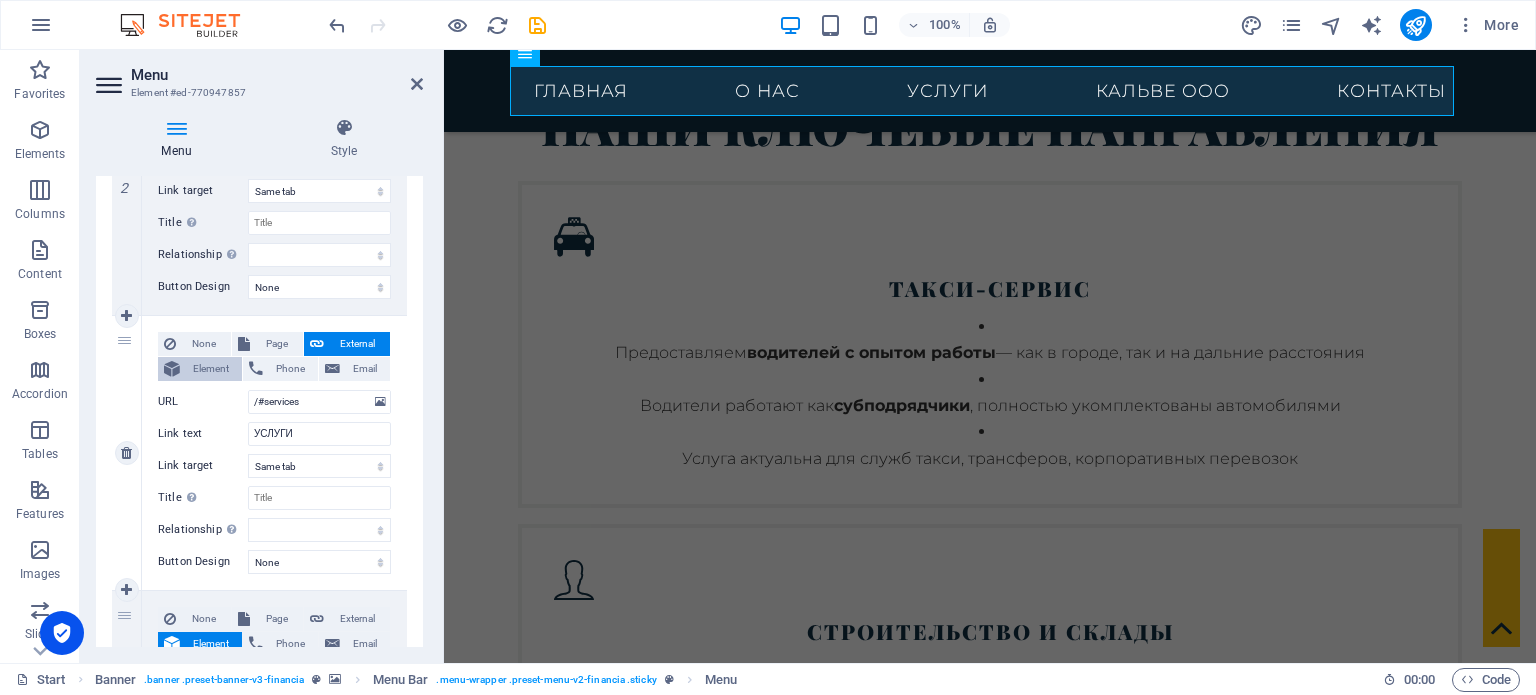 click on "Element" at bounding box center (211, 369) 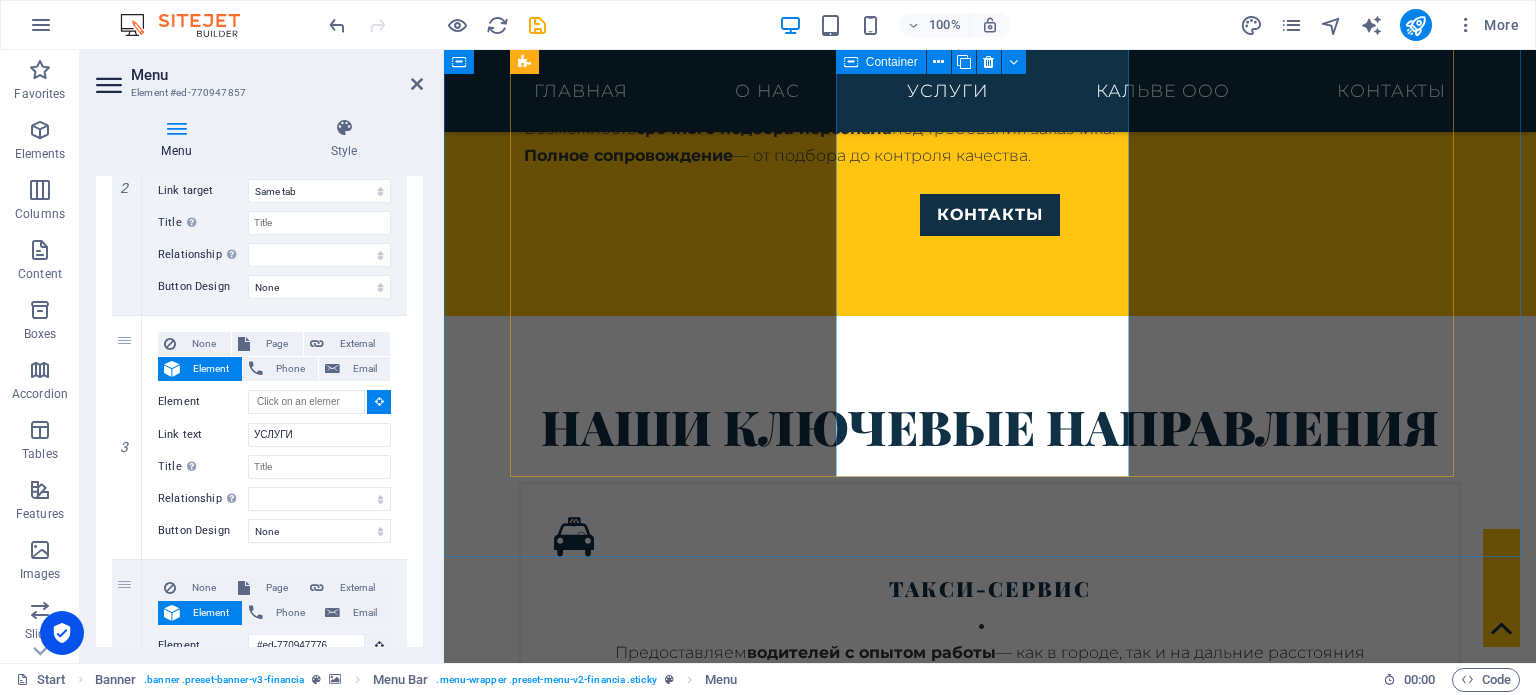 scroll, scrollTop: 2650, scrollLeft: 0, axis: vertical 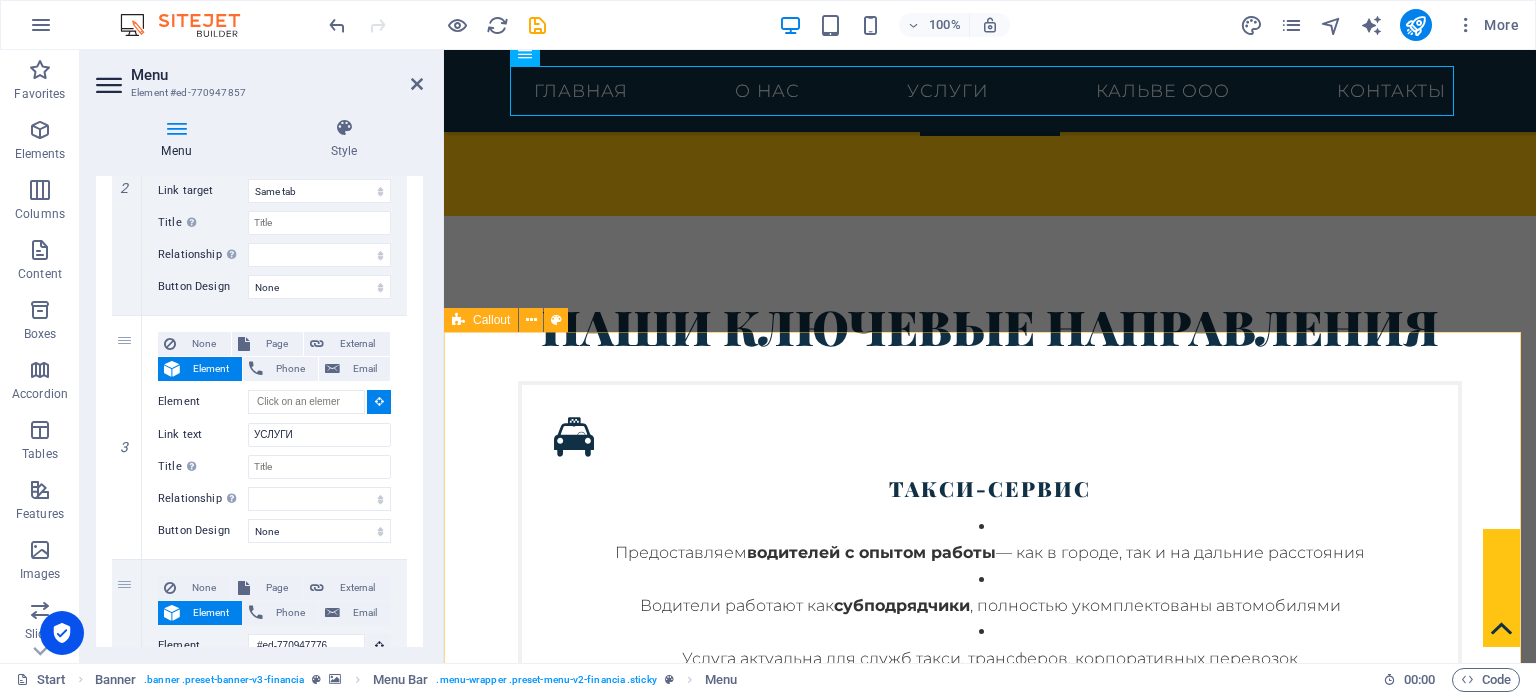 click on "КАЛЬВЕ OOO - надёжный партнёр в строительстве, складской логистике и пассажирских перевозках. Сервис компании  KALVE KALVE  — это надёжный партнёр с более чем  15-летним опытом работы  в сфере субподрядных услуг. Наша компания успешно сотрудничает с  десятками строительных, логистических и производственных фирм  по всей Европе, предоставляя квалифицированный персонал под конкретные нужды заказчика. Строительные услуги Мы работаем как субподрядчик  на строительных объектах различного масштаба : жилые и коммерческие здания инфраструктурные проекты бетонщики" at bounding box center [990, 2500] 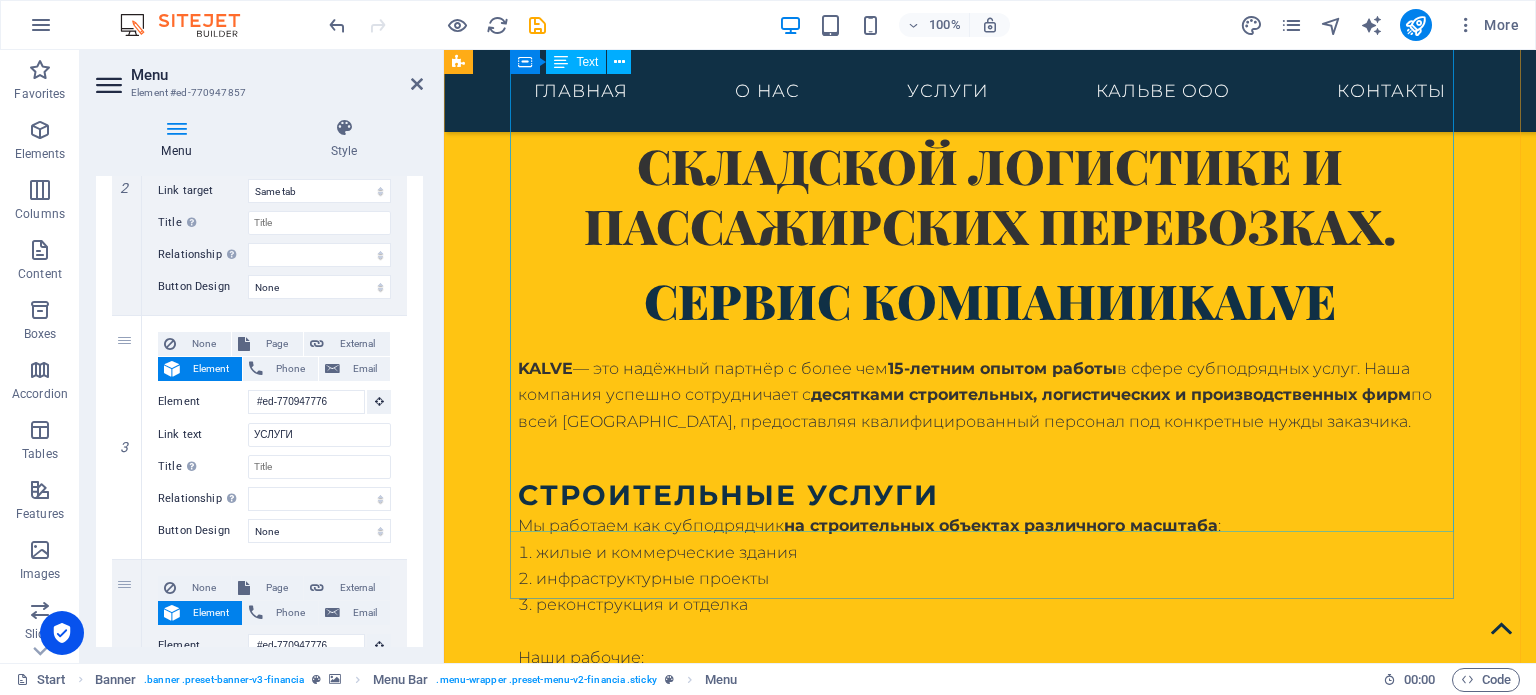 scroll, scrollTop: 4550, scrollLeft: 0, axis: vertical 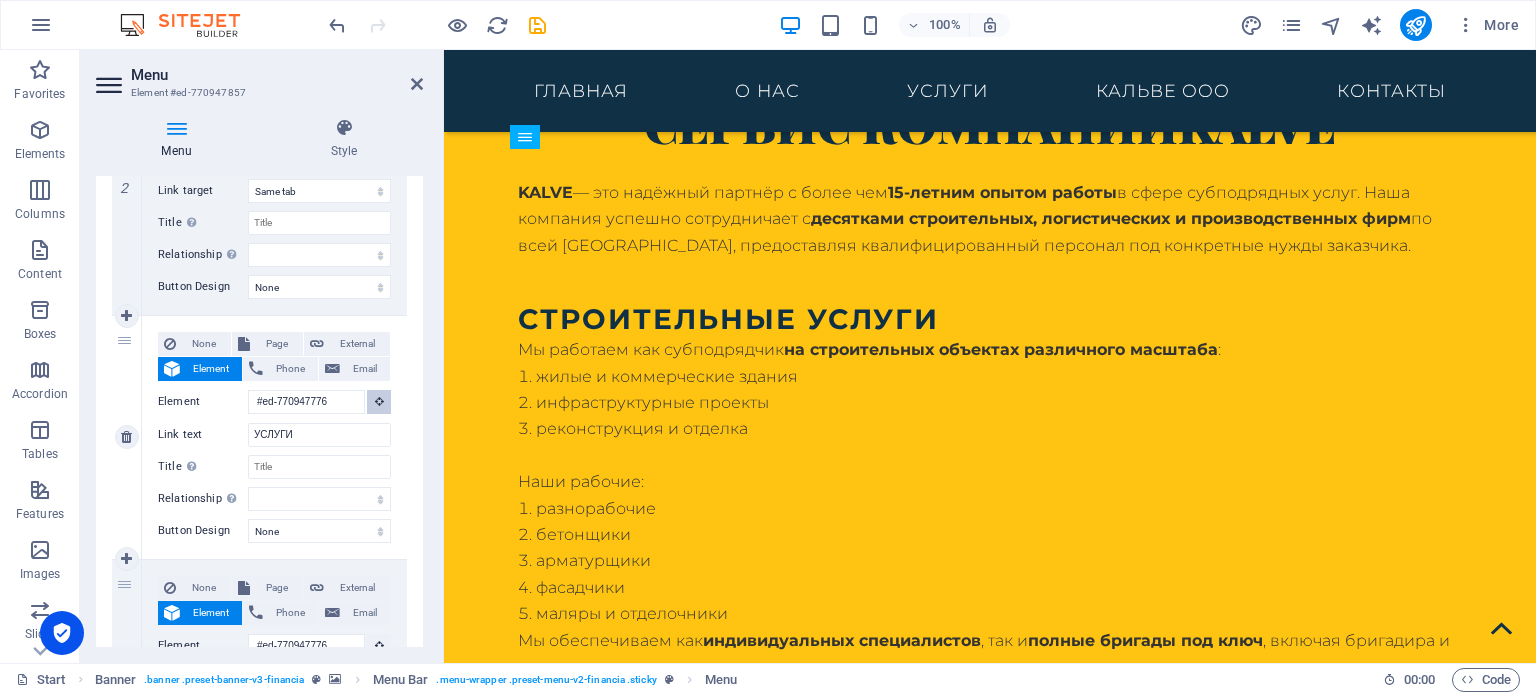 click at bounding box center (379, 401) 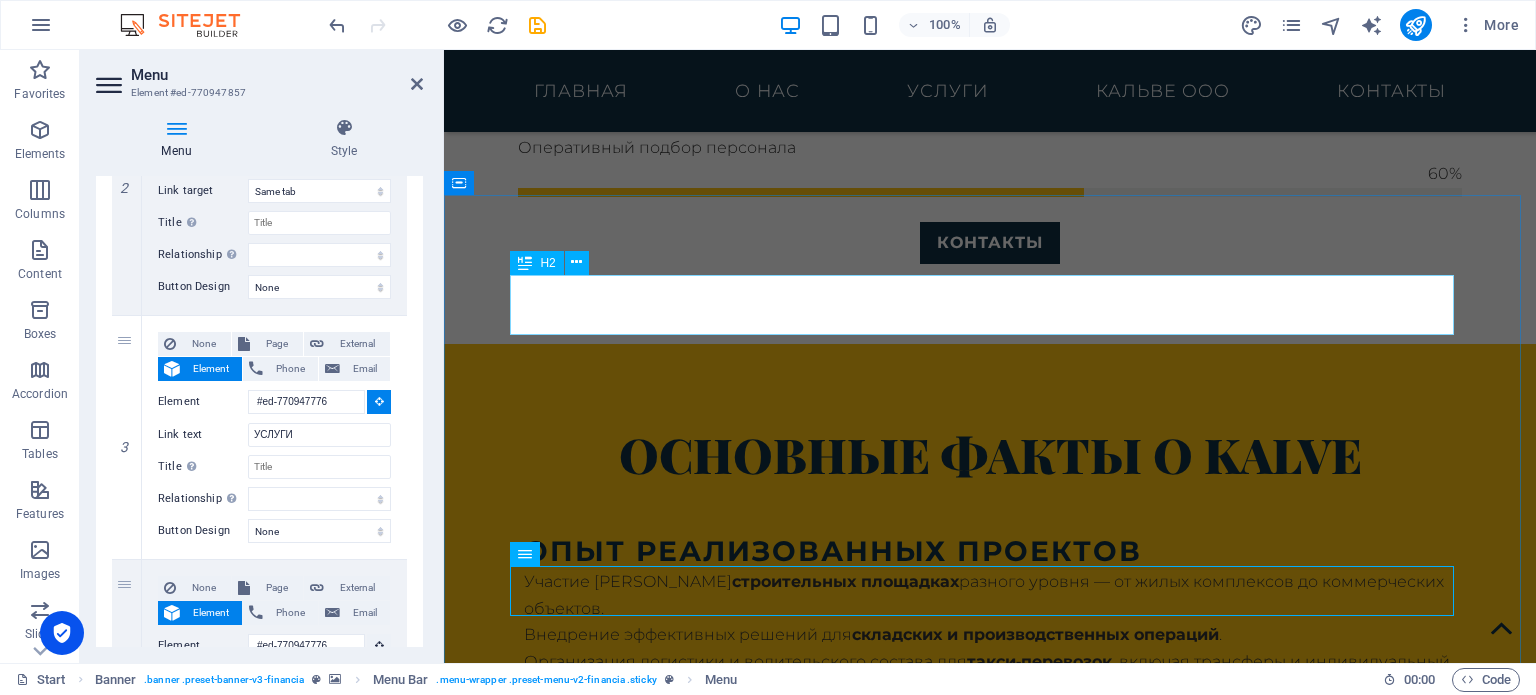scroll, scrollTop: 1868, scrollLeft: 0, axis: vertical 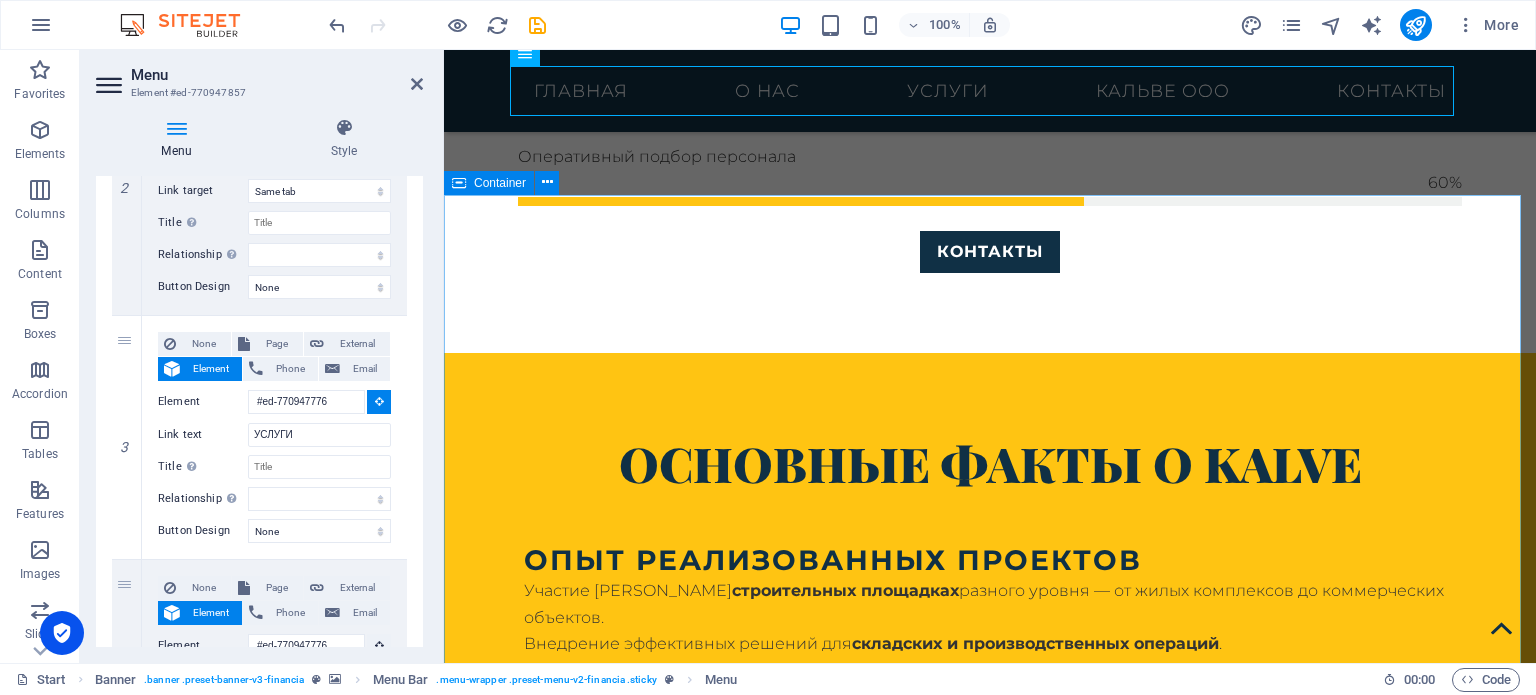 click on "Наши ключевые направления Такси-сервис Предоставляем  водителей с опытом работы  — как в городе, так и на дальние расстояния Водители работают как  субподрядчики , полностью укомплектованы автомобилями Услуга актуальна для служб такси, трансферов, корпоративных перевозок Строительство и склады Предоставляем  квалифицированных рабочих  (разнорабочие, бетонщики, арматурщики, отделочники и др.) Формируем  бригады под ключ  для объектов любого масштаба Работаем по субподряду или по договору аренды персонала Логистика и производство Обеспечиваем" at bounding box center [990, 1678] 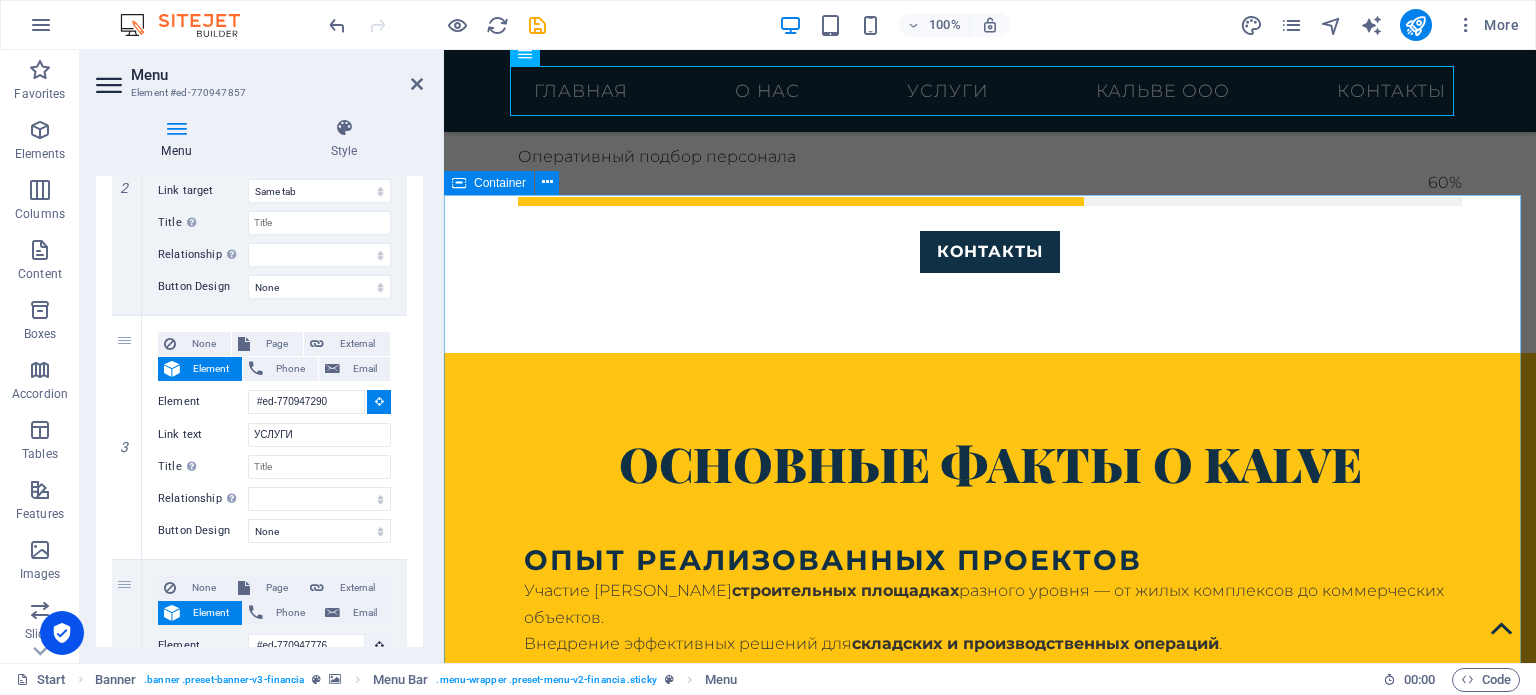 select 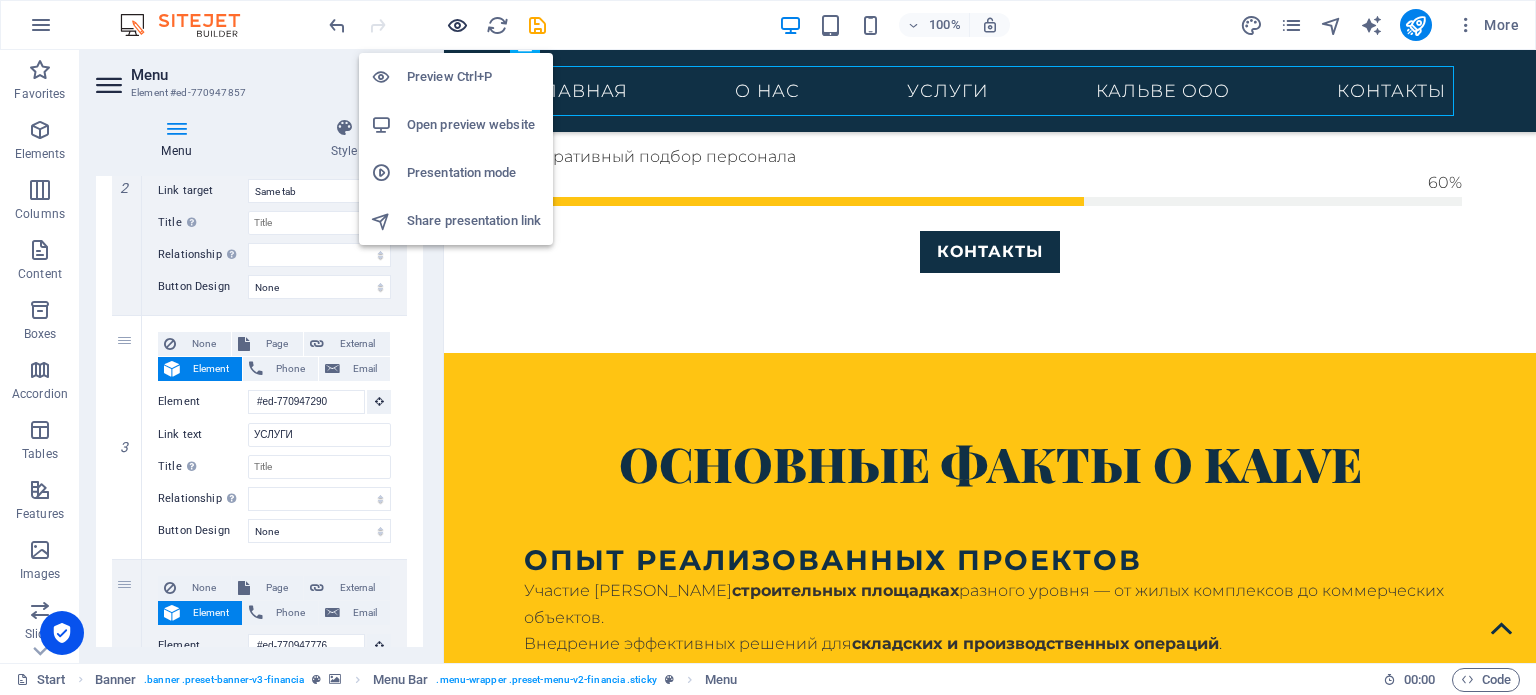 click at bounding box center (457, 25) 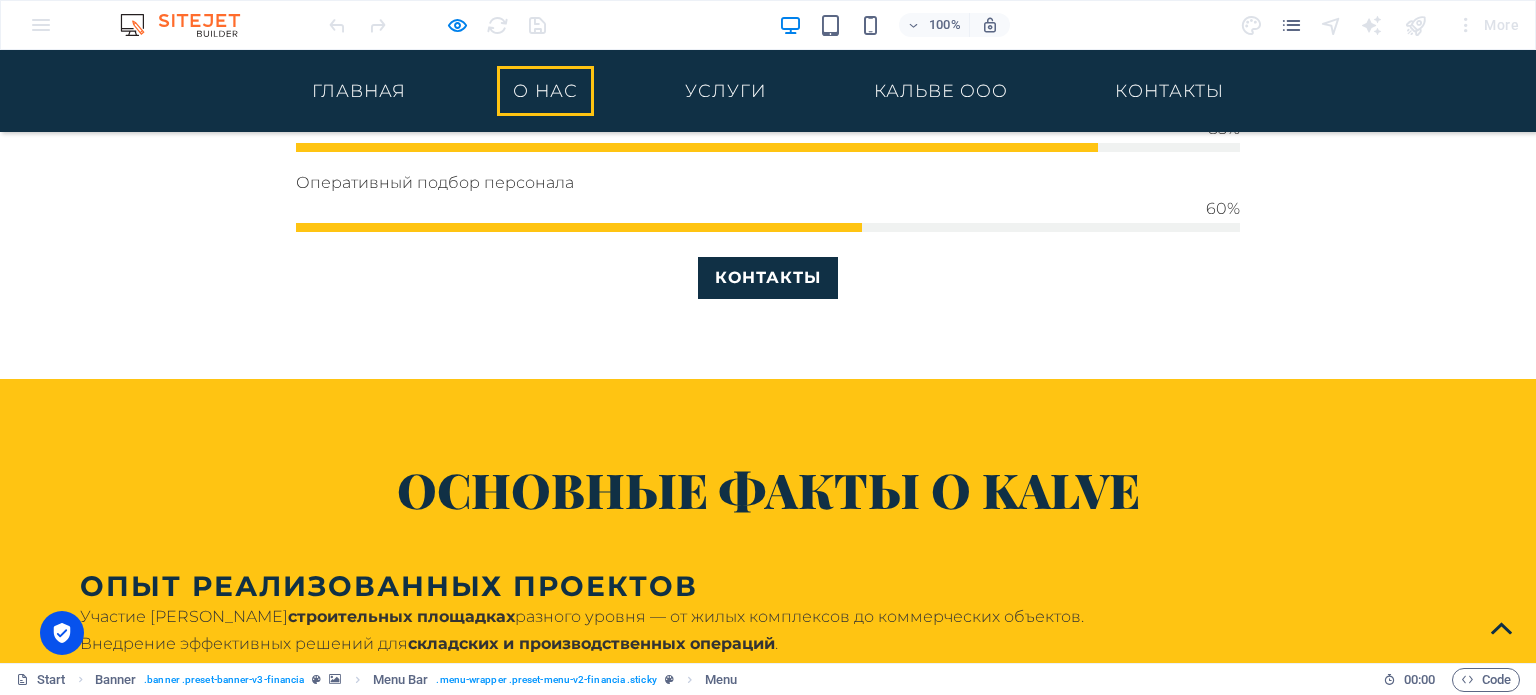 click on "О НАС" at bounding box center [545, 91] 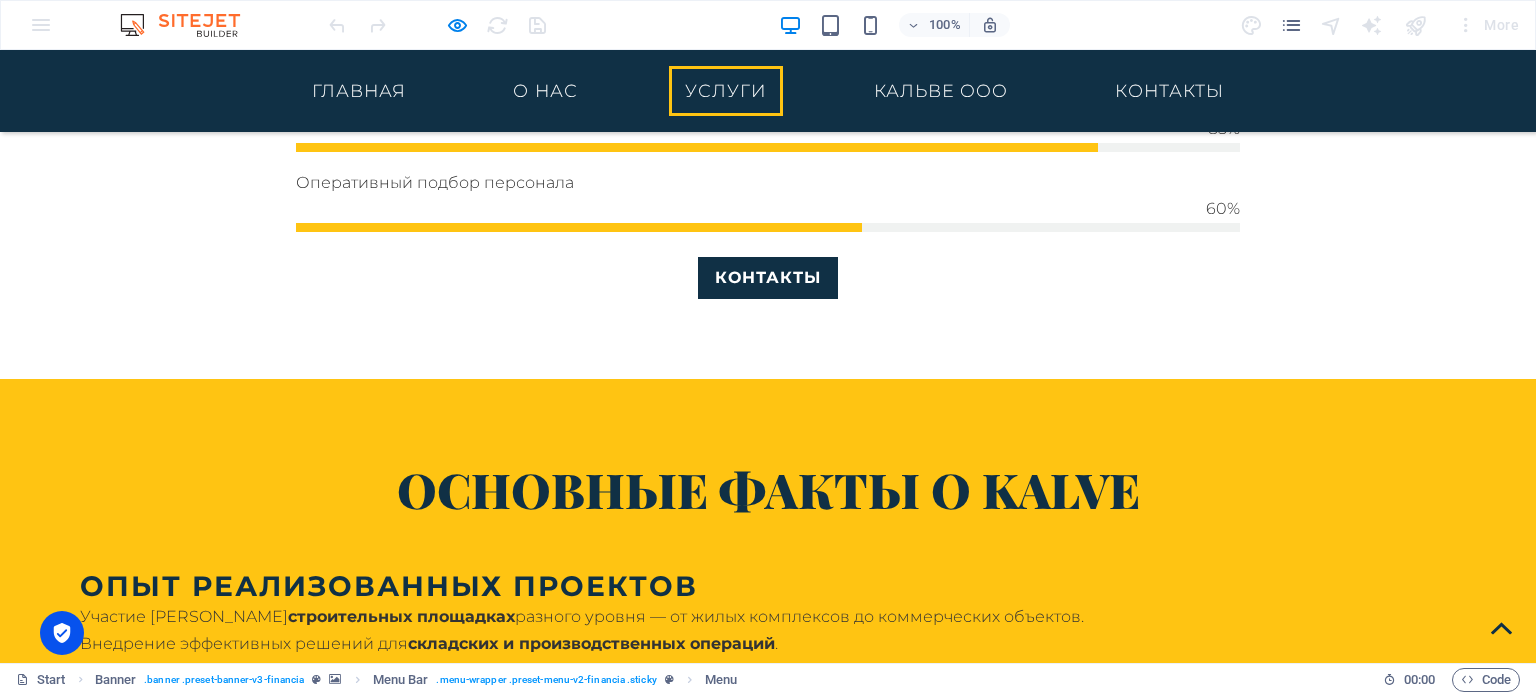 click on "УСЛУГИ" at bounding box center (726, 91) 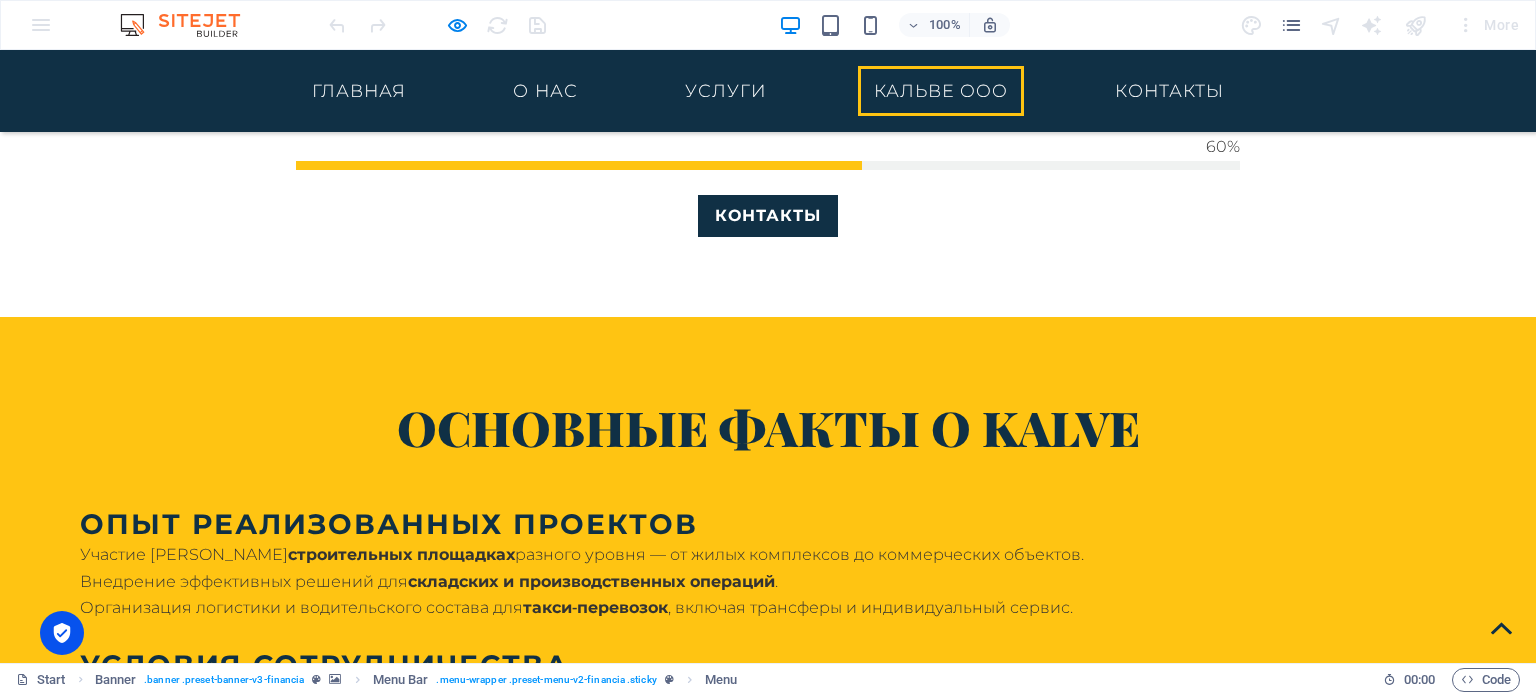 click on "КАЛЬВЕ OOO" at bounding box center (941, 91) 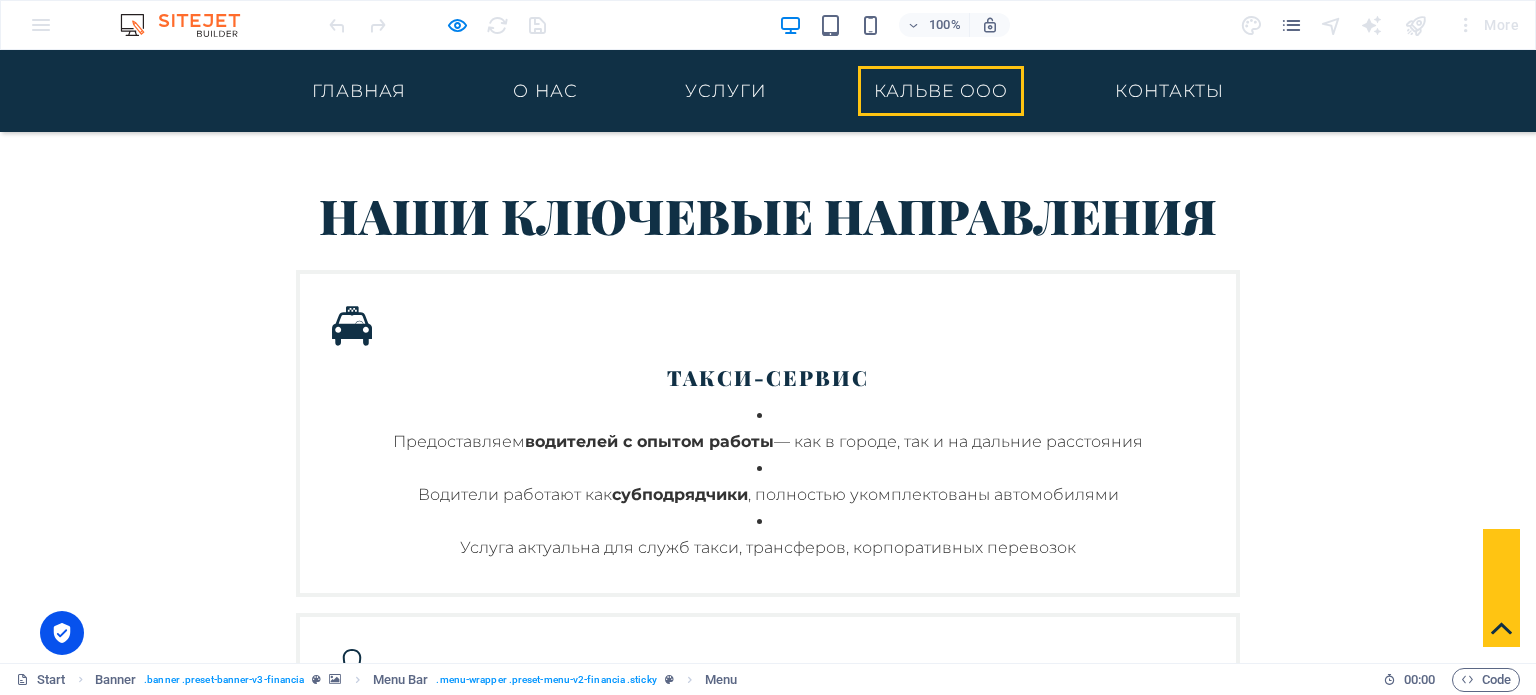 scroll, scrollTop: 2824, scrollLeft: 0, axis: vertical 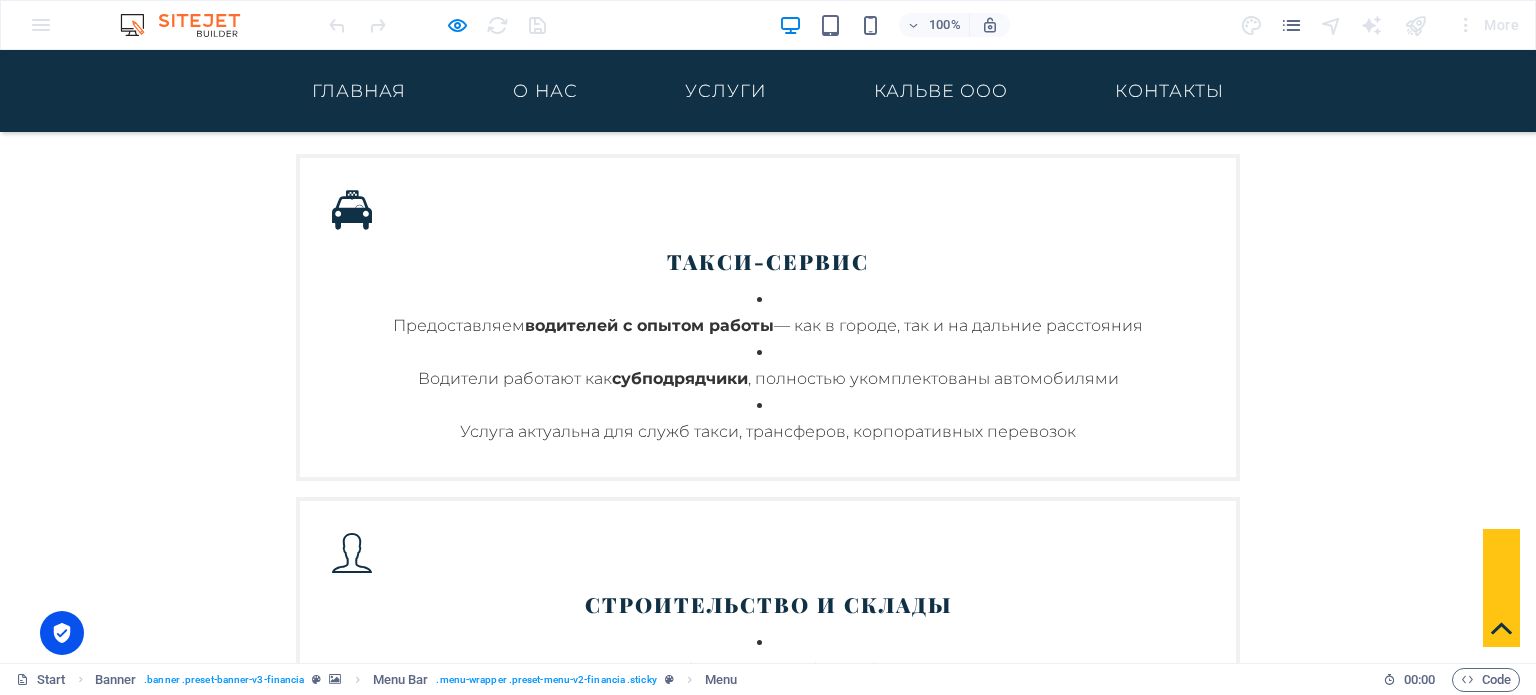 select 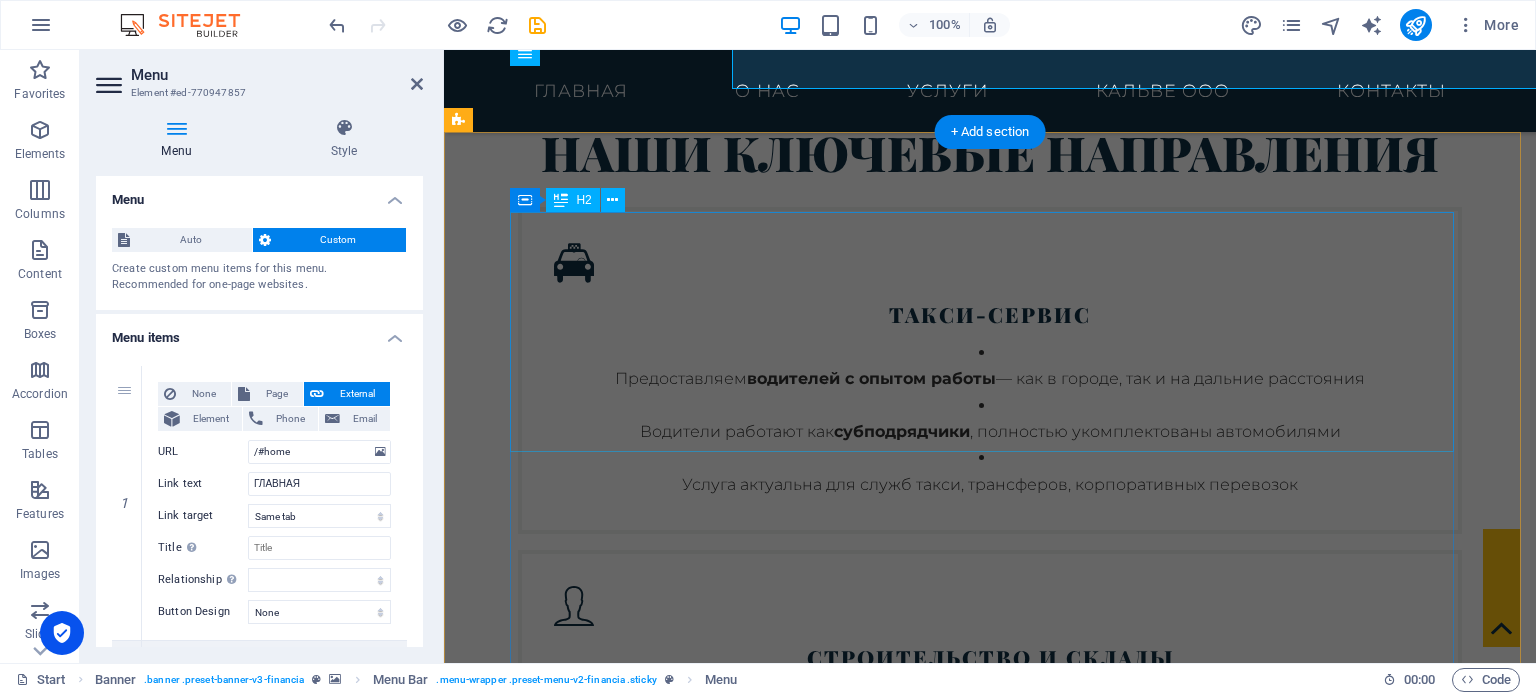 scroll, scrollTop: 2850, scrollLeft: 0, axis: vertical 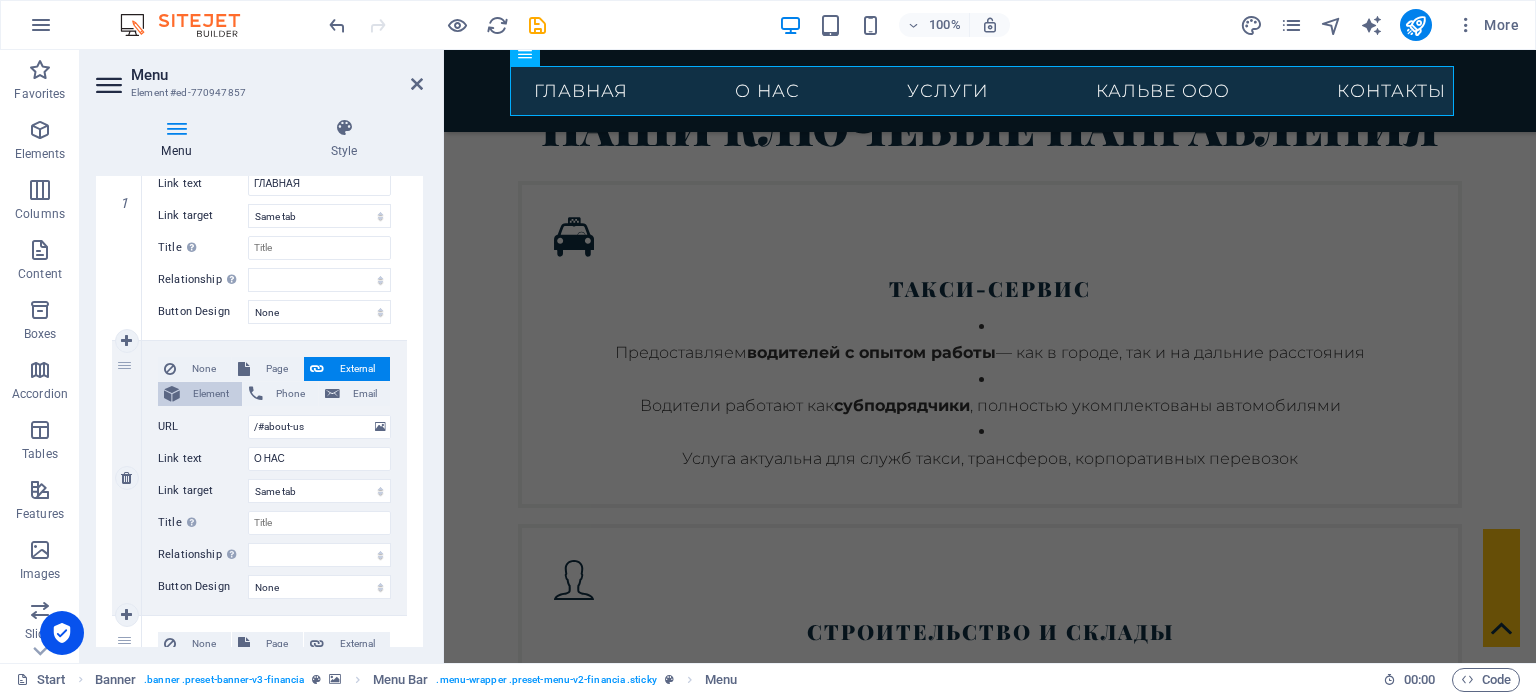 click on "Element" at bounding box center (211, 394) 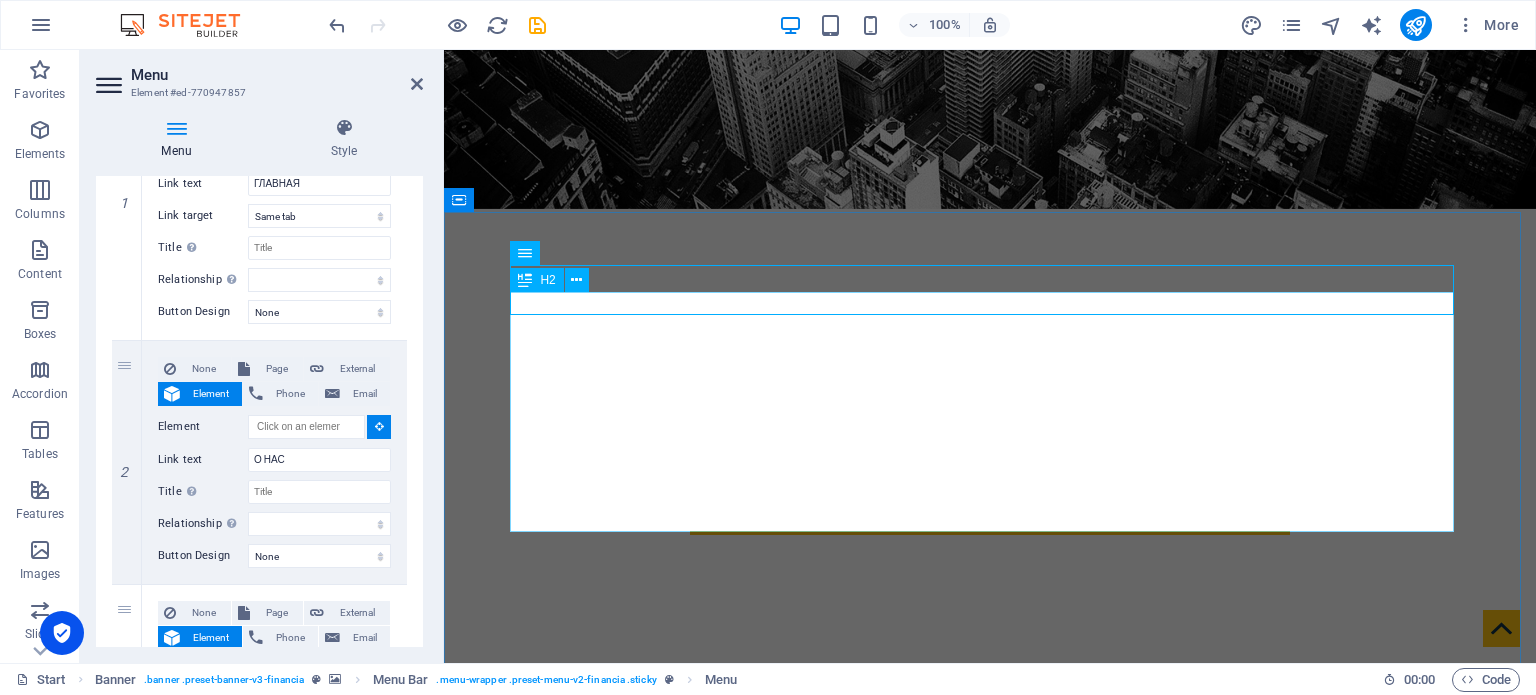 scroll, scrollTop: 450, scrollLeft: 0, axis: vertical 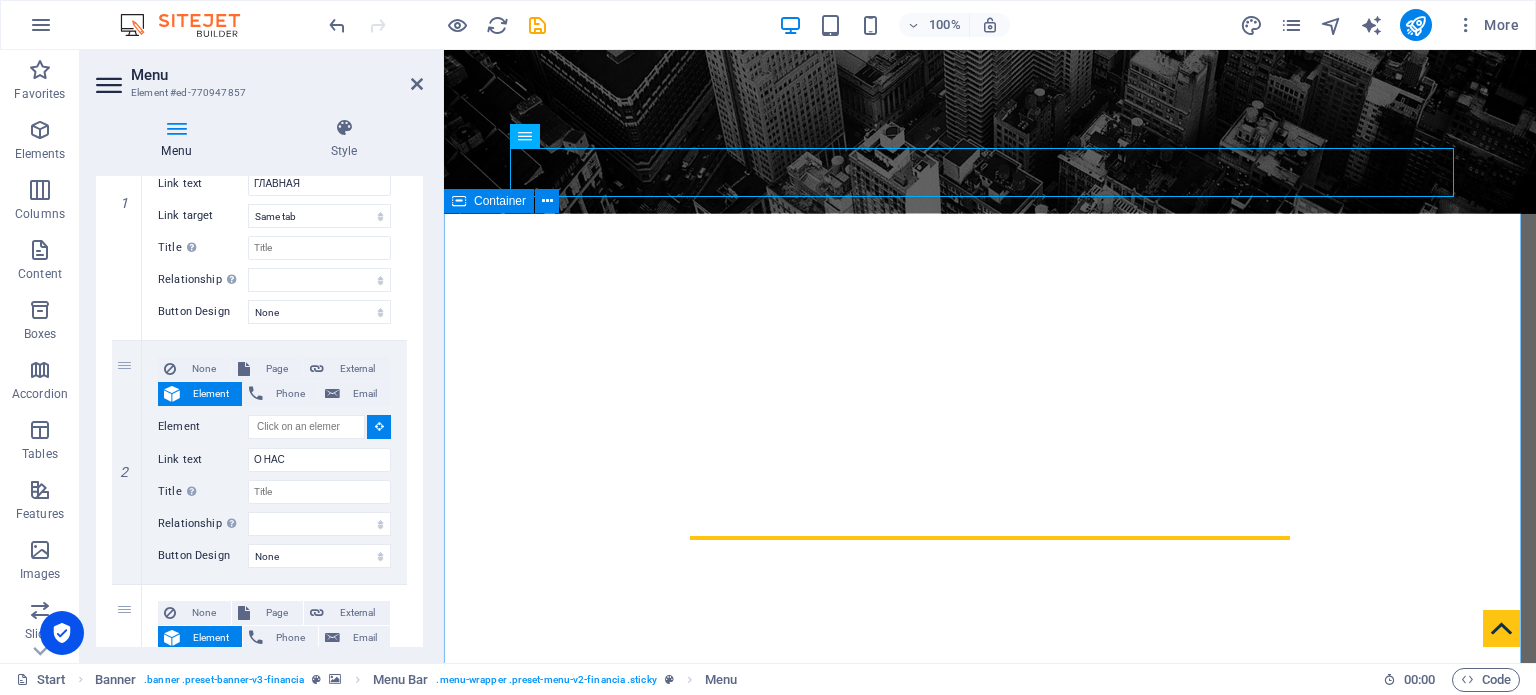 click on "КАЛЬВЕ OOO - надёжный партнёр в строительстве, складской логистике и пассажирских перевозках. Компания Кальве — надёжный субподрядчик в строительной отрасли, успешно работающий на объектах различного масштаба. Мы предоставляем квалифицированную рабочую силу для строительных и складских проектов, а также занимаемся арендой персонала для логистических и производственных нужд. Строительные субподряды 80%
Персонал для складов и логистики 100%
Аренда рабочих команд  95%
Организация такси и водителей  85%
Оперативный подбор персонала 60%
КОНТАКТЫ" at bounding box center [990, 1338] 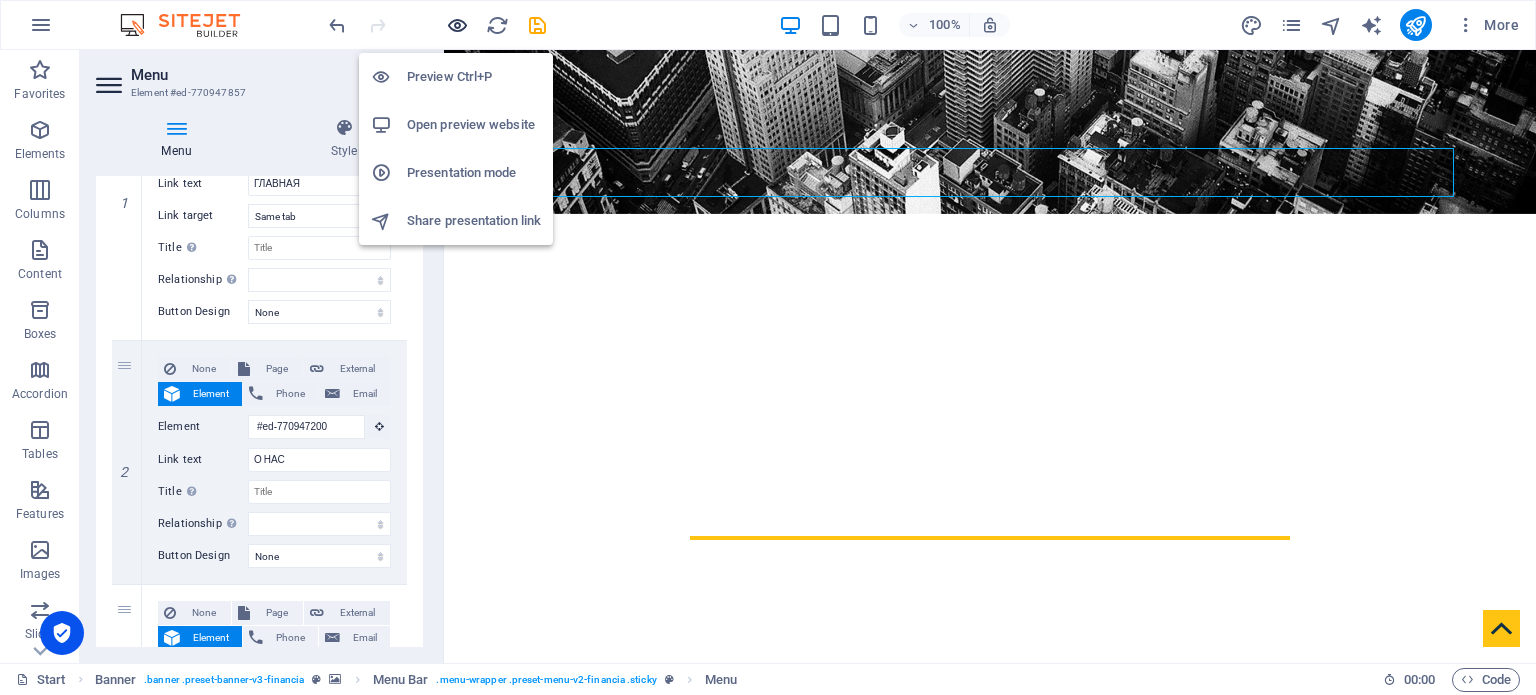 click at bounding box center (457, 25) 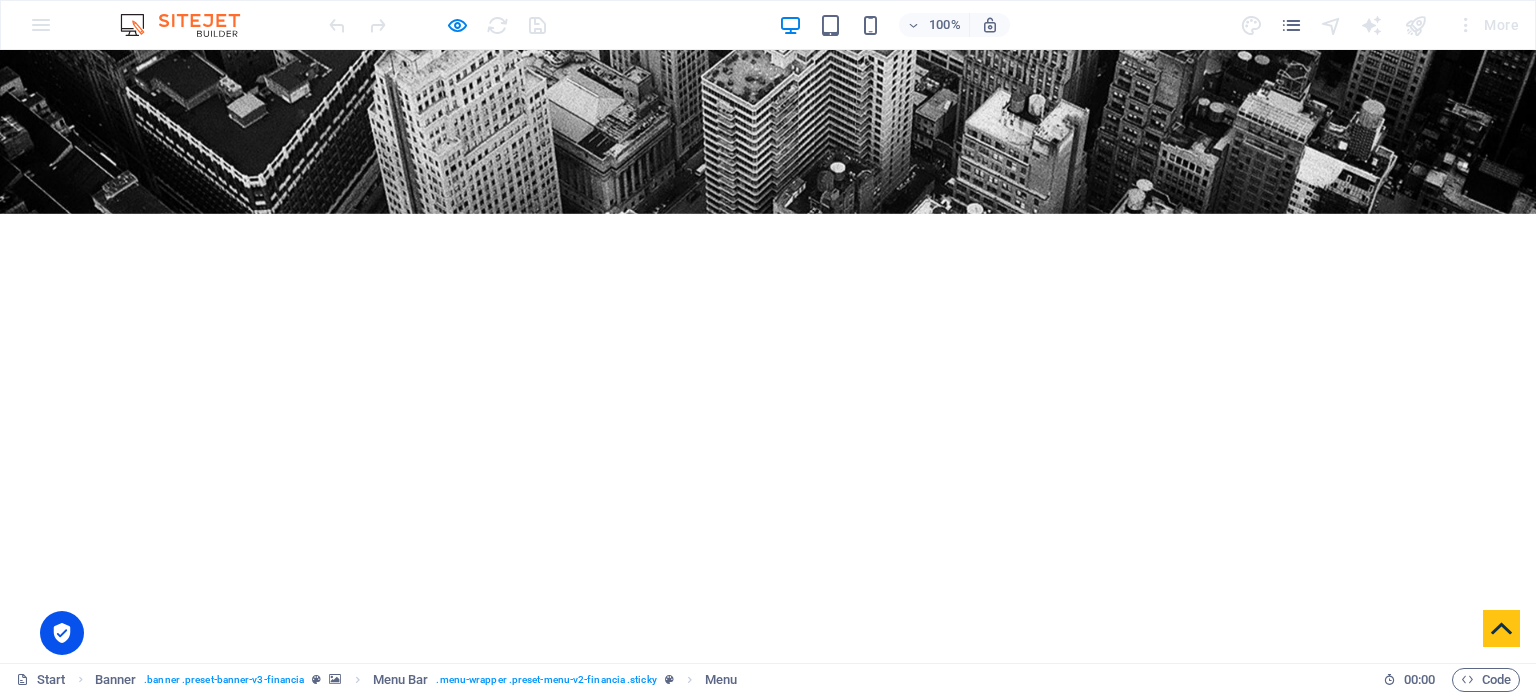 click on "О НАС" at bounding box center (545, 782) 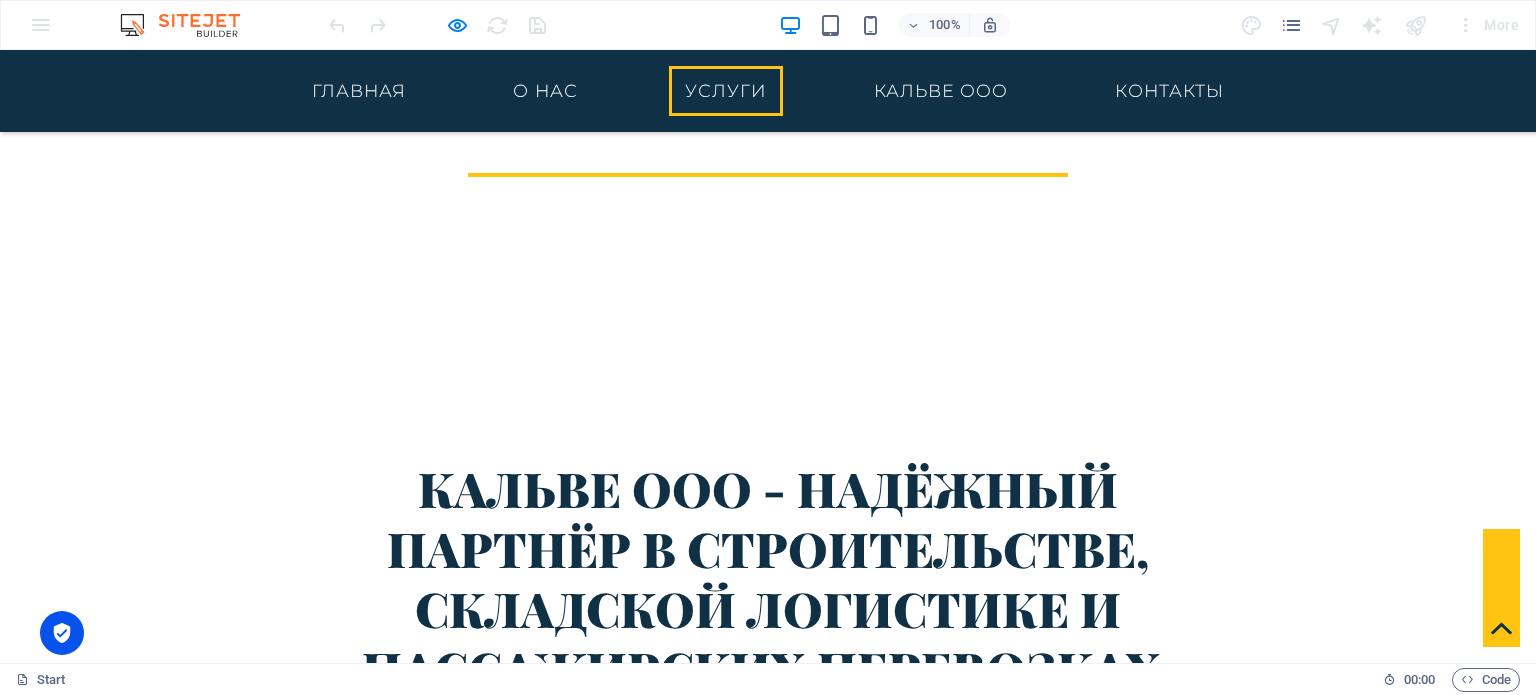 click on "УСЛУГИ" at bounding box center (726, 91) 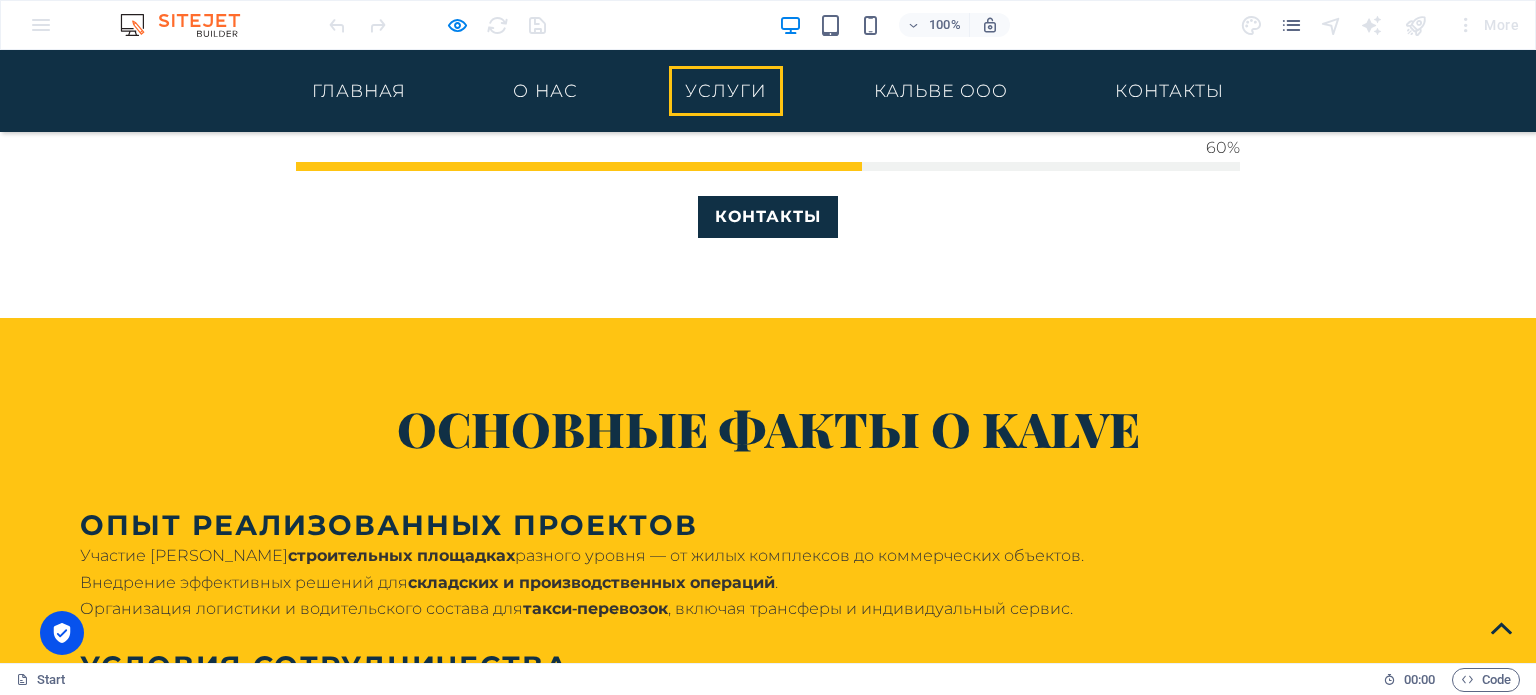 scroll, scrollTop: 1904, scrollLeft: 0, axis: vertical 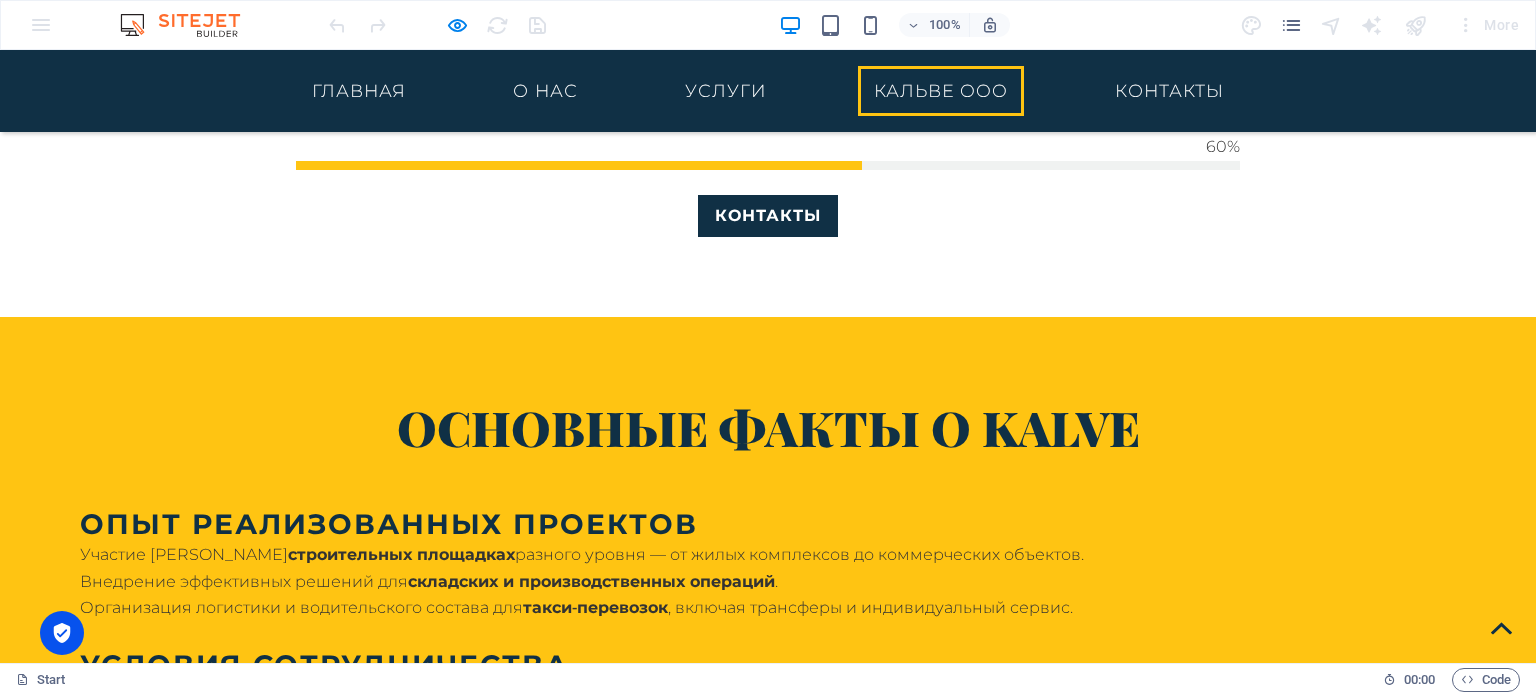 click on "КАЛЬВЕ OOO" at bounding box center [941, 91] 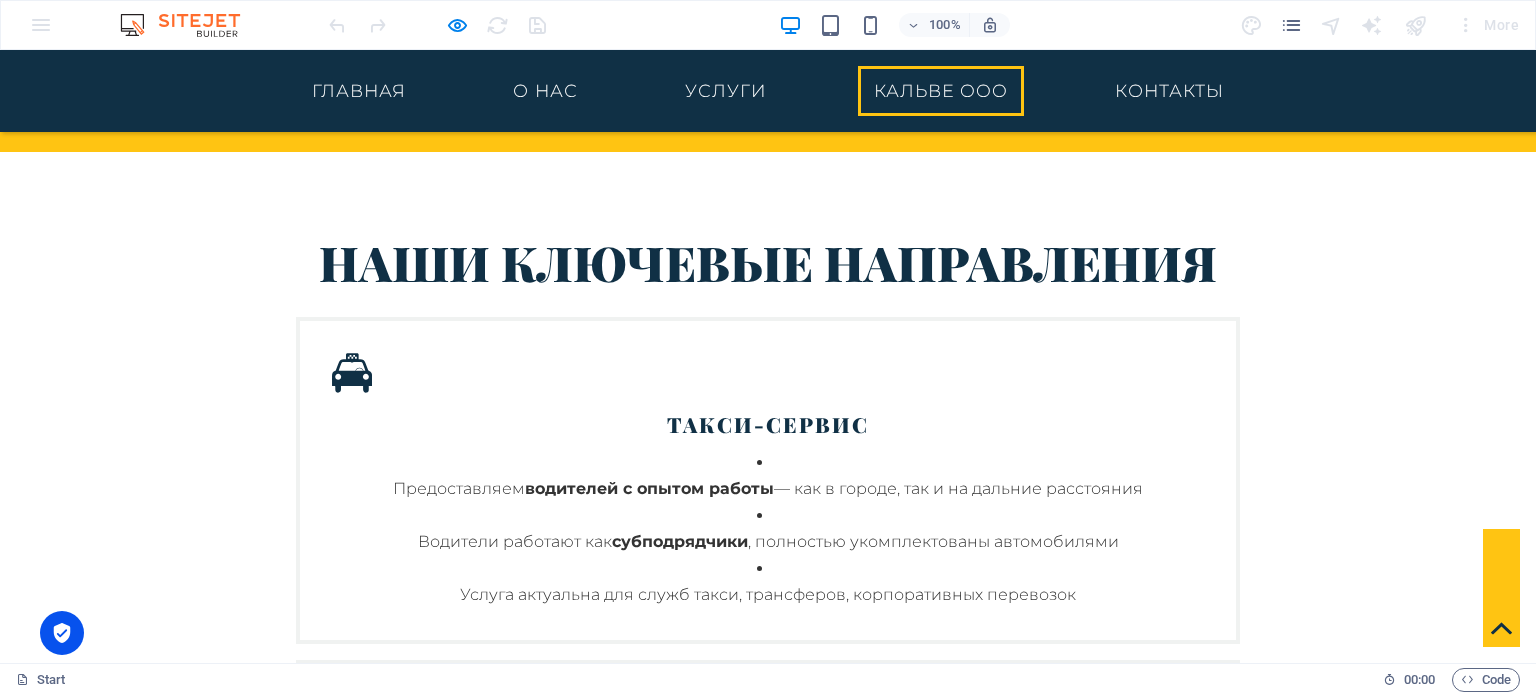 scroll, scrollTop: 2824, scrollLeft: 0, axis: vertical 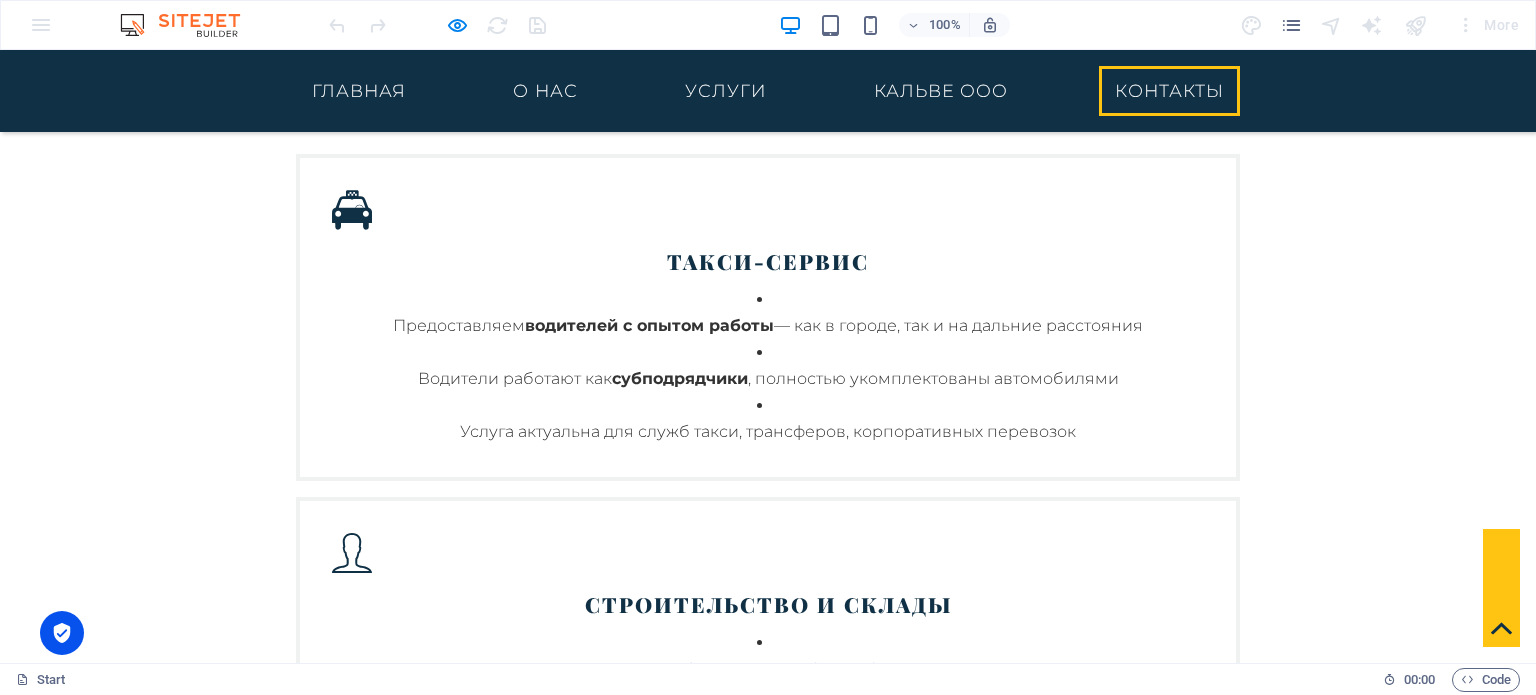 click on "КОНТАКТЫ" at bounding box center [1169, 91] 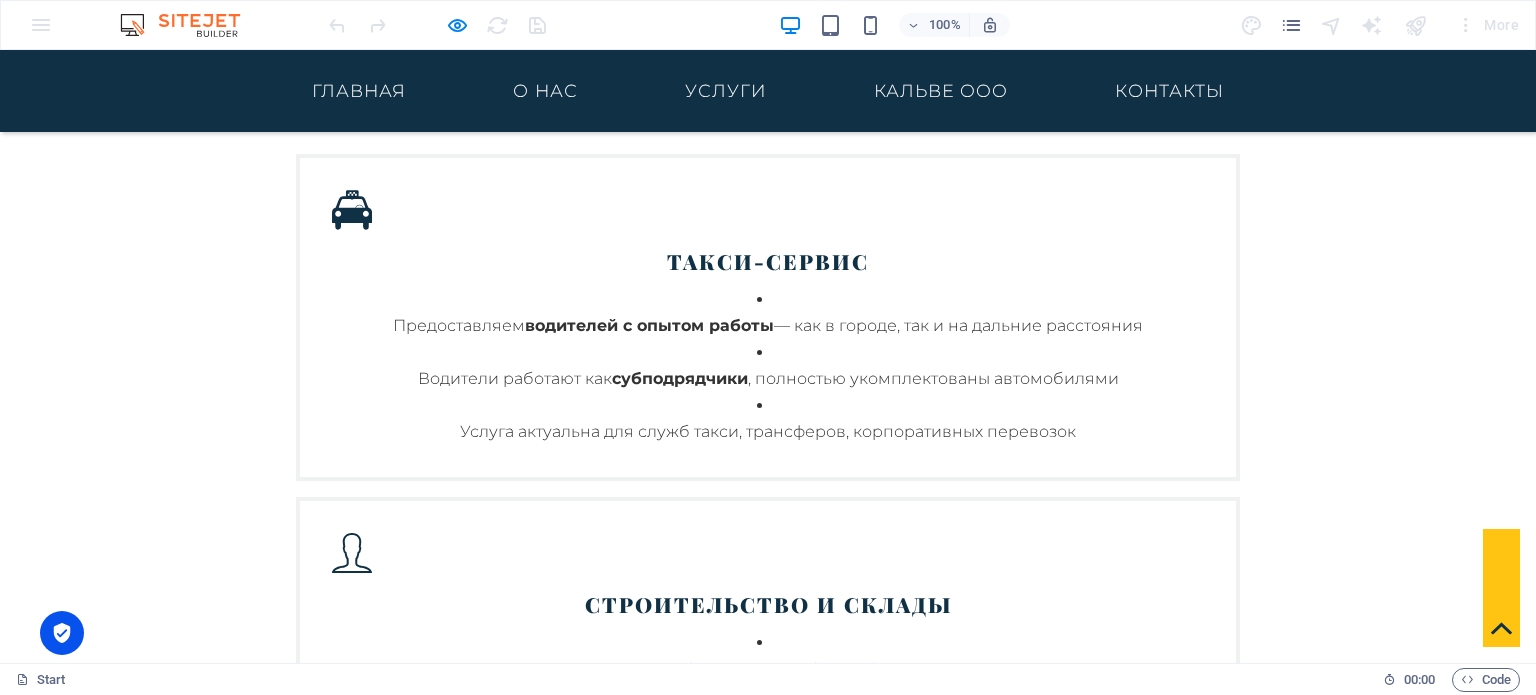 click on "ГЛАВНАЯ О НАС УСЛУГИ КАЛЬВЕ OOO КОНТАКТЫ" at bounding box center [768, 91] 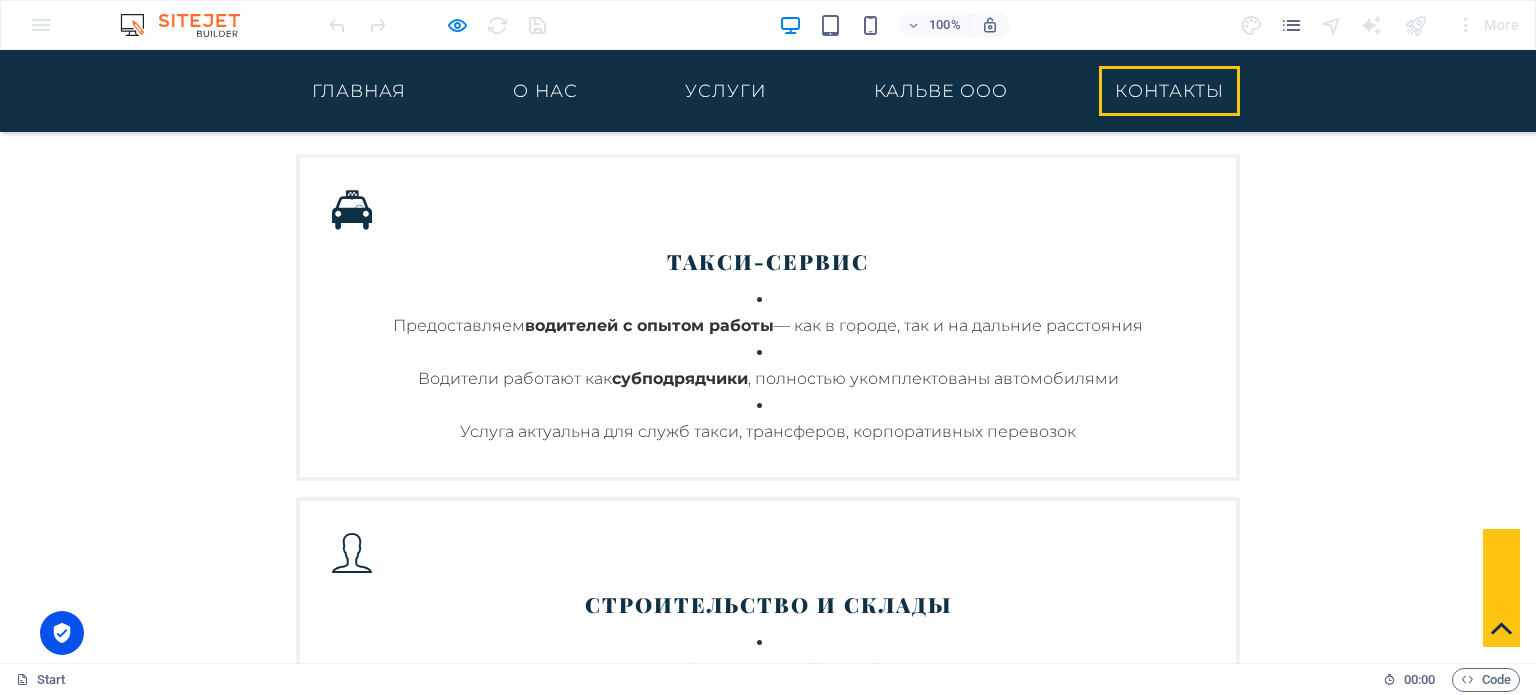 click on "КОНТАКТЫ" at bounding box center [1169, 91] 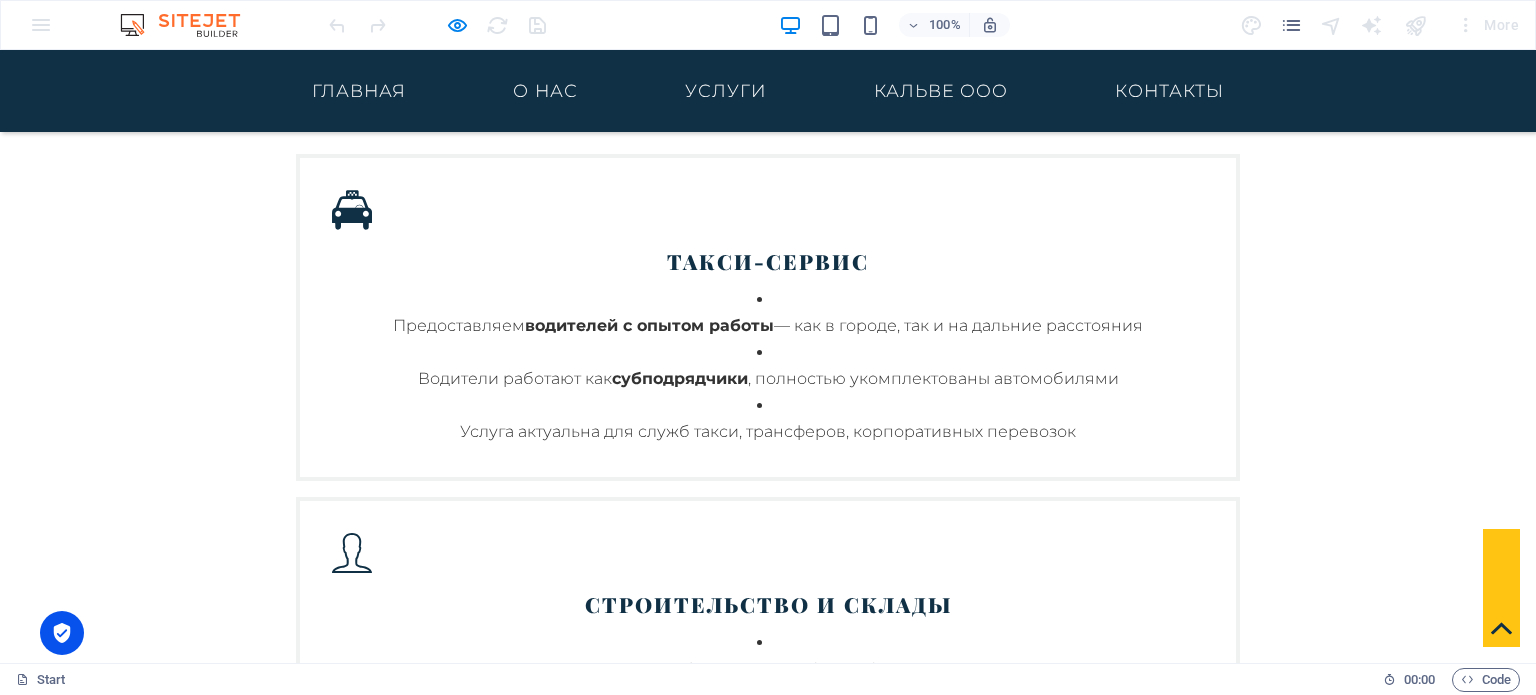 scroll, scrollTop: 2850, scrollLeft: 0, axis: vertical 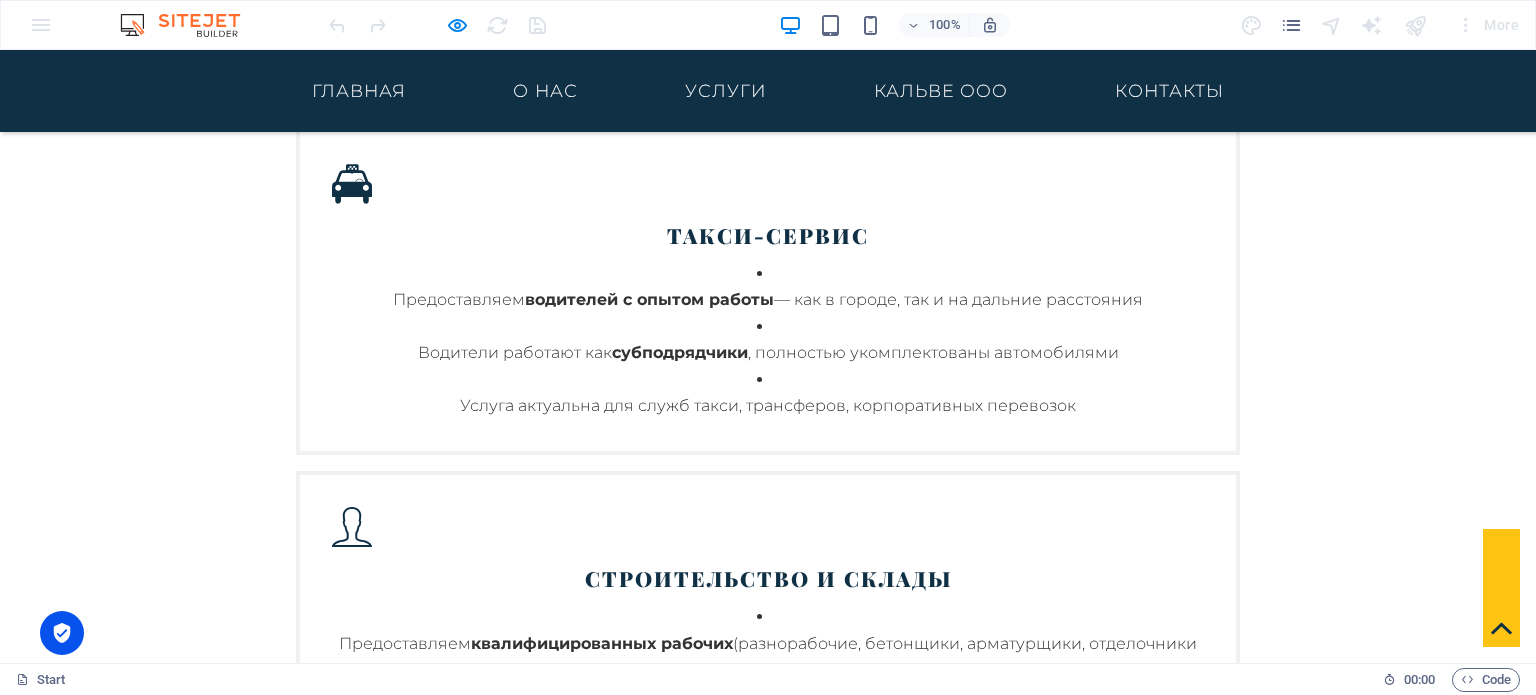 select 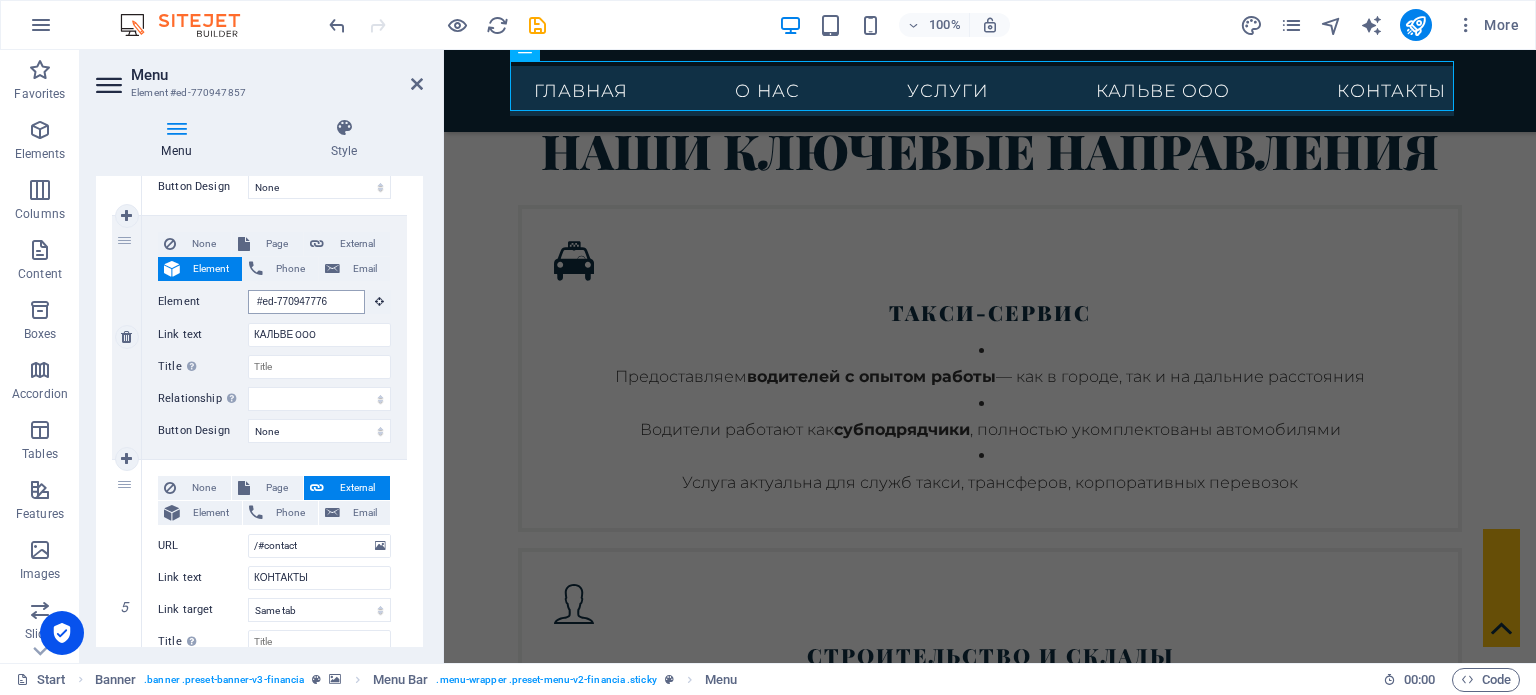 scroll, scrollTop: 1054, scrollLeft: 0, axis: vertical 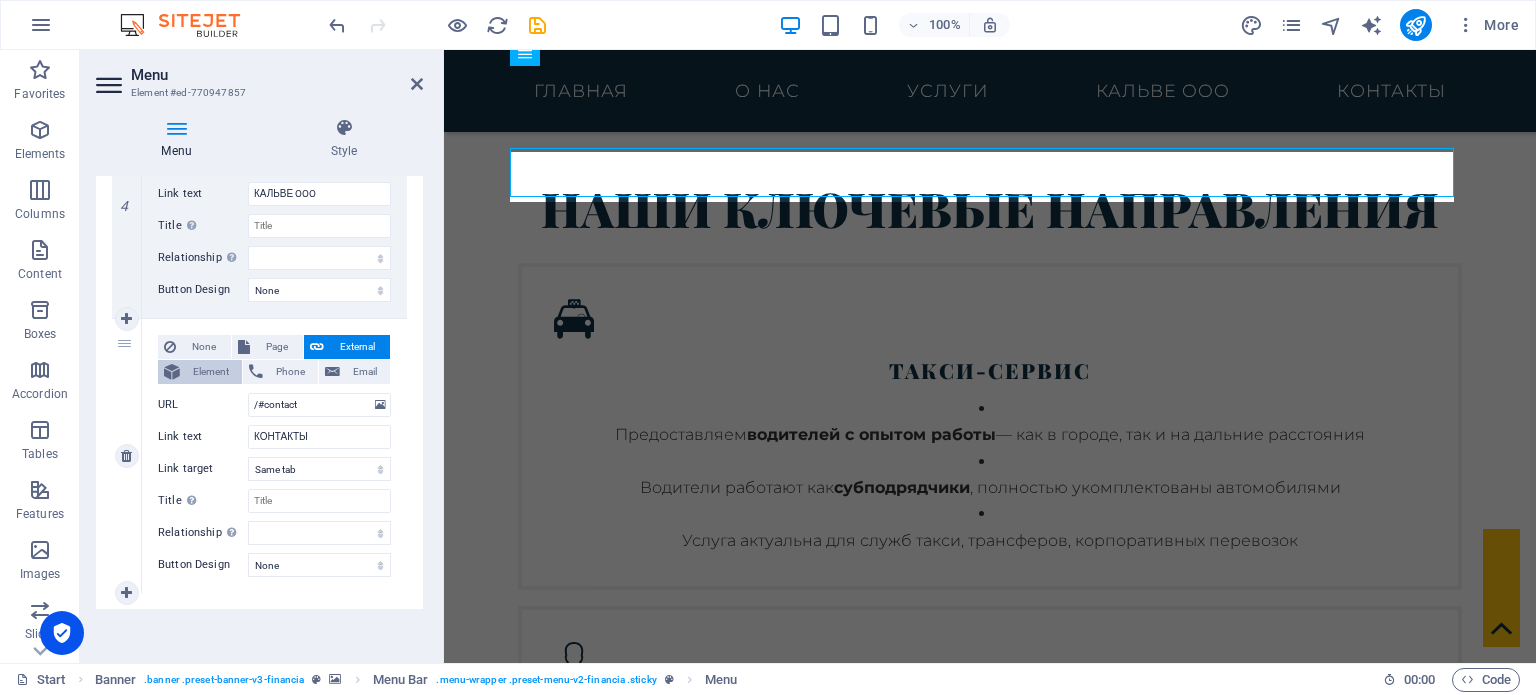 click on "Element" at bounding box center (211, 372) 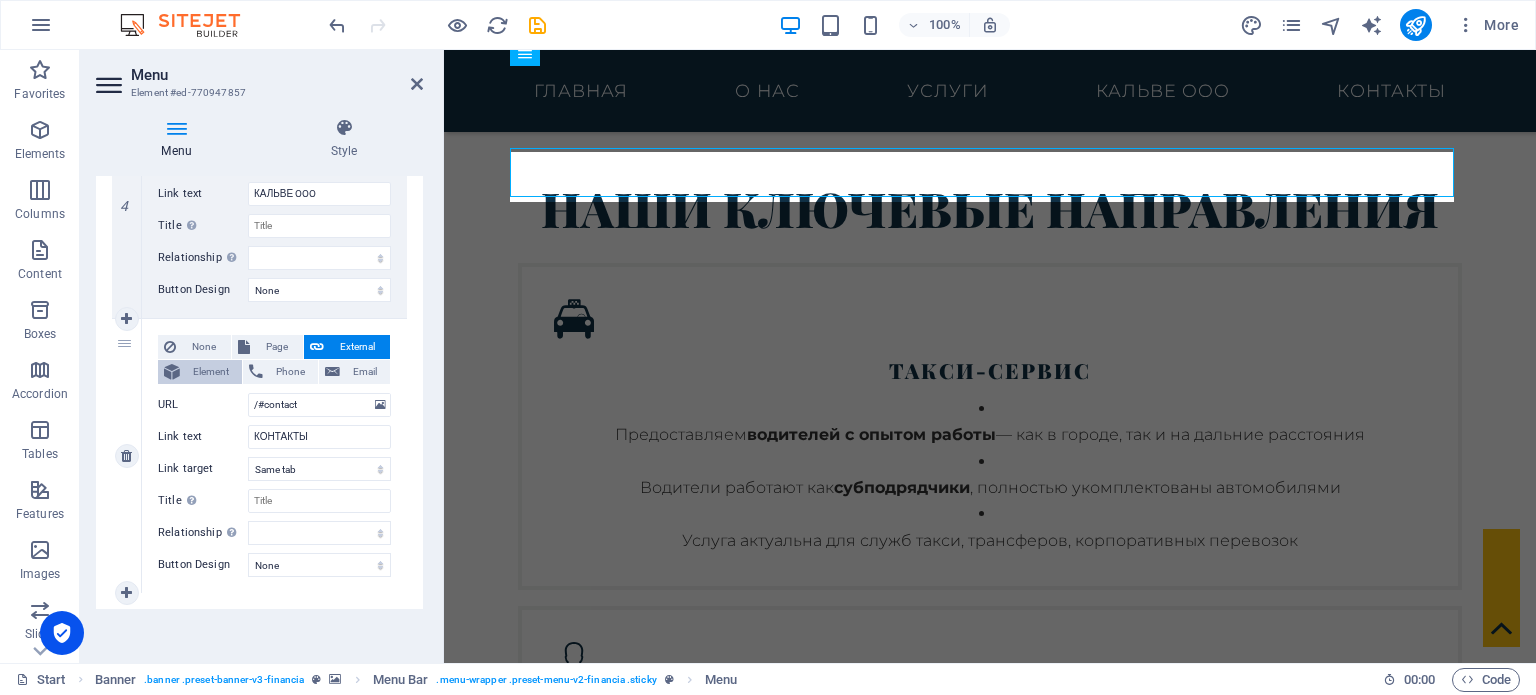 select 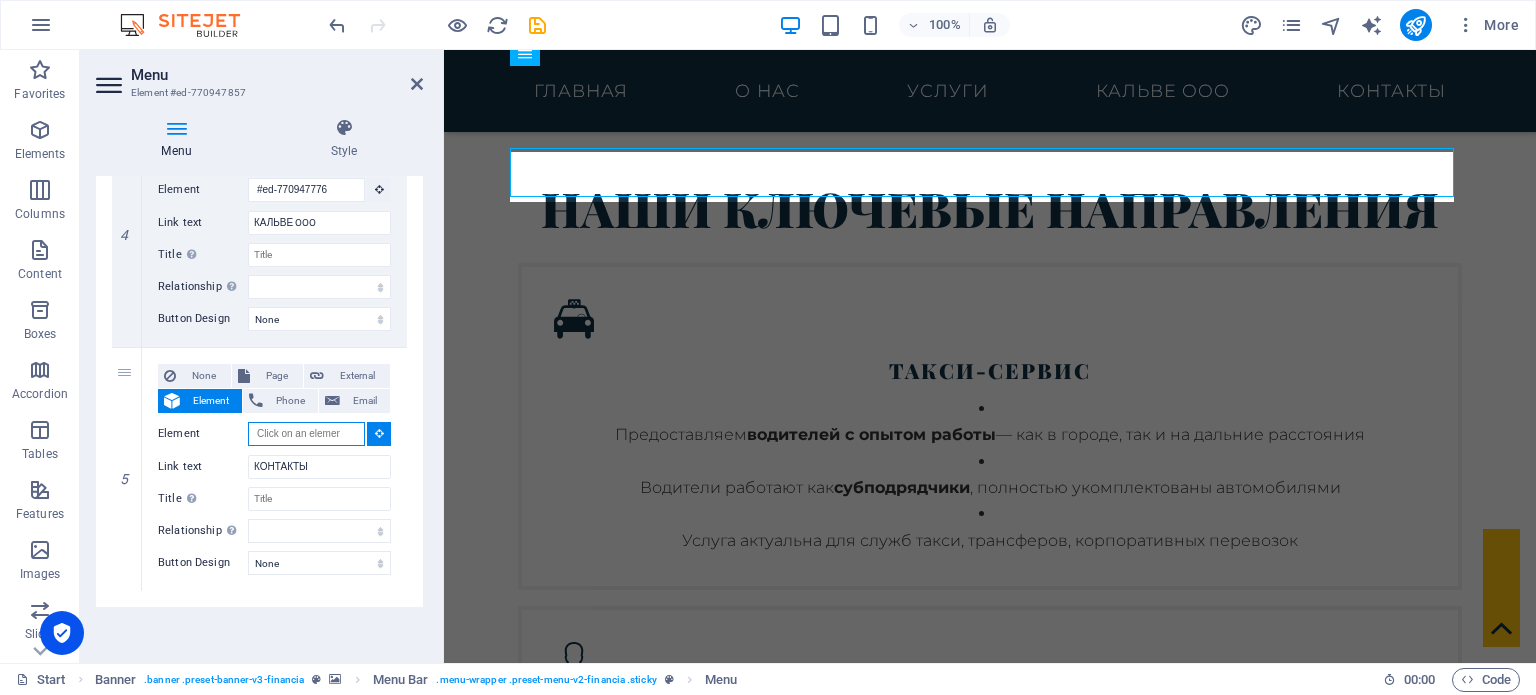 scroll, scrollTop: 1024, scrollLeft: 0, axis: vertical 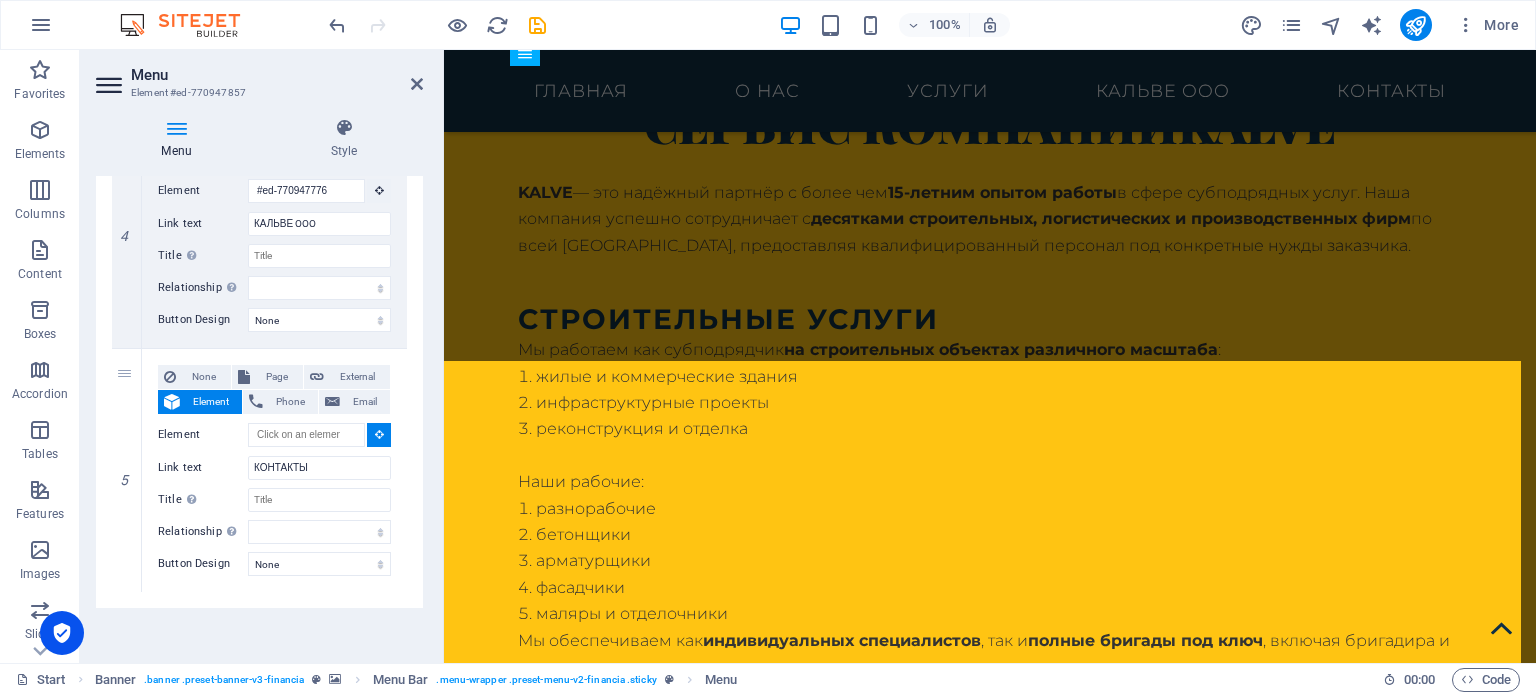 click at bounding box center (990, 1741) 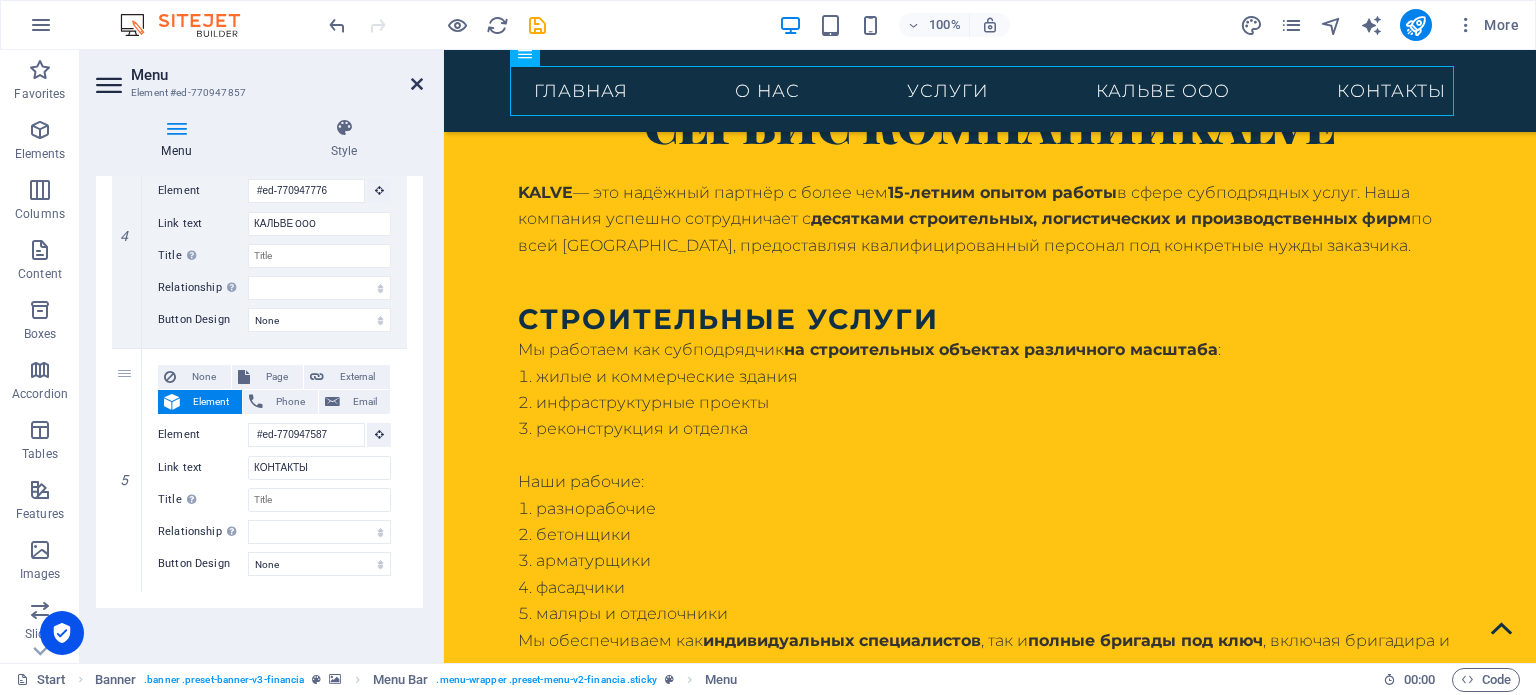 click at bounding box center (417, 84) 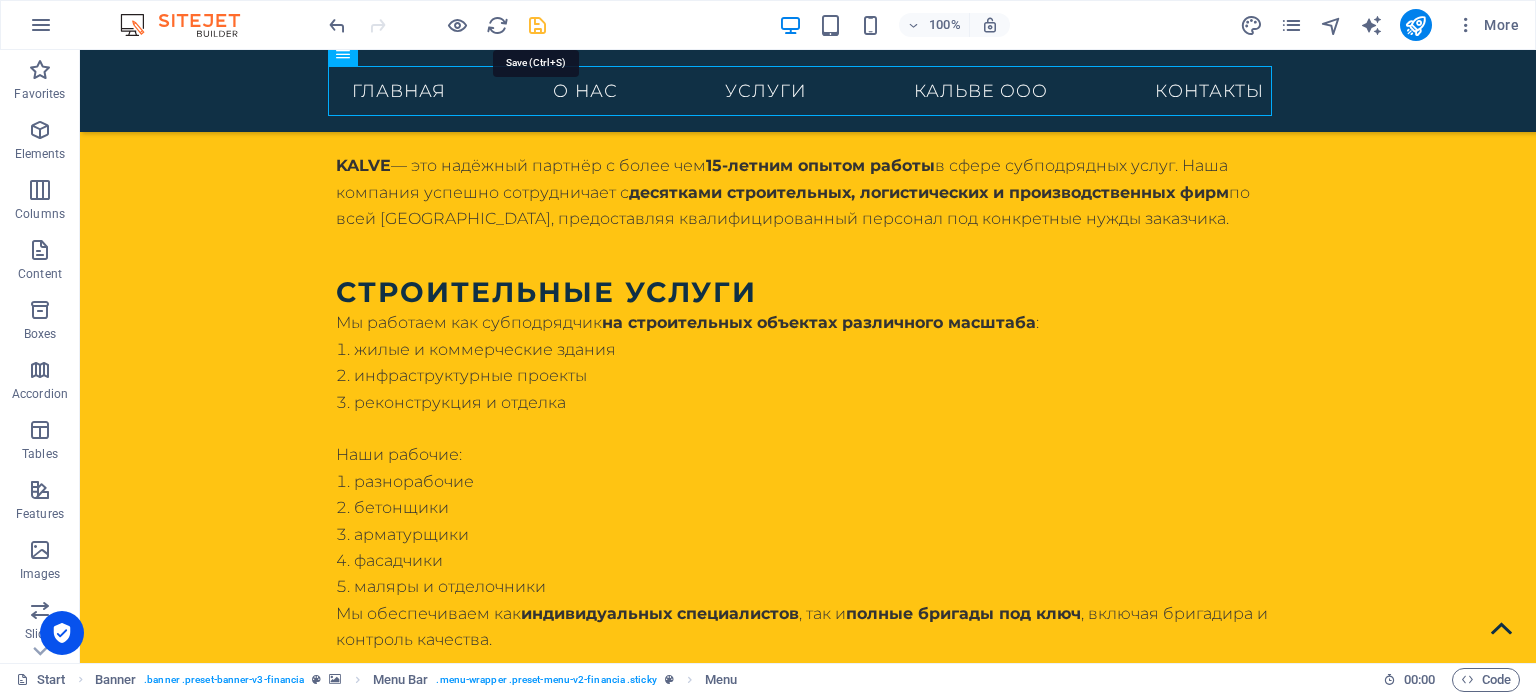 click at bounding box center [537, 25] 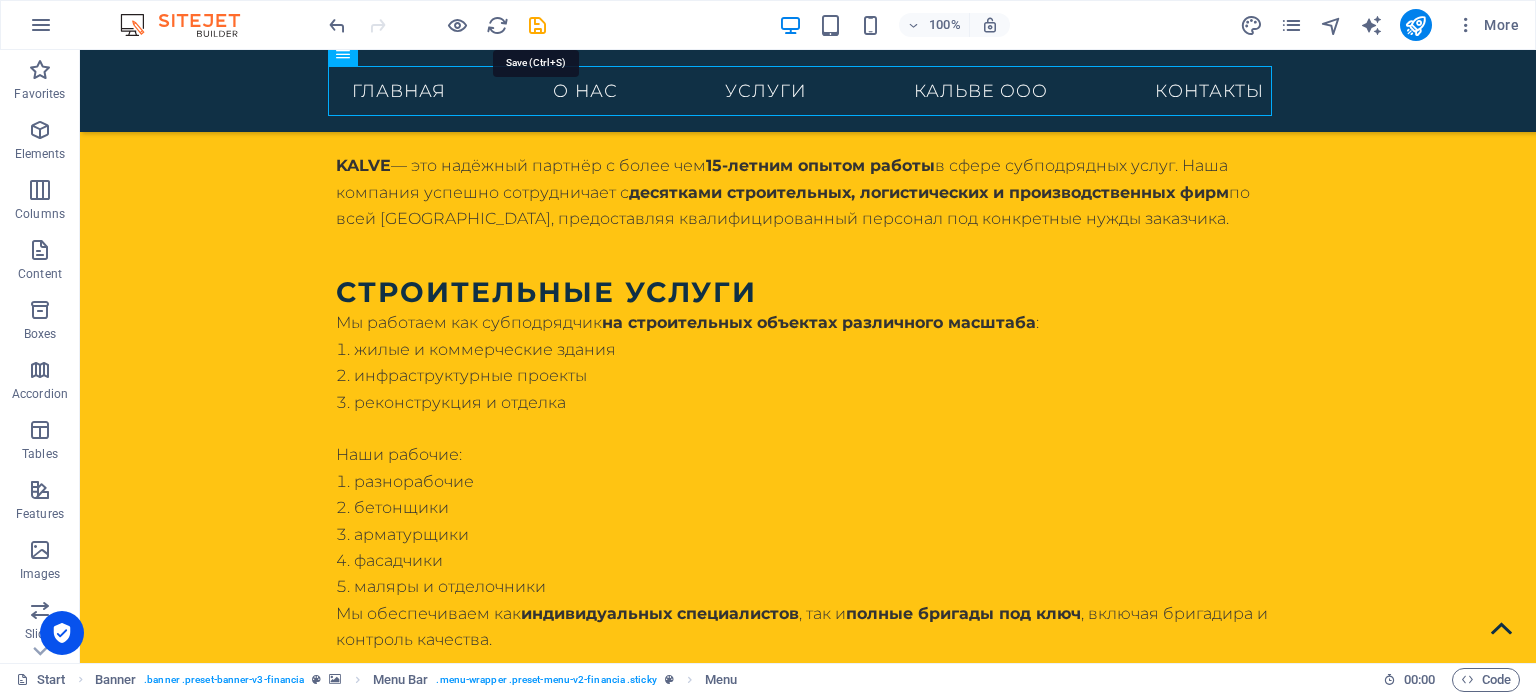 select 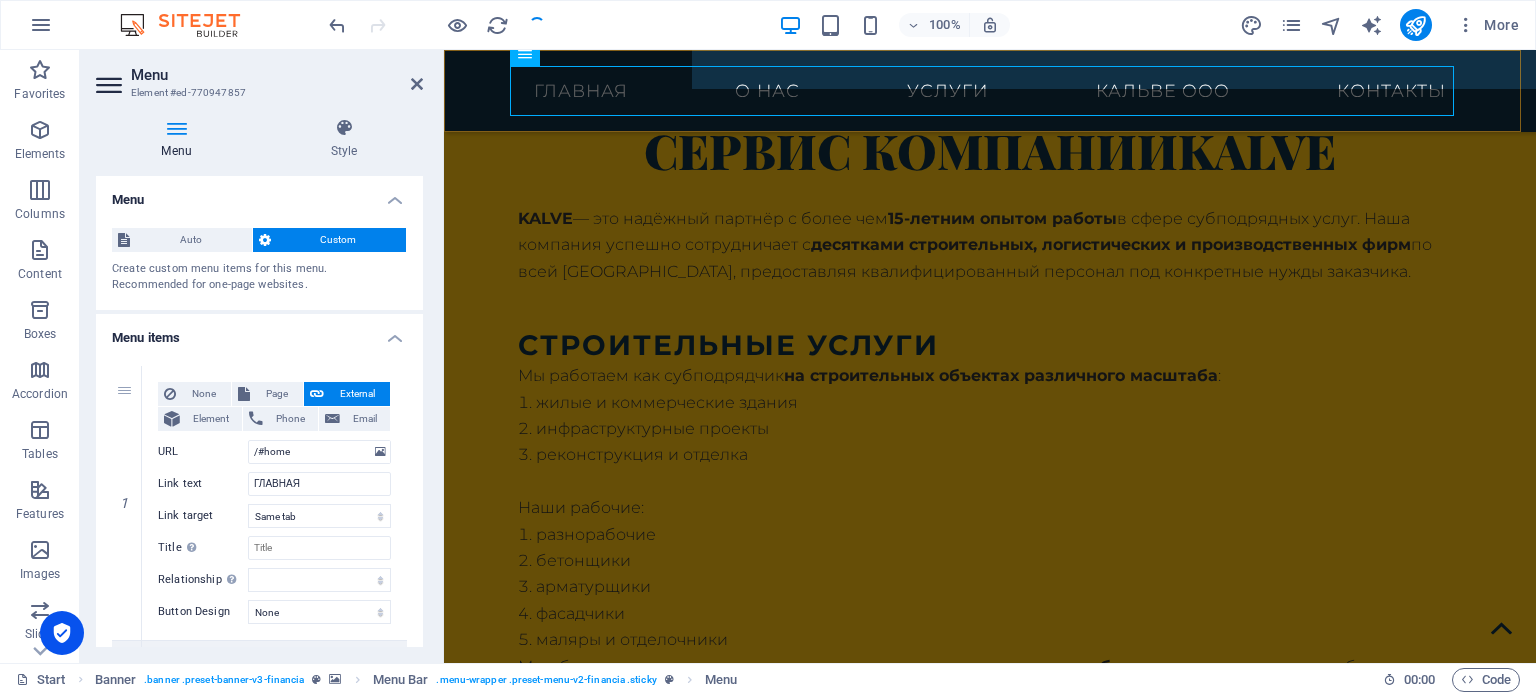 scroll, scrollTop: 4468, scrollLeft: 0, axis: vertical 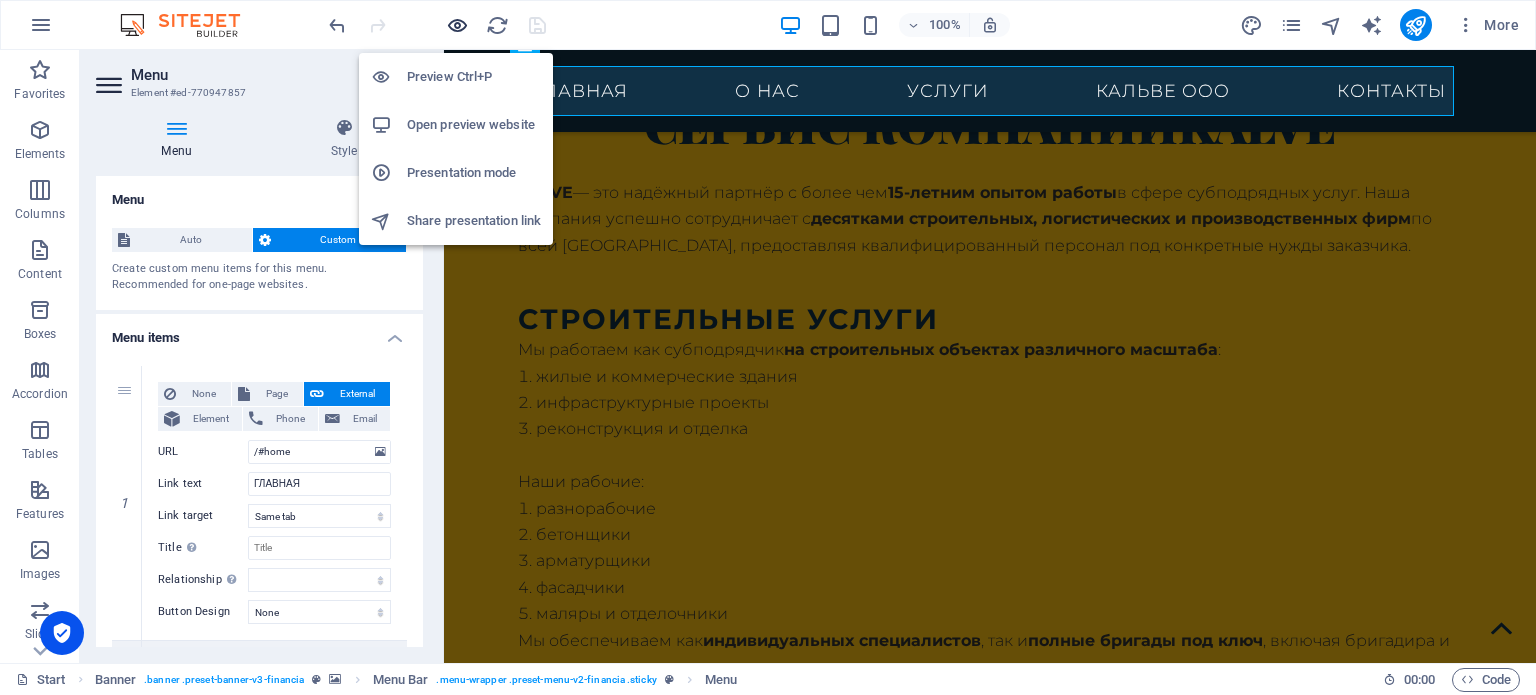 click at bounding box center [457, 25] 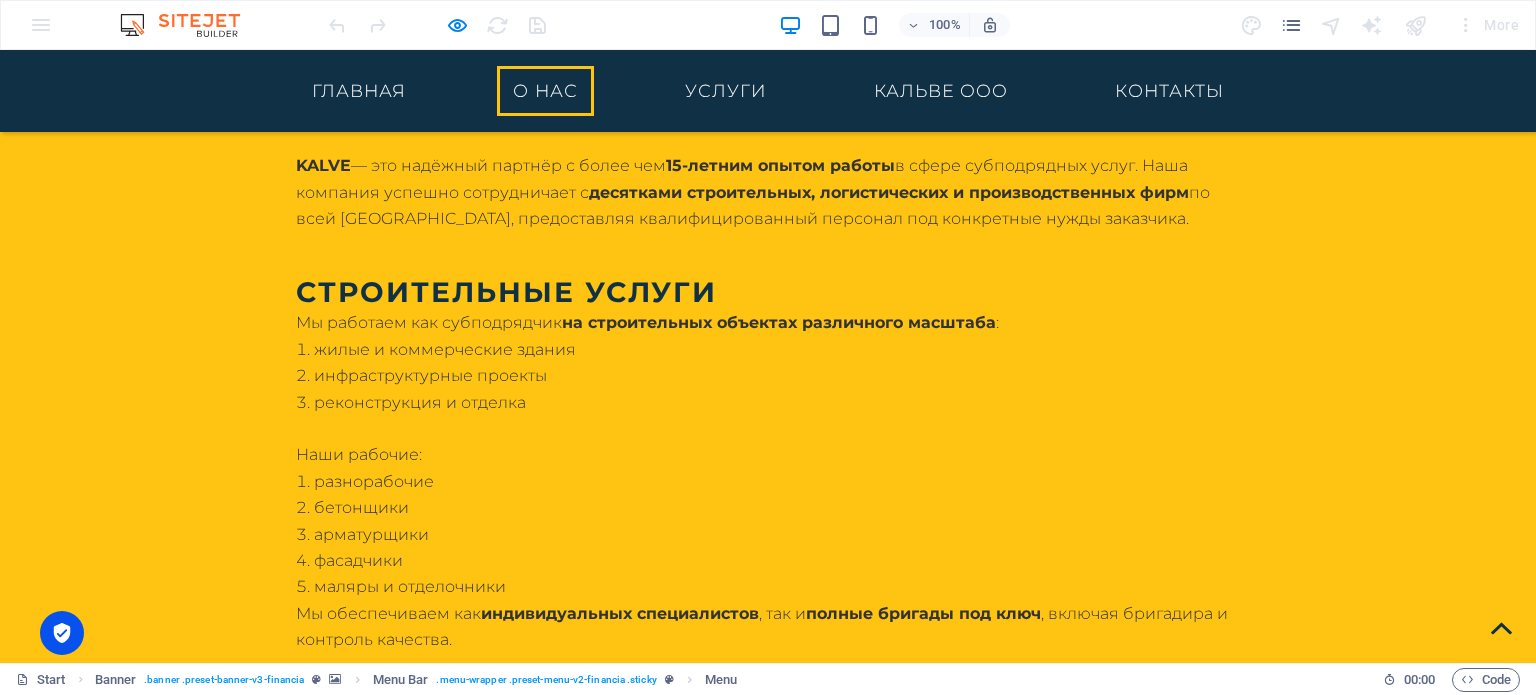 click on "О НАС" at bounding box center (545, 91) 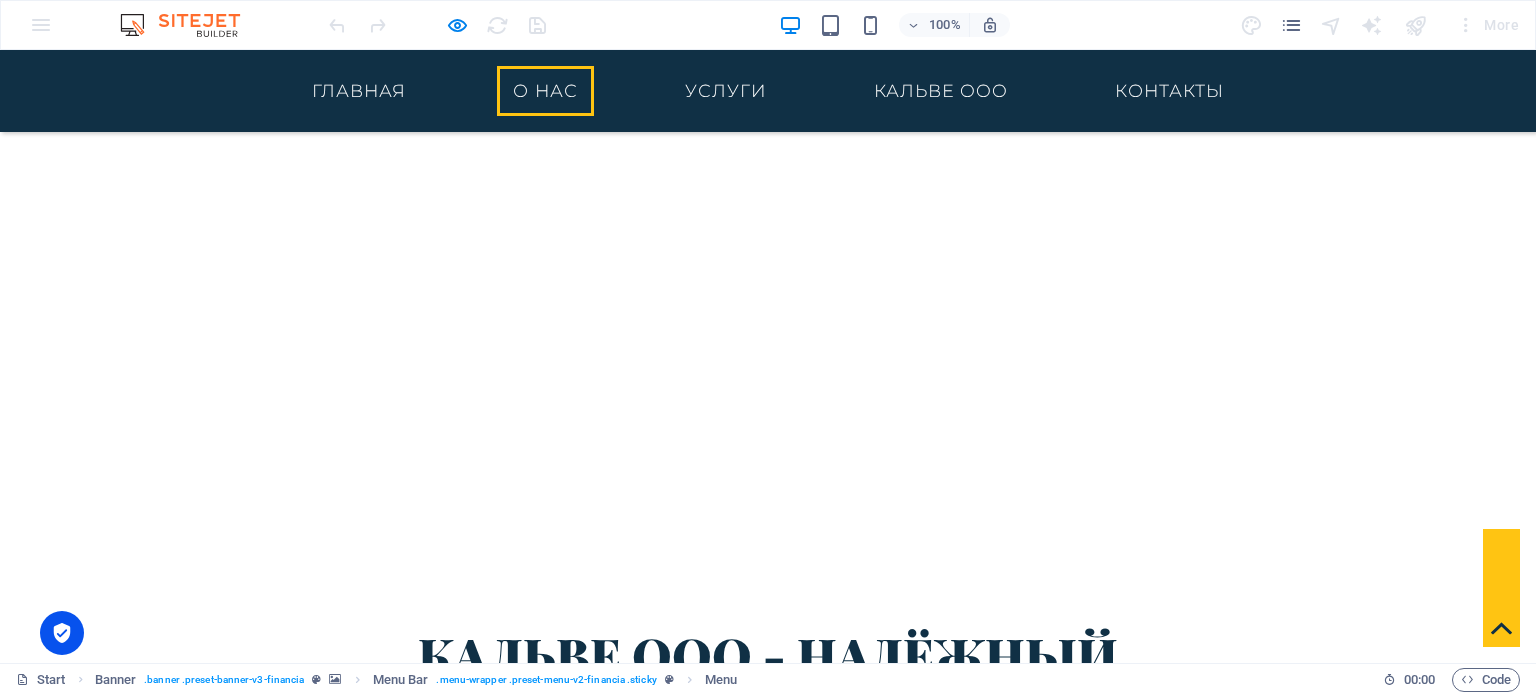 scroll, scrollTop: 613, scrollLeft: 0, axis: vertical 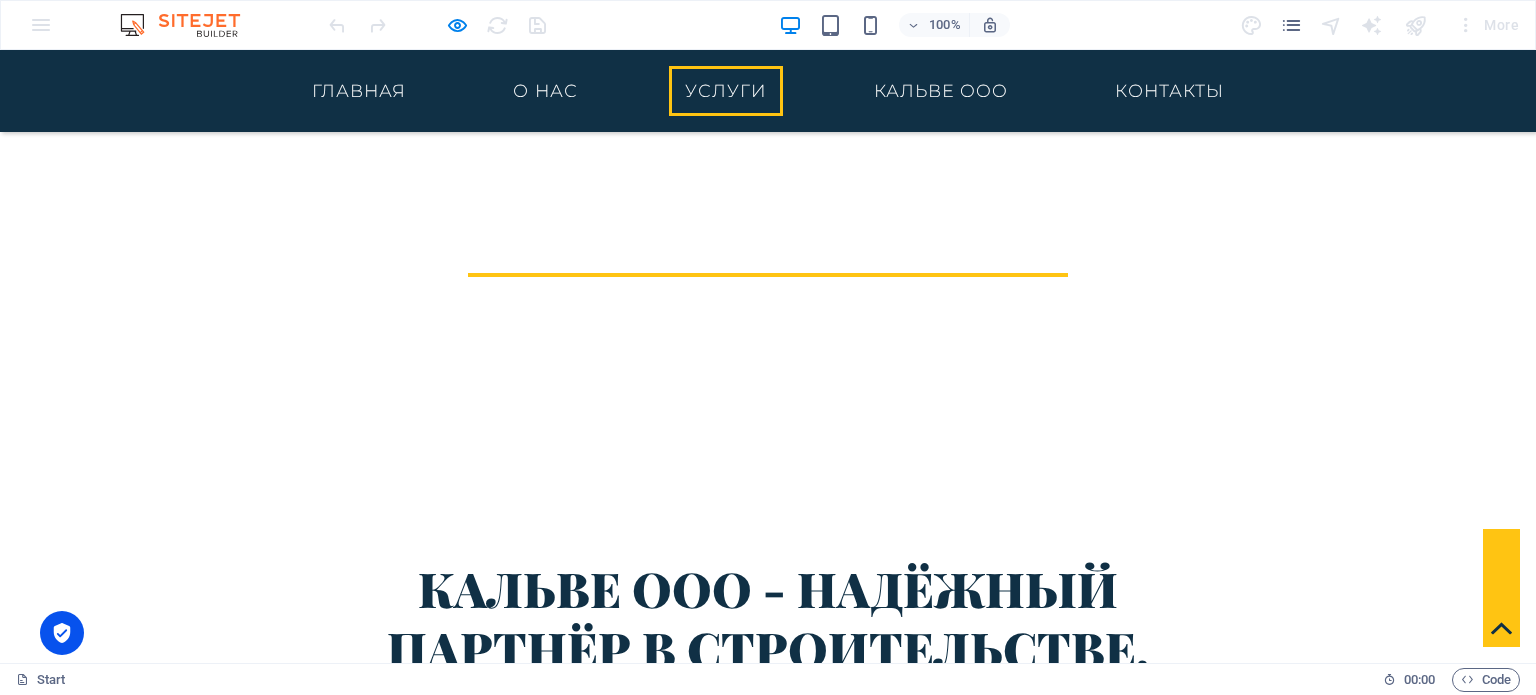 click on "УСЛУГИ" at bounding box center [726, 91] 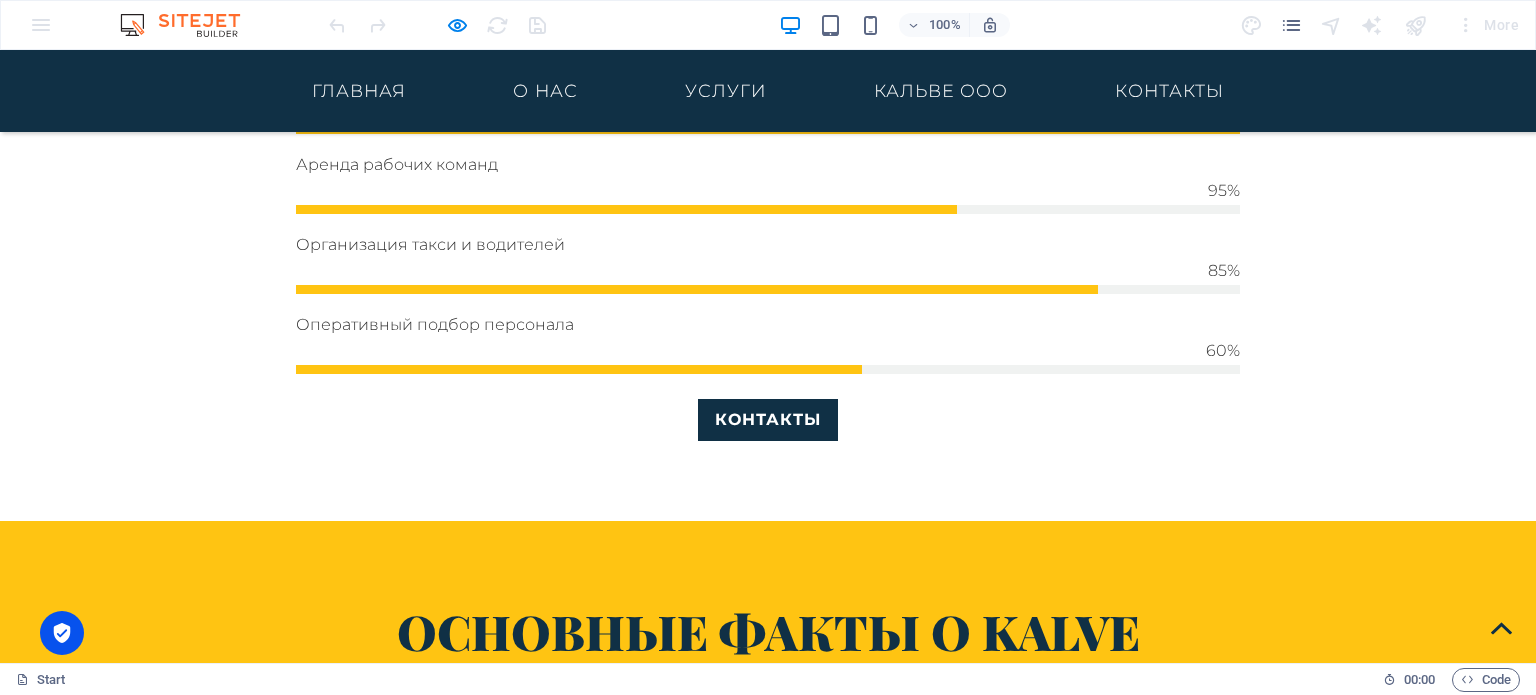 scroll, scrollTop: 1904, scrollLeft: 0, axis: vertical 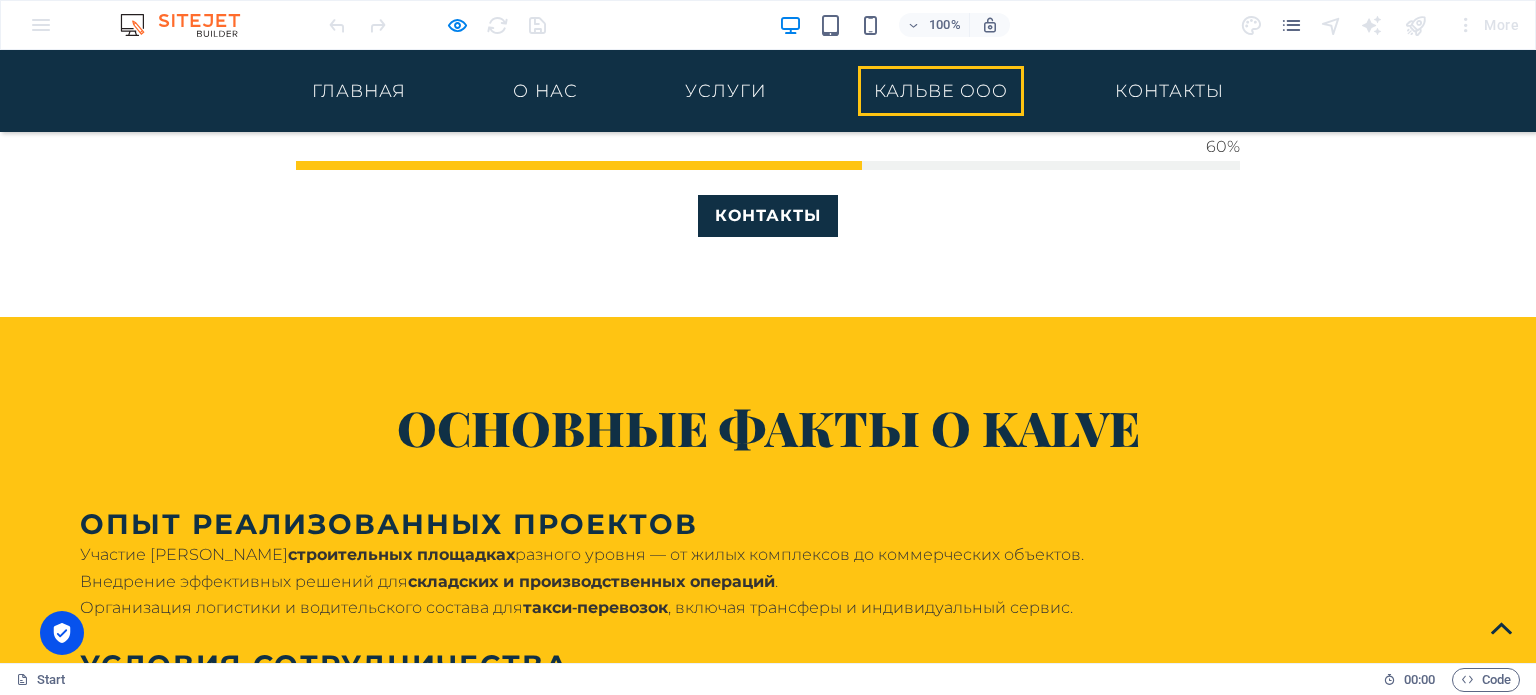 click on "КАЛЬВЕ OOO" at bounding box center [941, 91] 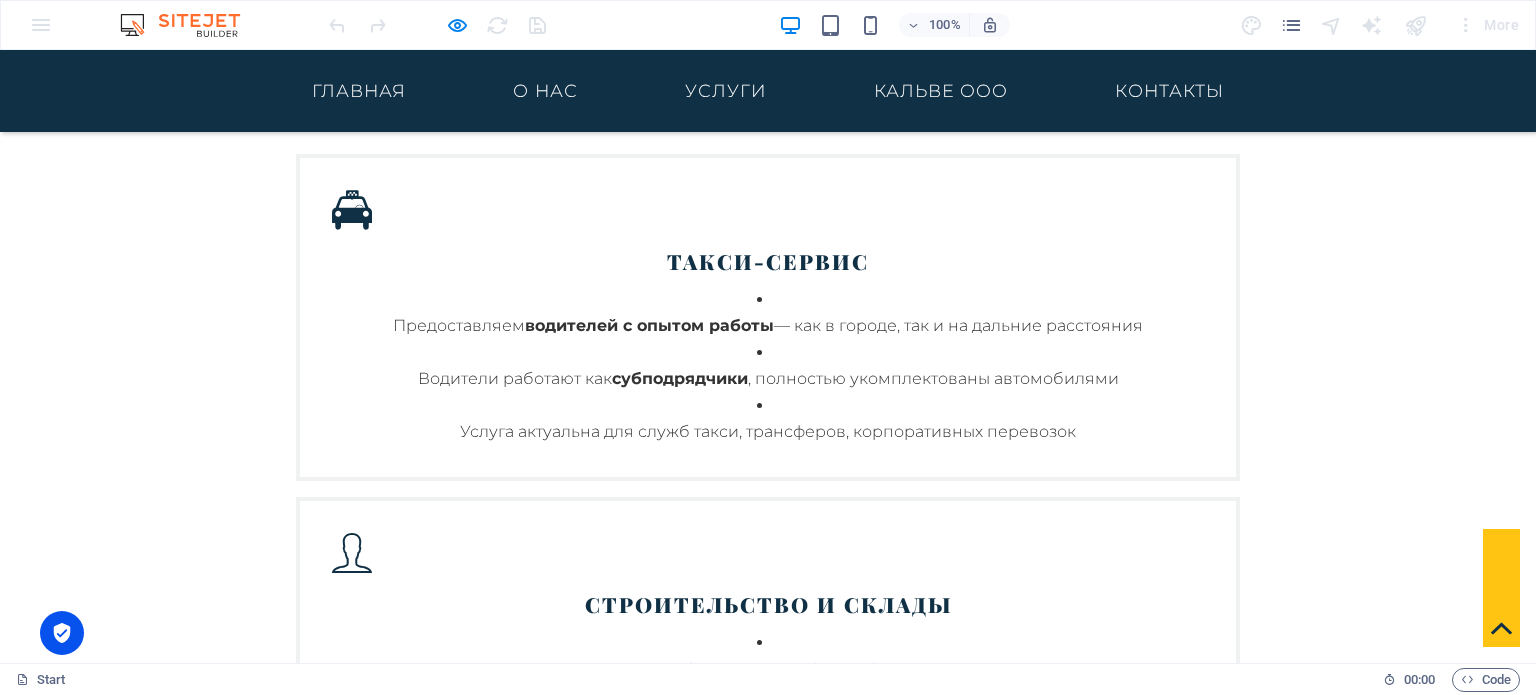drag, startPoint x: 1162, startPoint y: 99, endPoint x: 1178, endPoint y: 154, distance: 57.280014 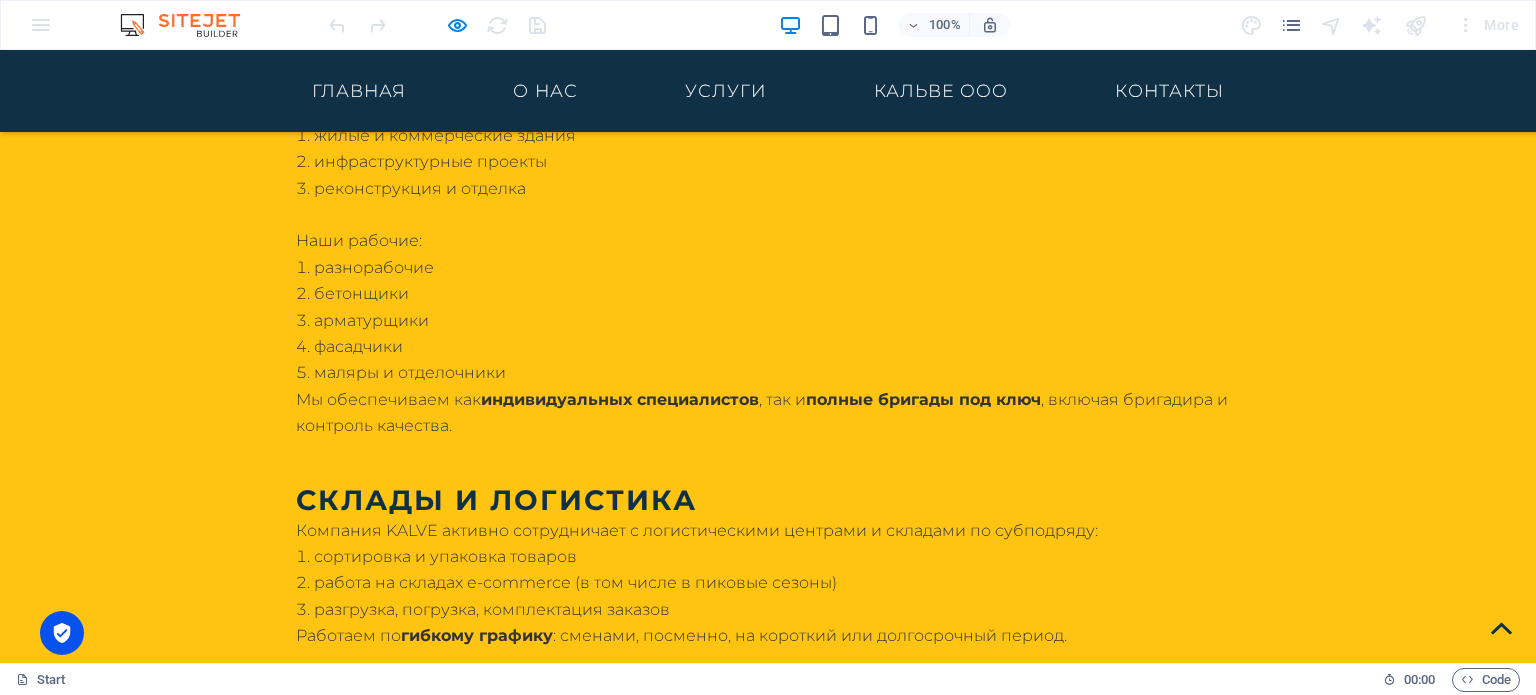 scroll, scrollTop: 4671, scrollLeft: 0, axis: vertical 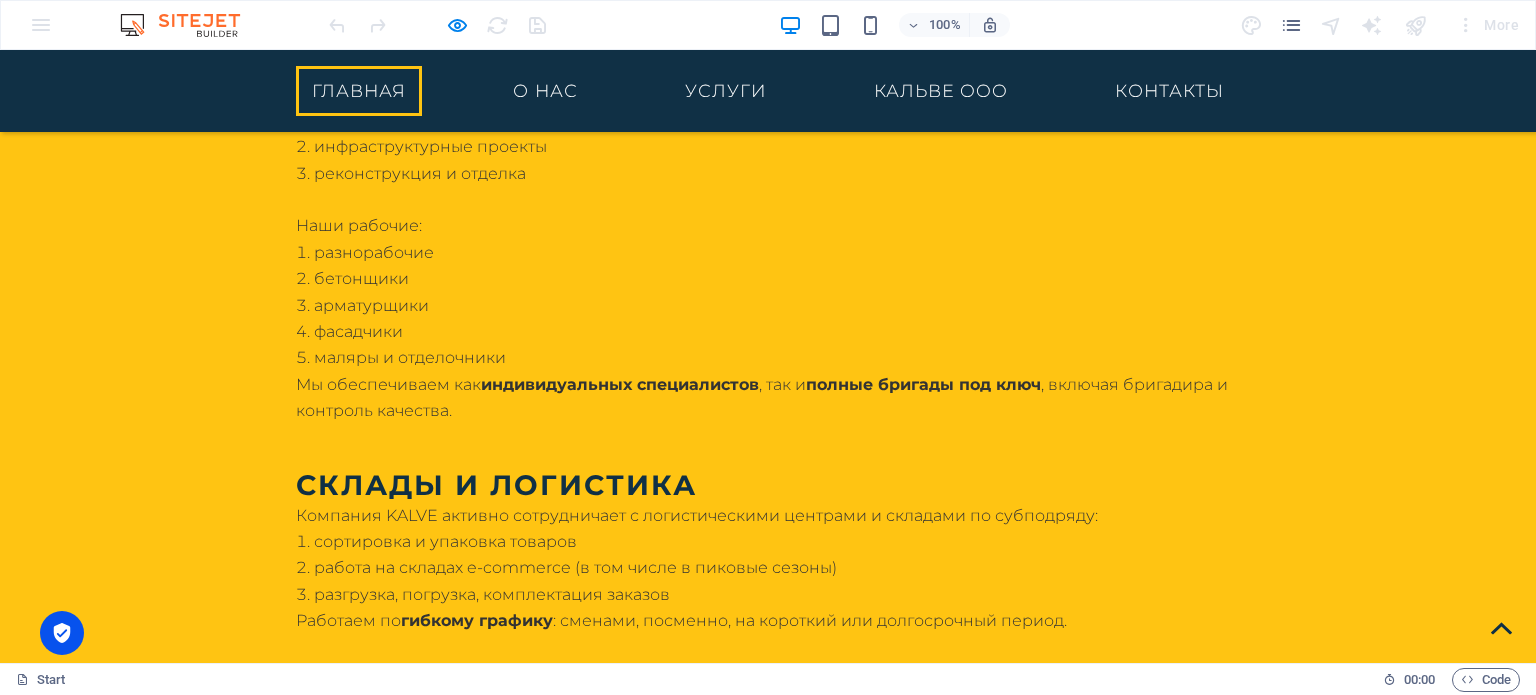 click on "ГЛАВНАЯ" at bounding box center (359, 91) 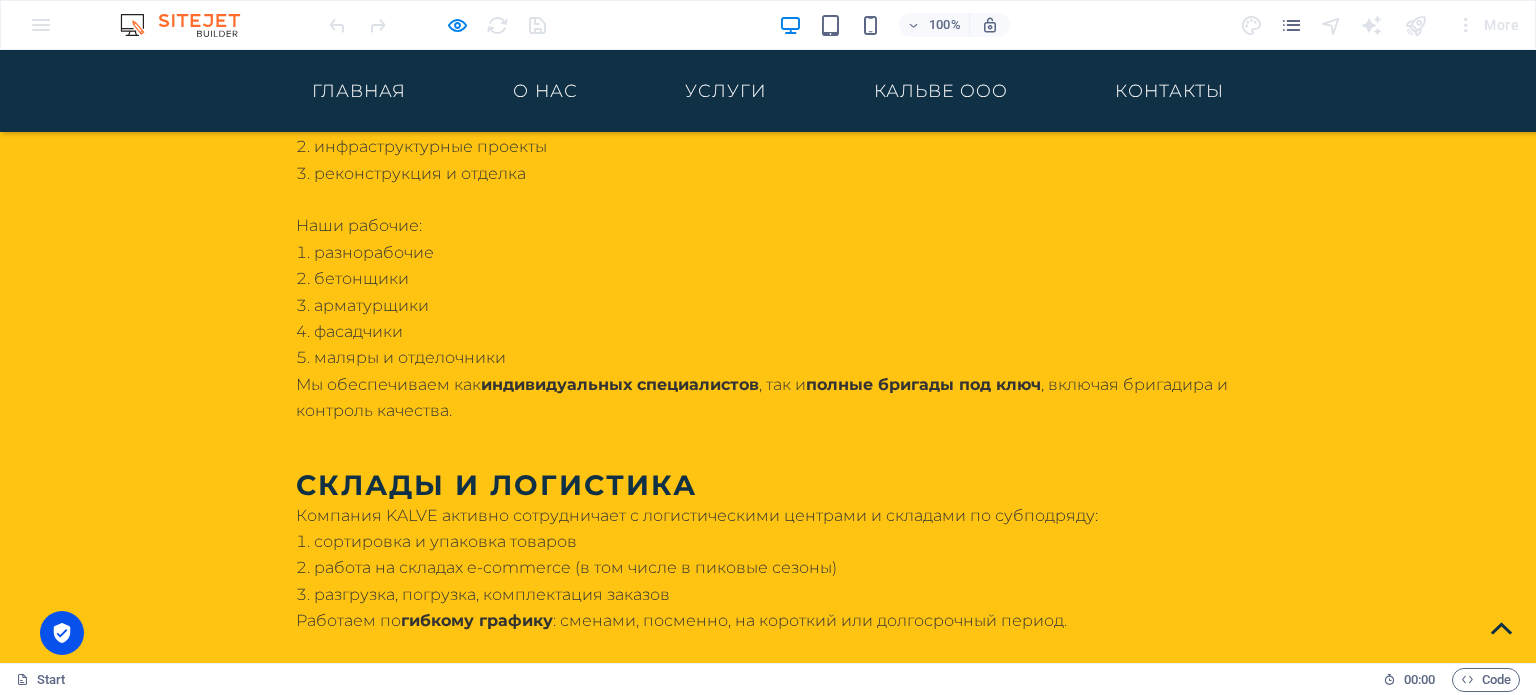 select 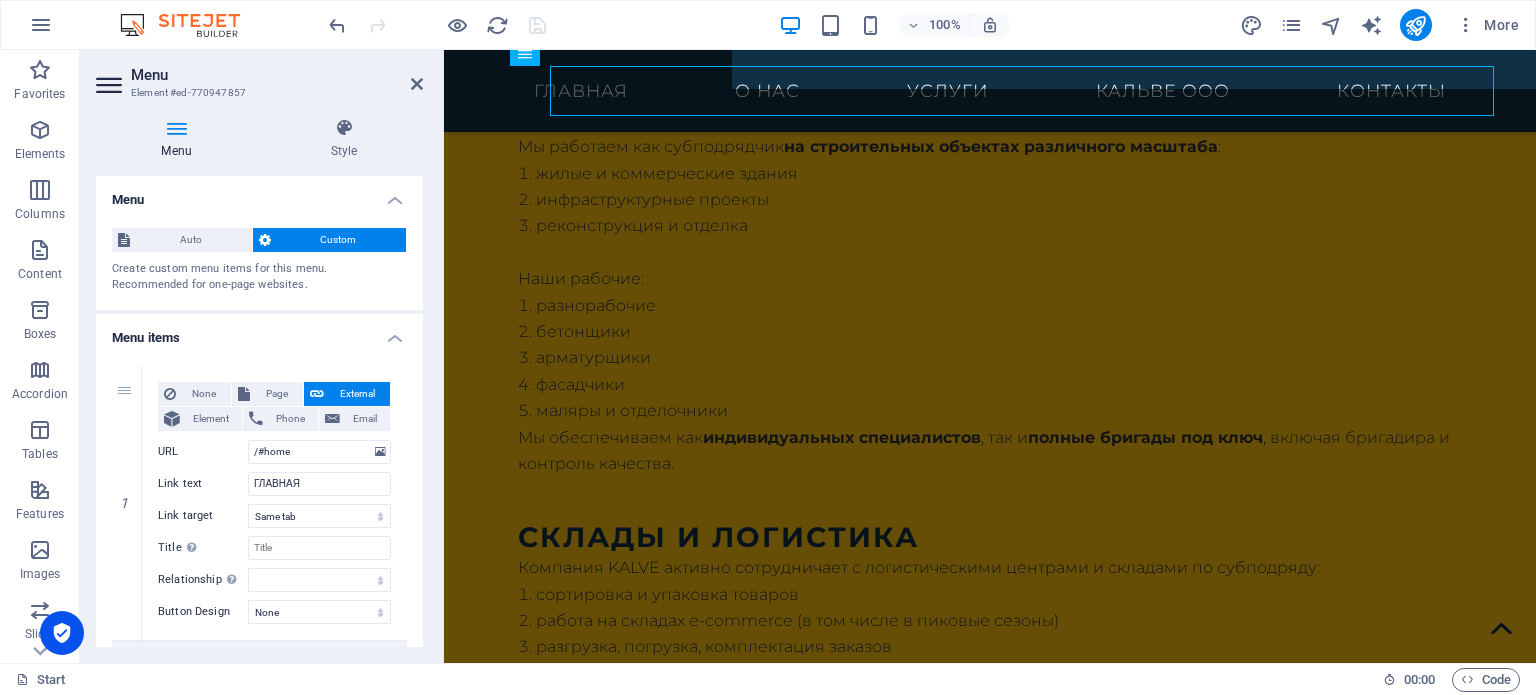 scroll, scrollTop: 4697, scrollLeft: 0, axis: vertical 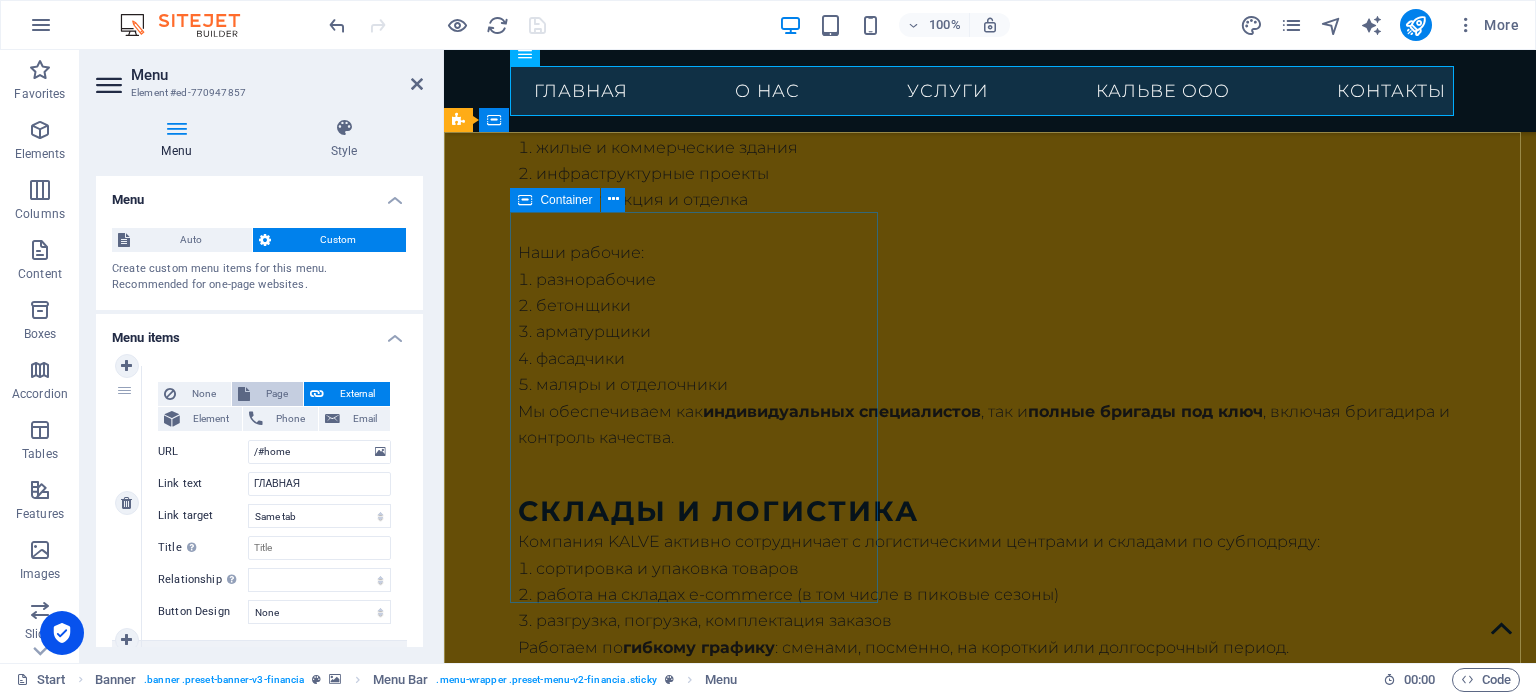 click on "Page" at bounding box center (276, 394) 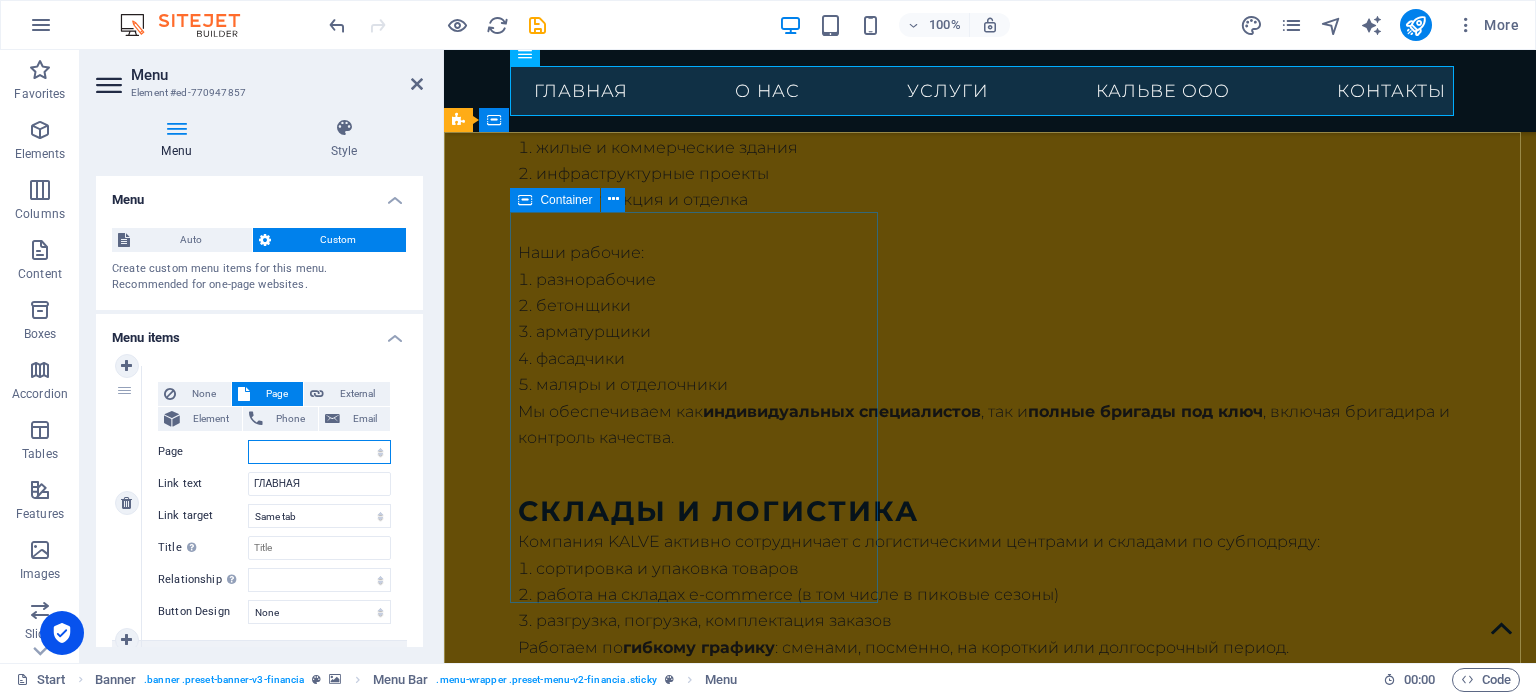 select 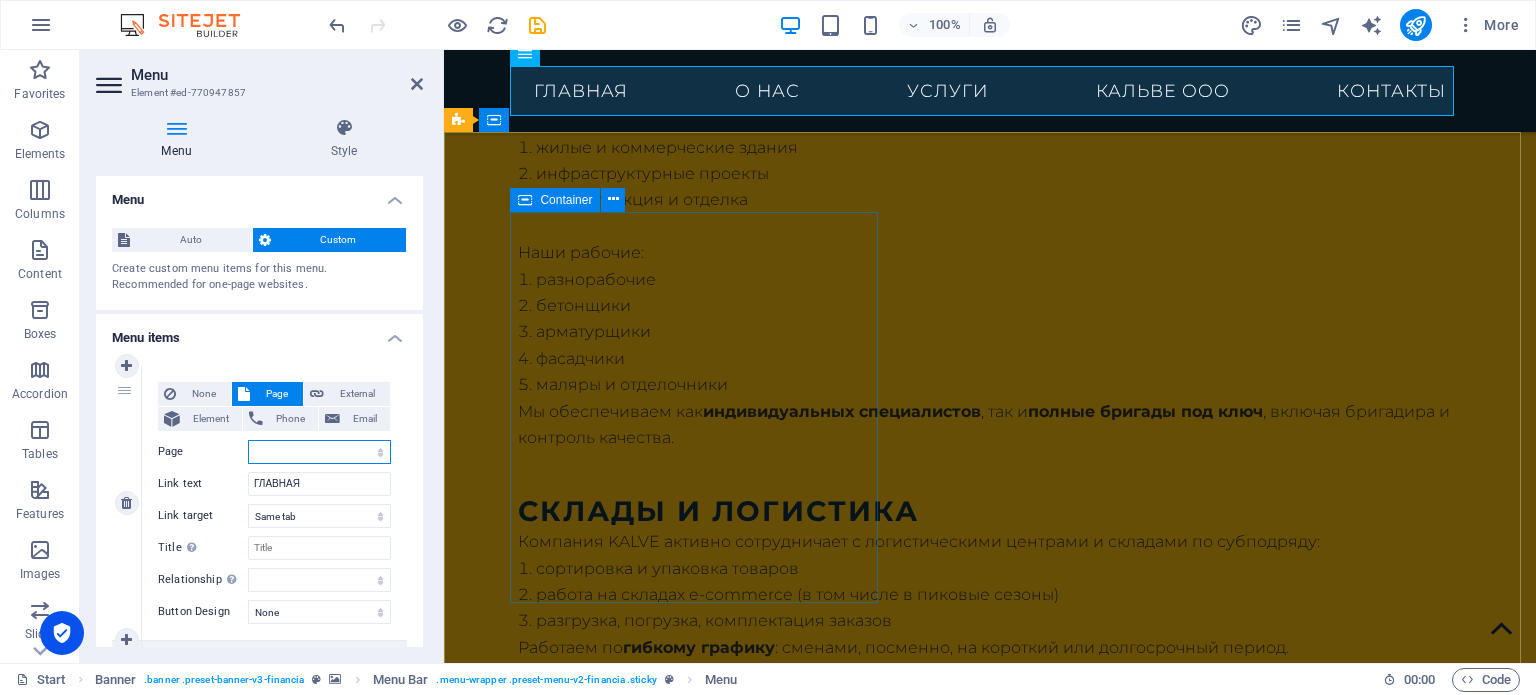 select 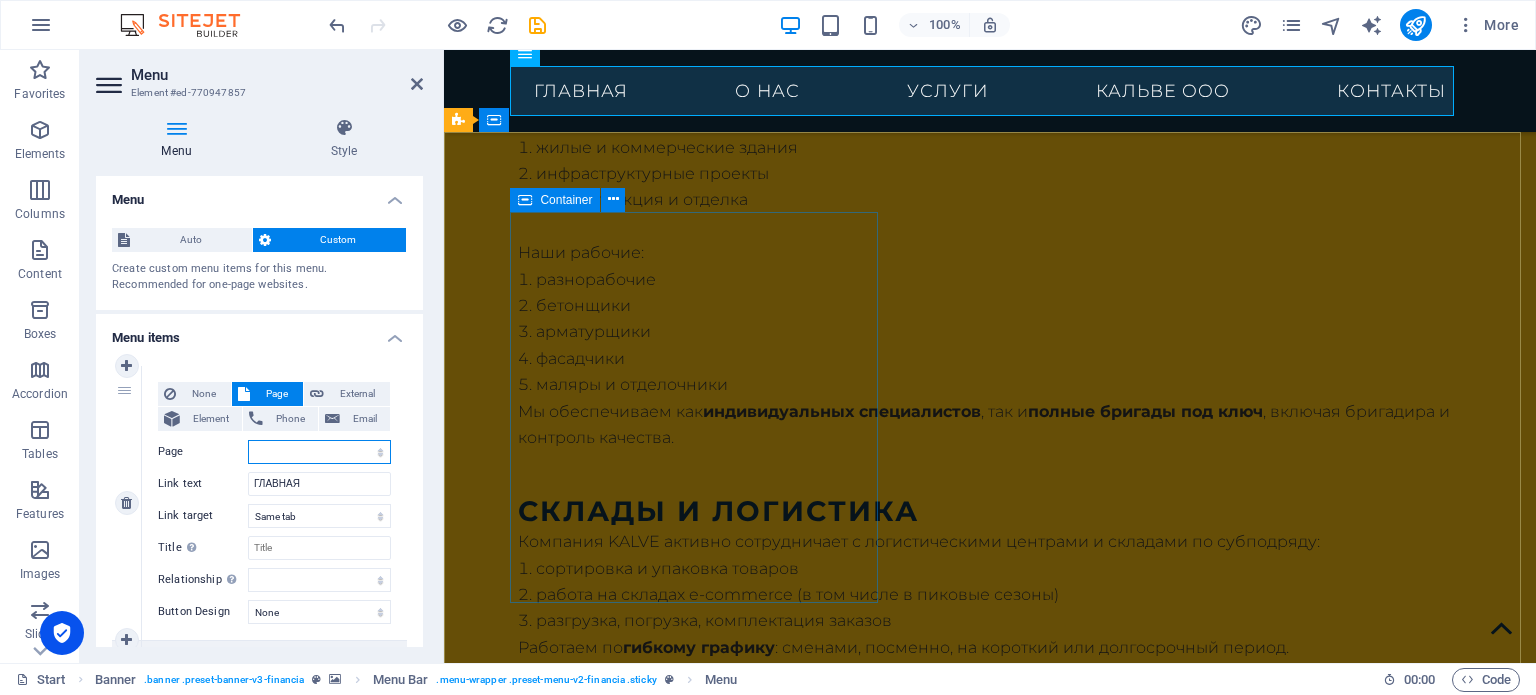 click on "Start Subpage Legal Notice Privacy" at bounding box center (319, 452) 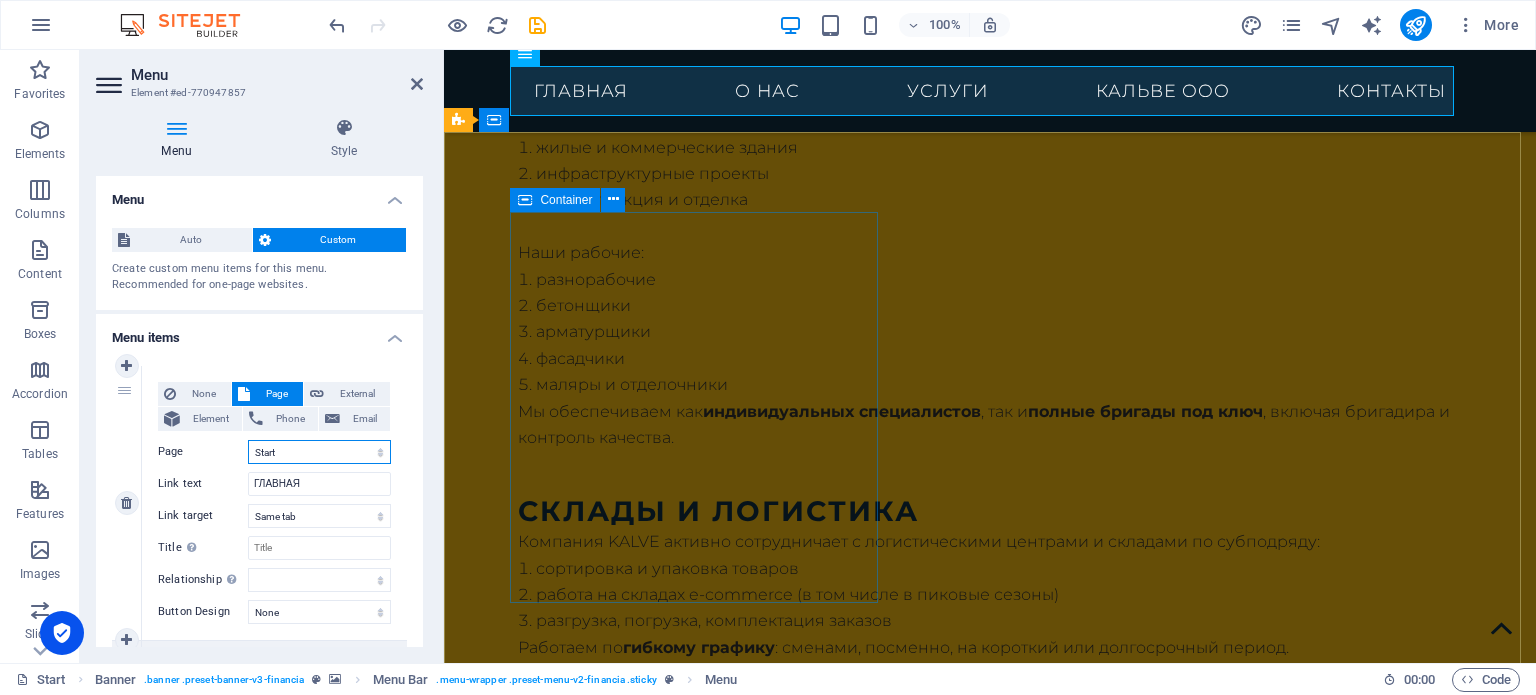 click on "Start Subpage Legal Notice Privacy" at bounding box center (319, 452) 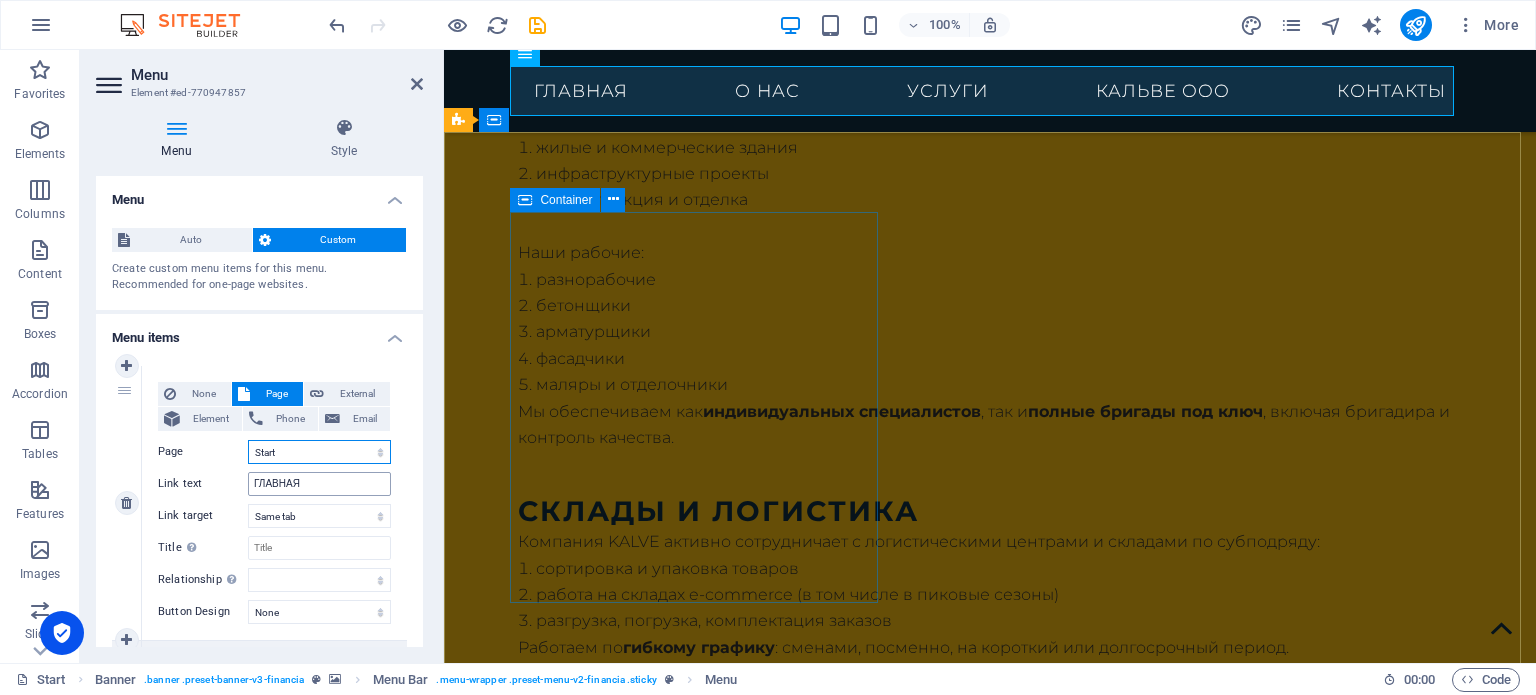 select 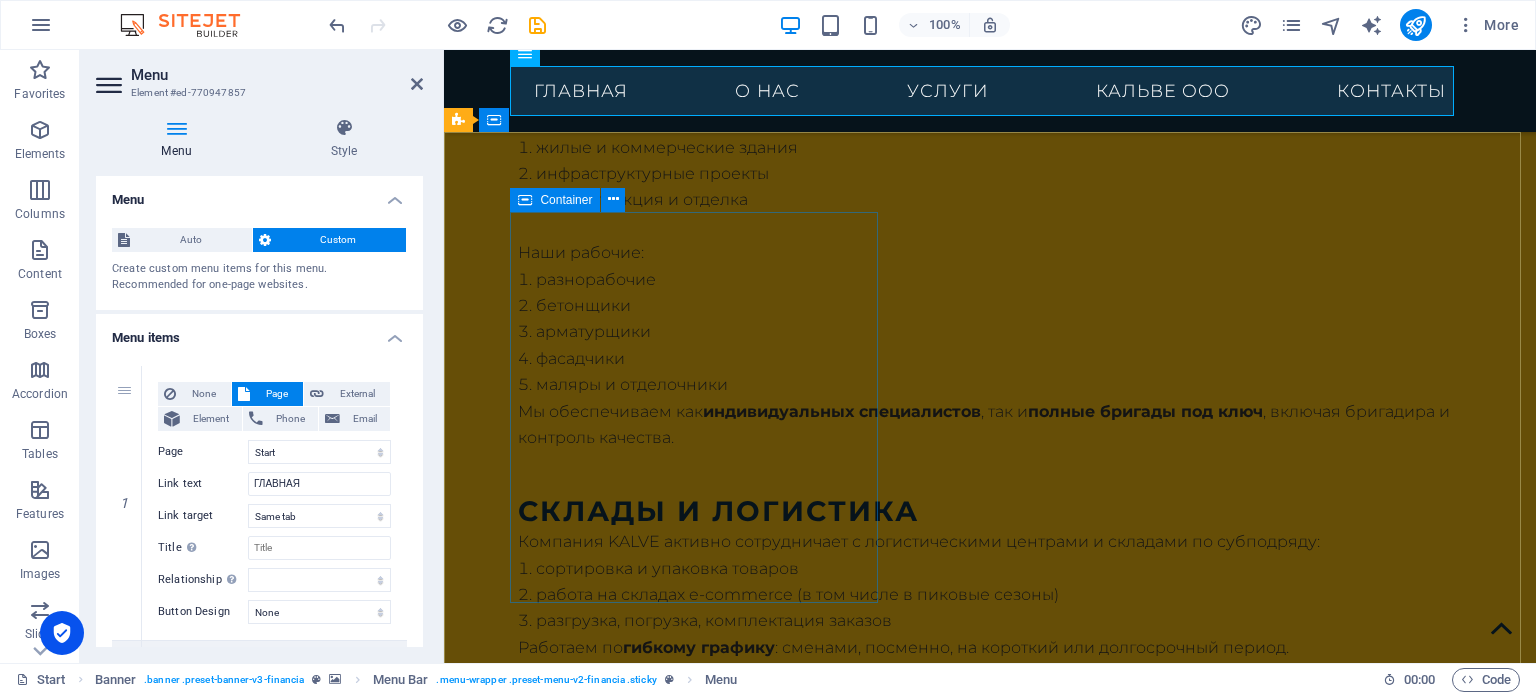 click at bounding box center [437, 25] 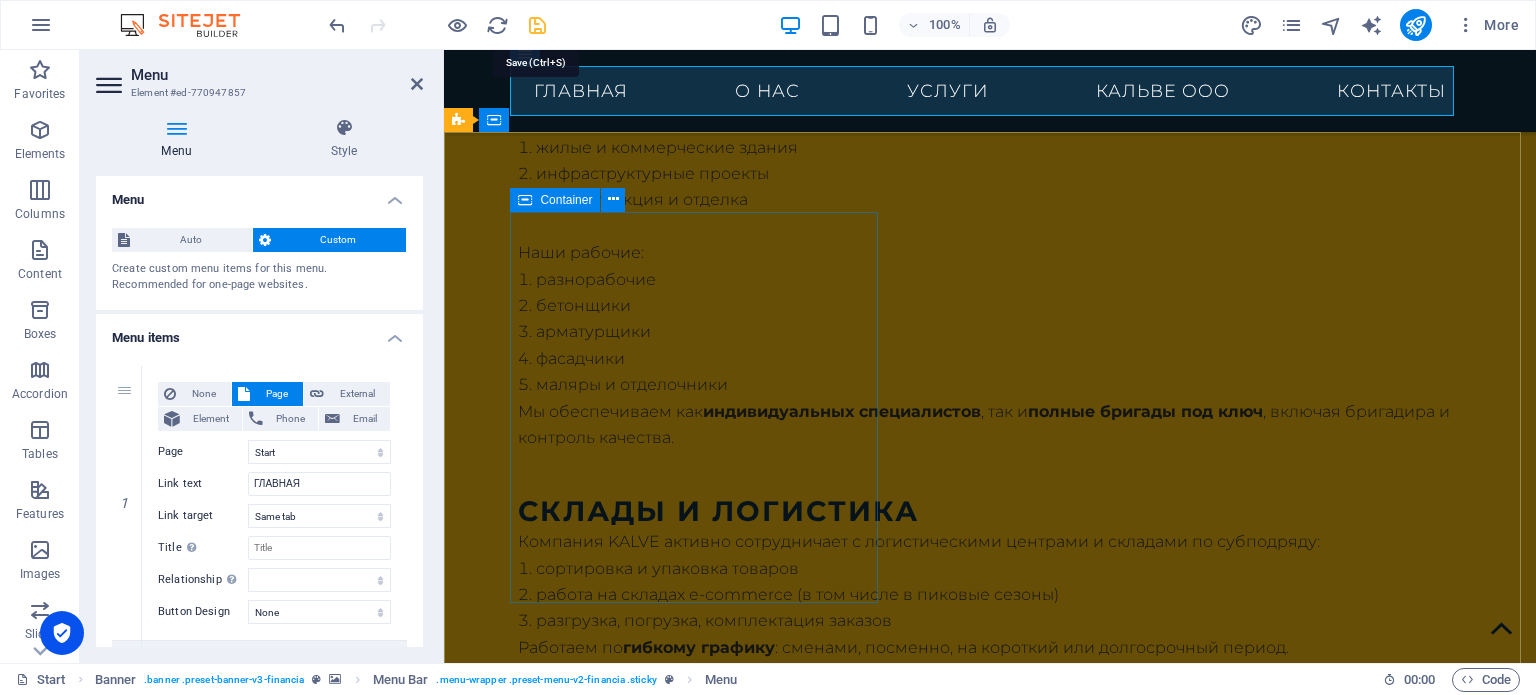 click at bounding box center [537, 25] 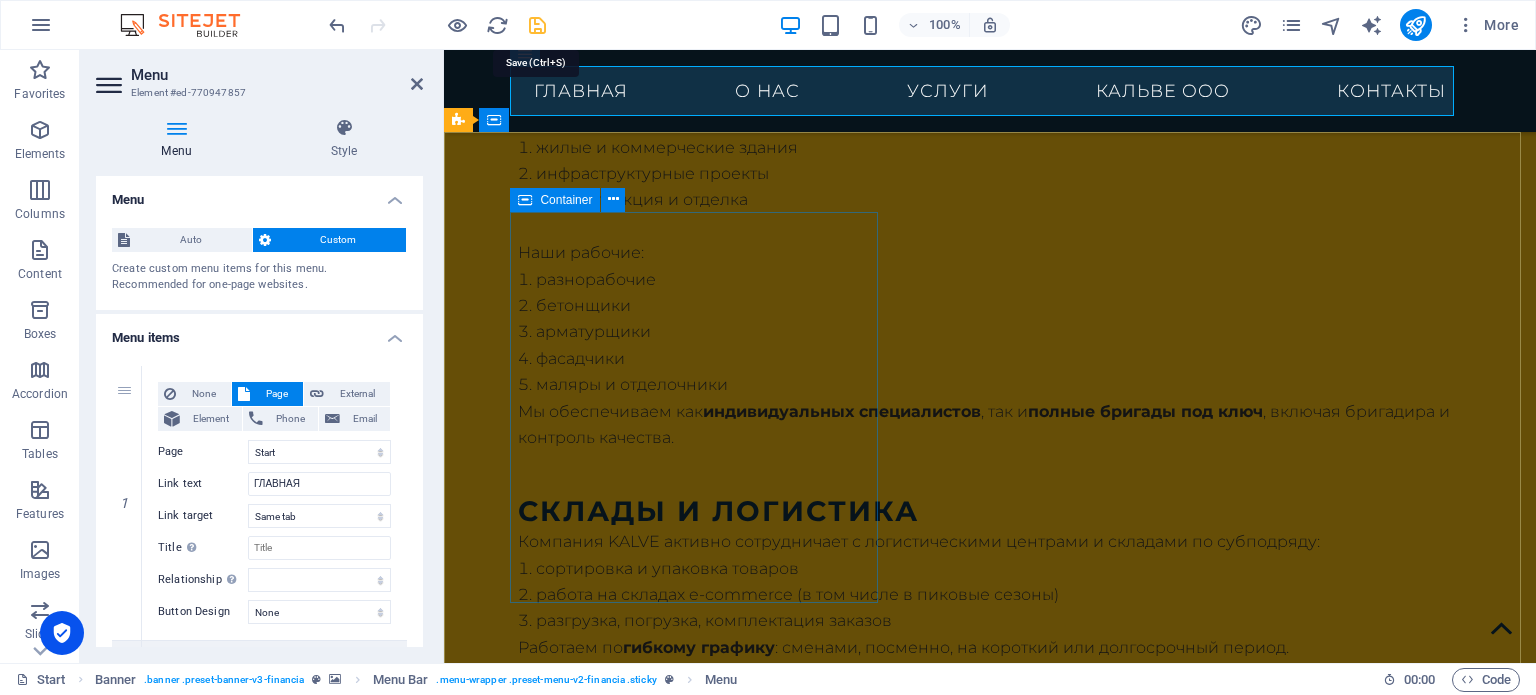 select 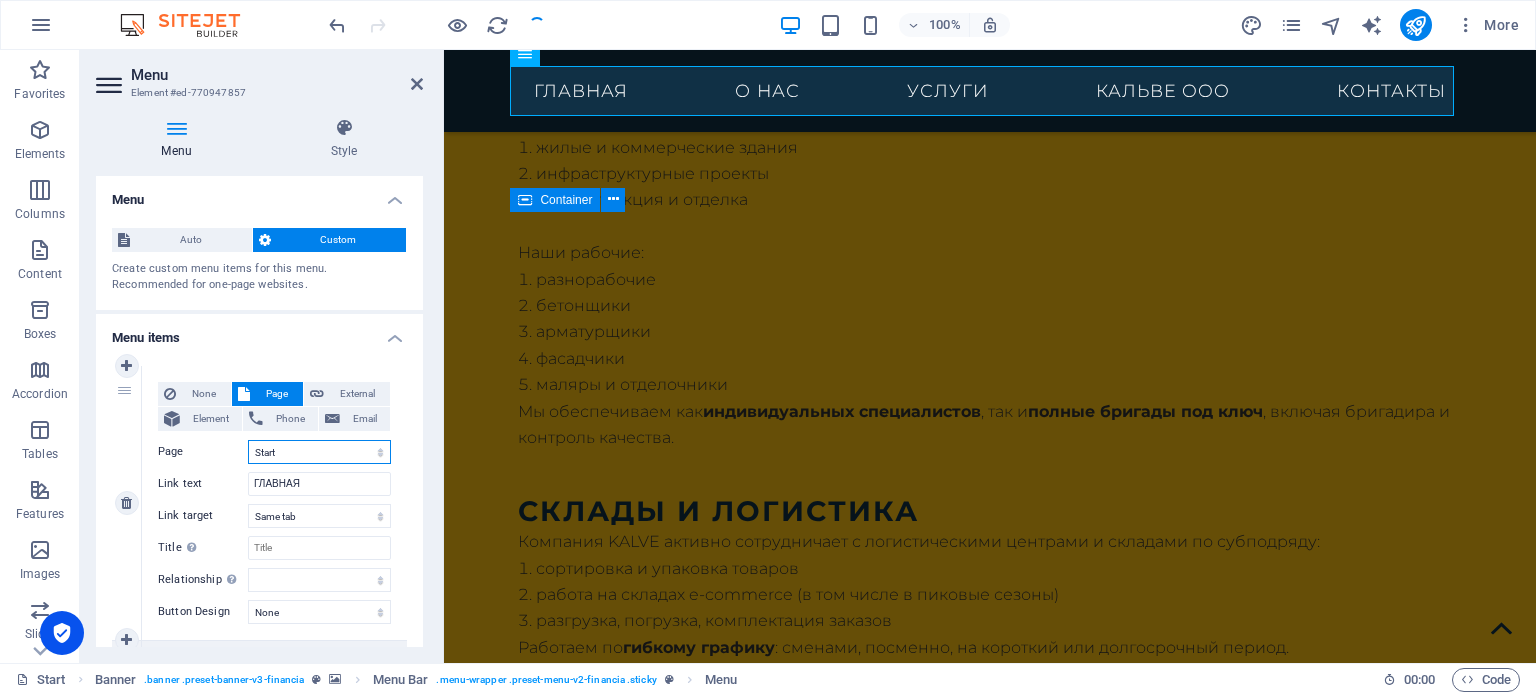click on "Start Subpage Legal Notice Privacy" at bounding box center (319, 452) 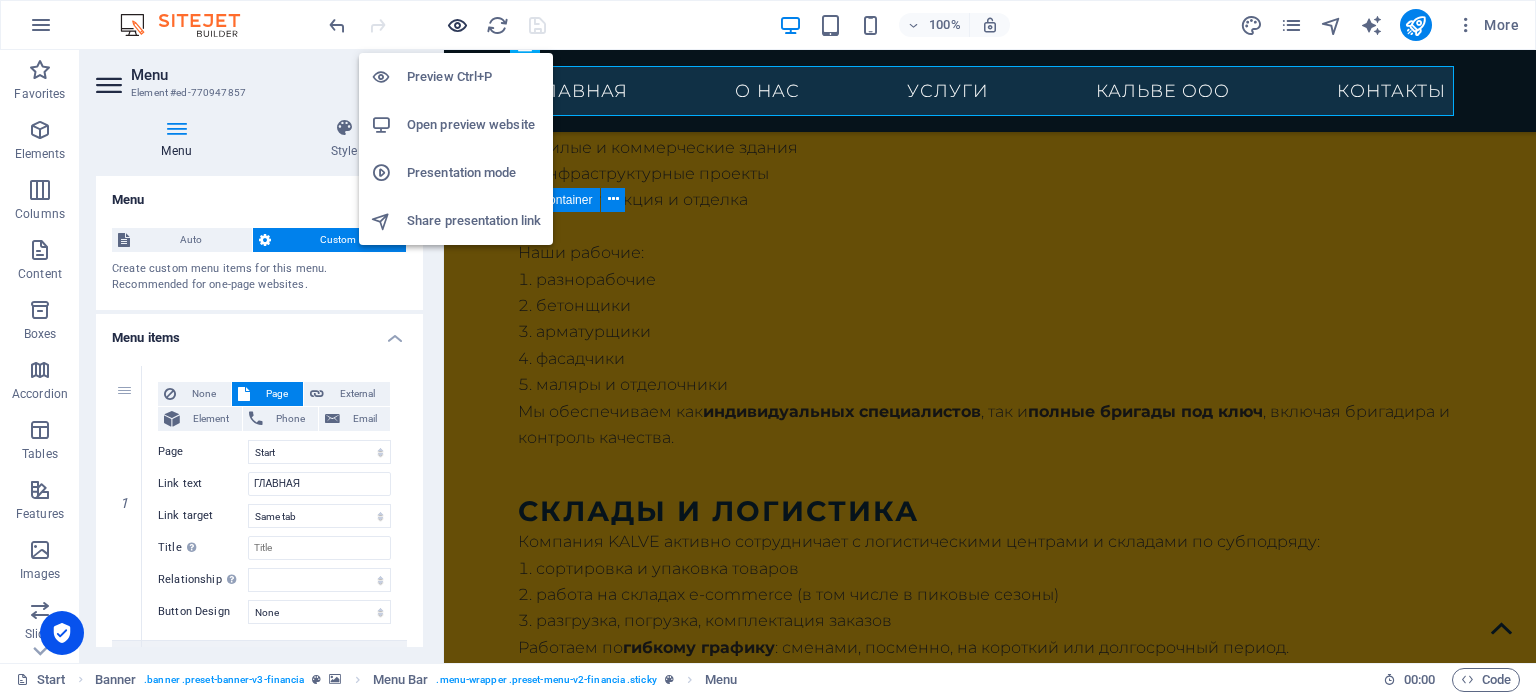 click at bounding box center [457, 25] 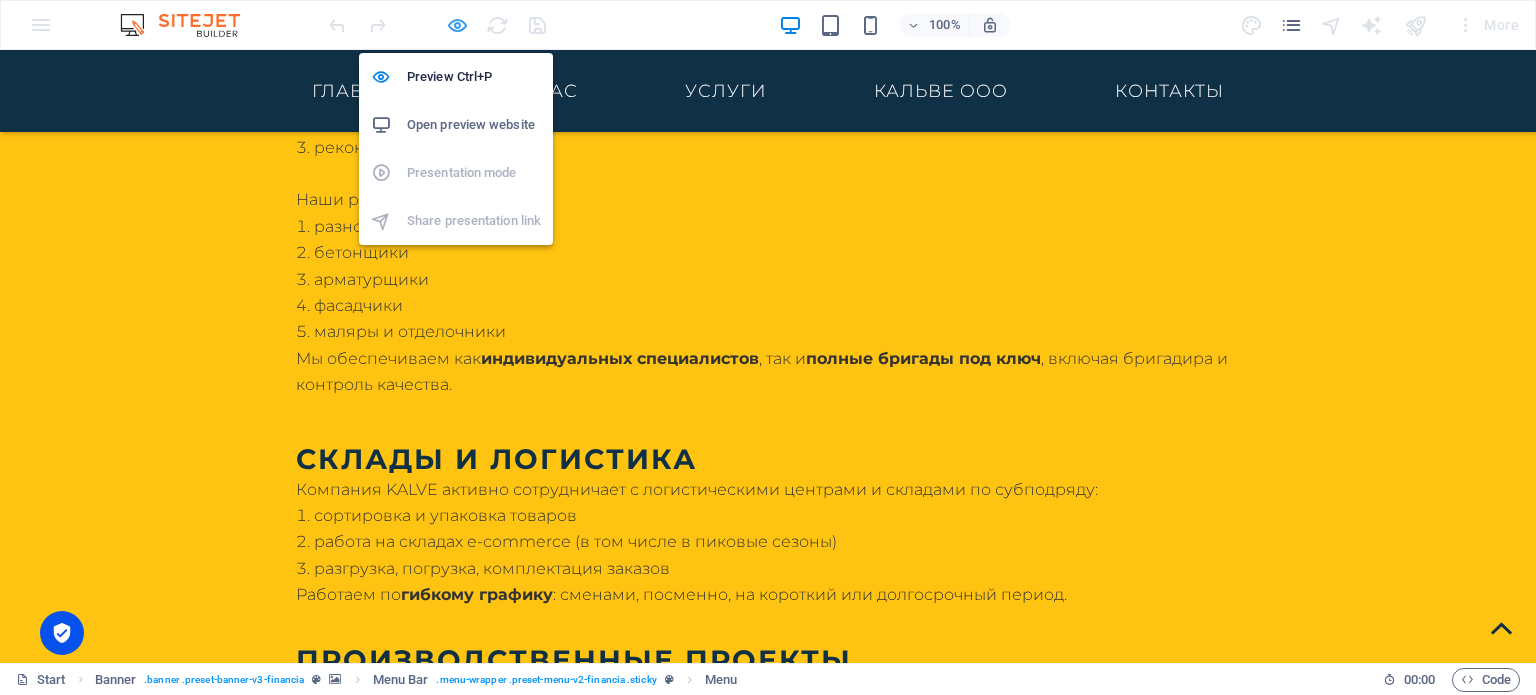 scroll, scrollTop: 4671, scrollLeft: 0, axis: vertical 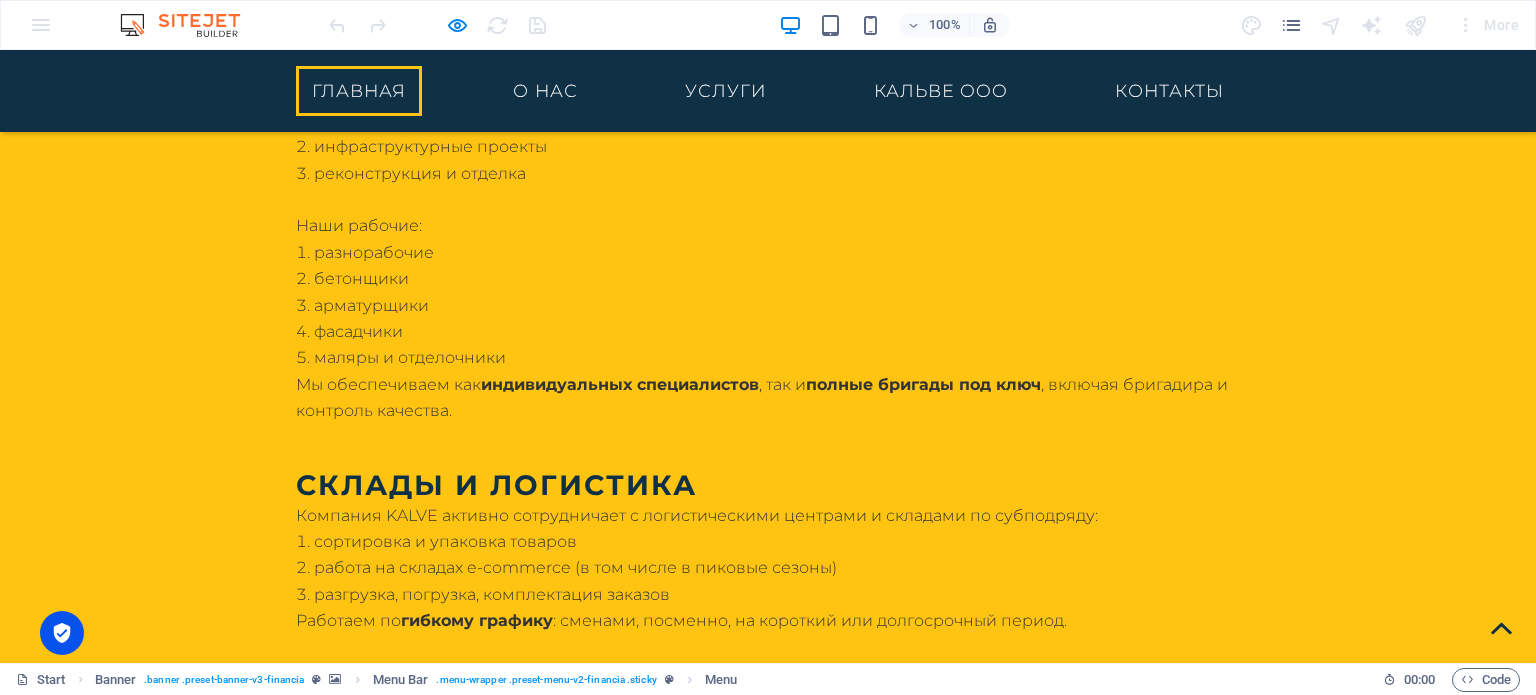 click on "ГЛАВНАЯ" at bounding box center (359, 91) 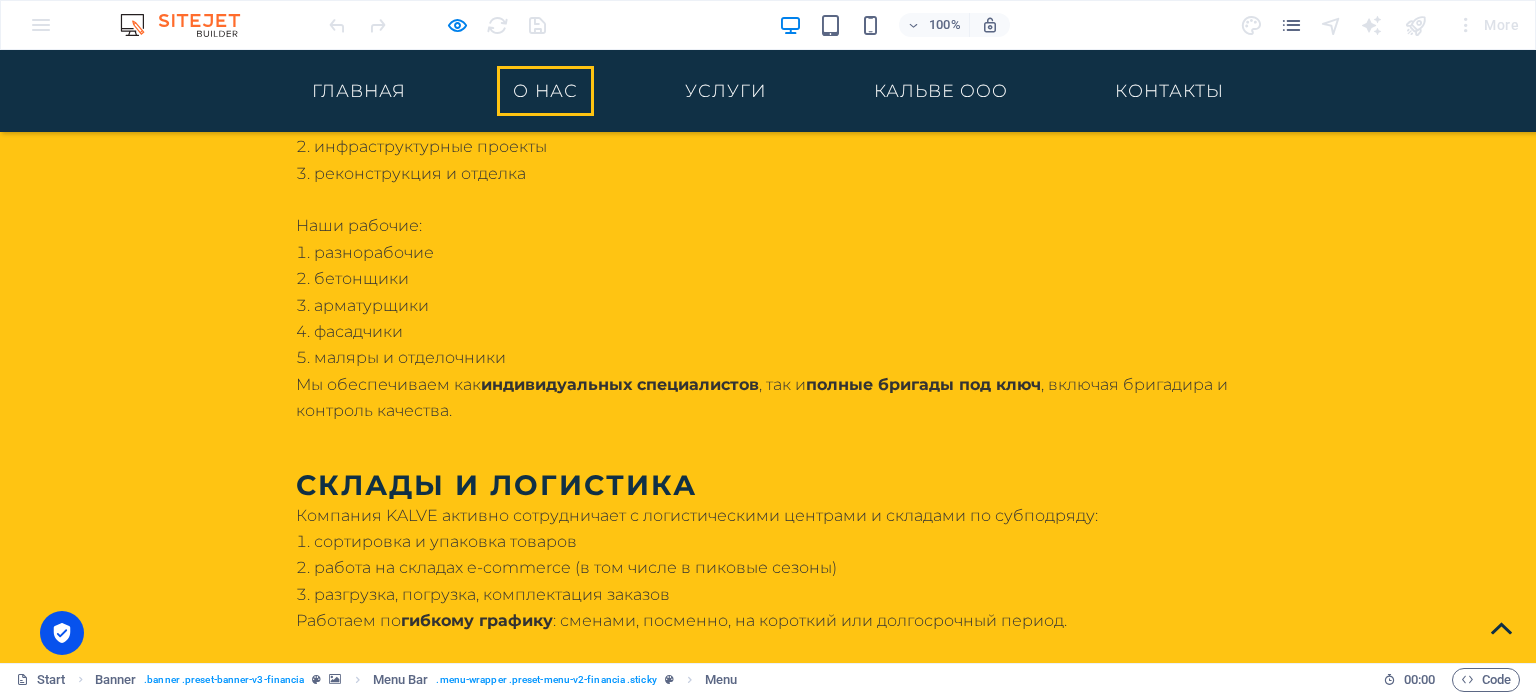 click on "О НАС" at bounding box center [545, 91] 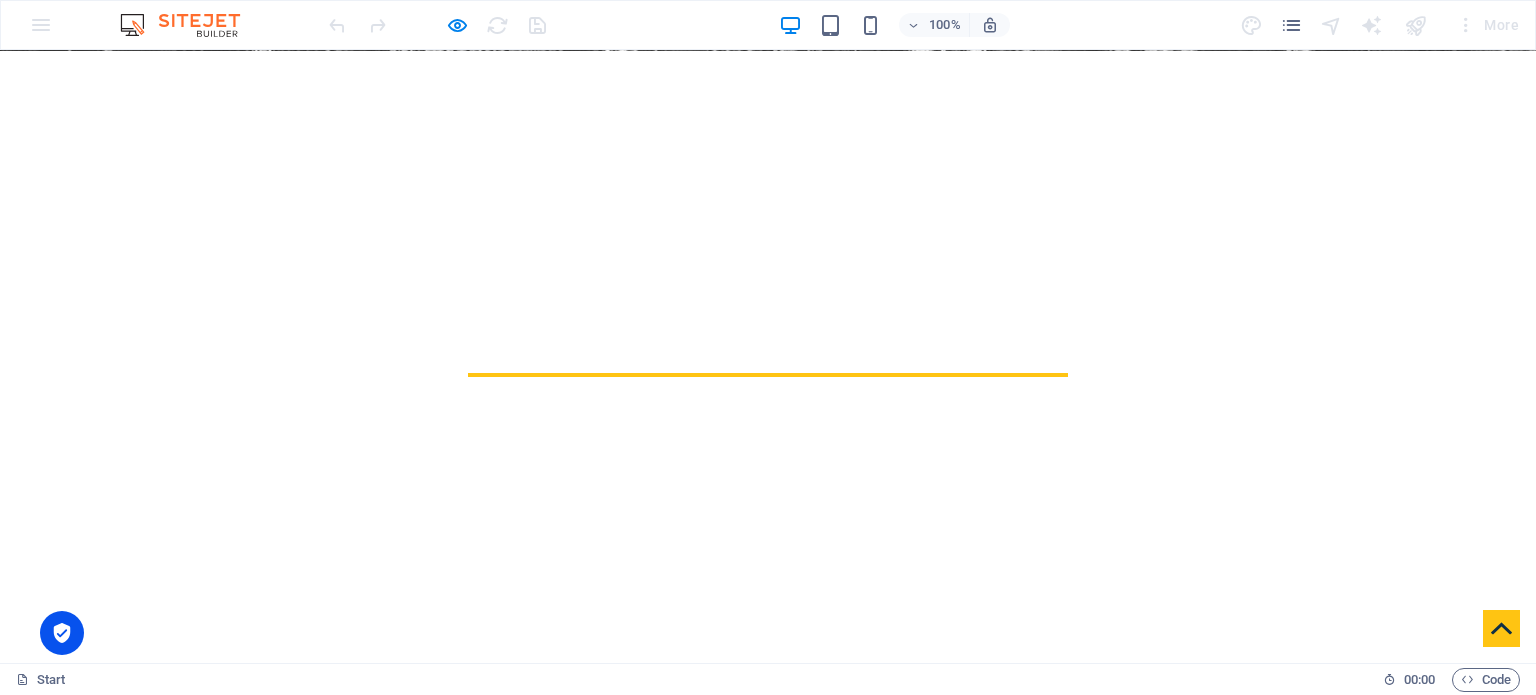 scroll, scrollTop: 265, scrollLeft: 0, axis: vertical 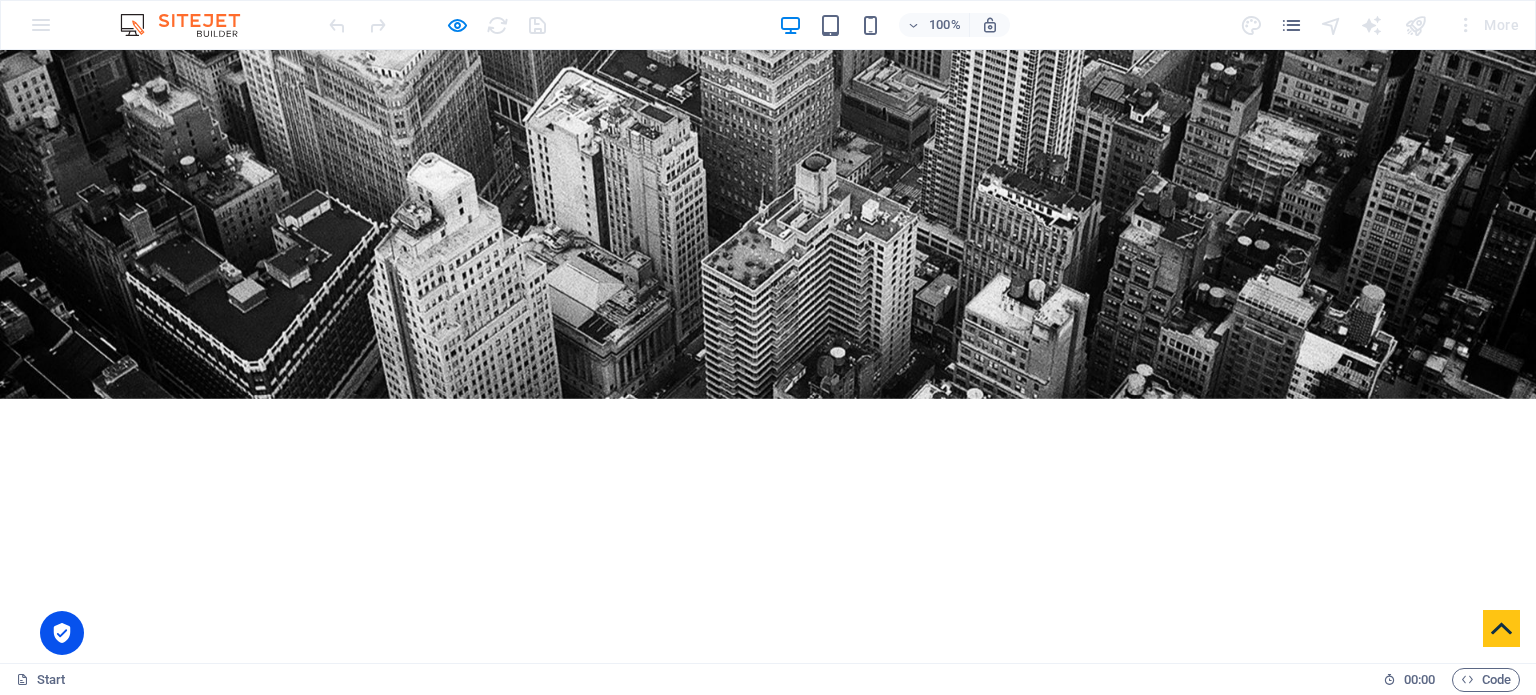 select 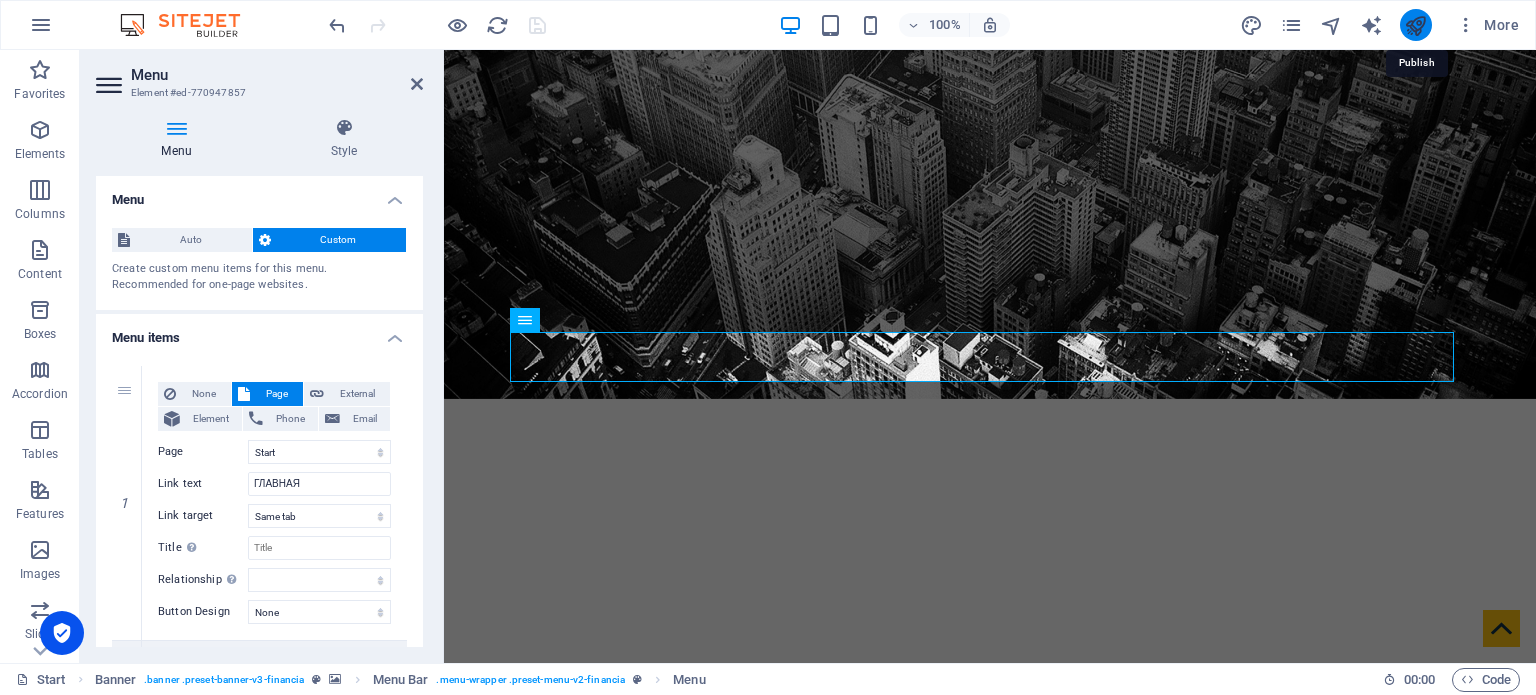 click at bounding box center (1415, 25) 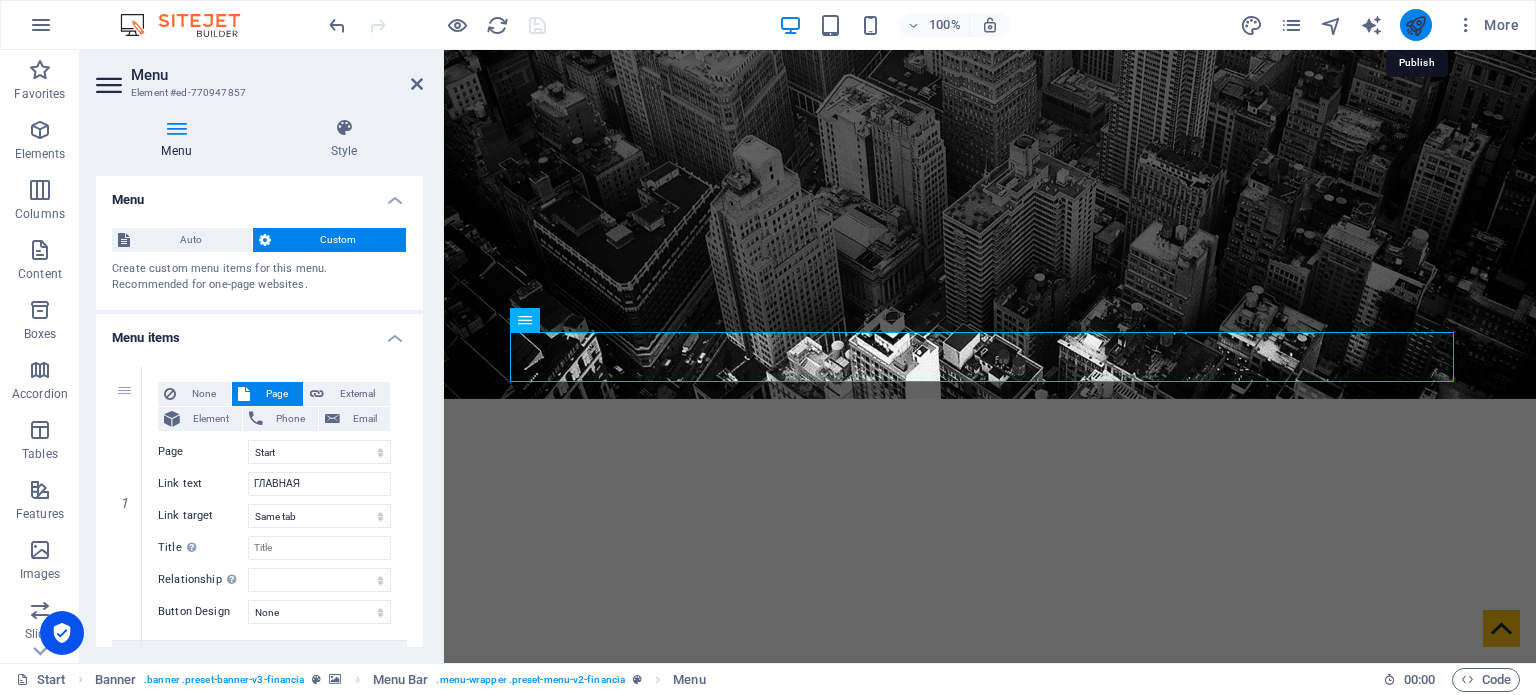 select 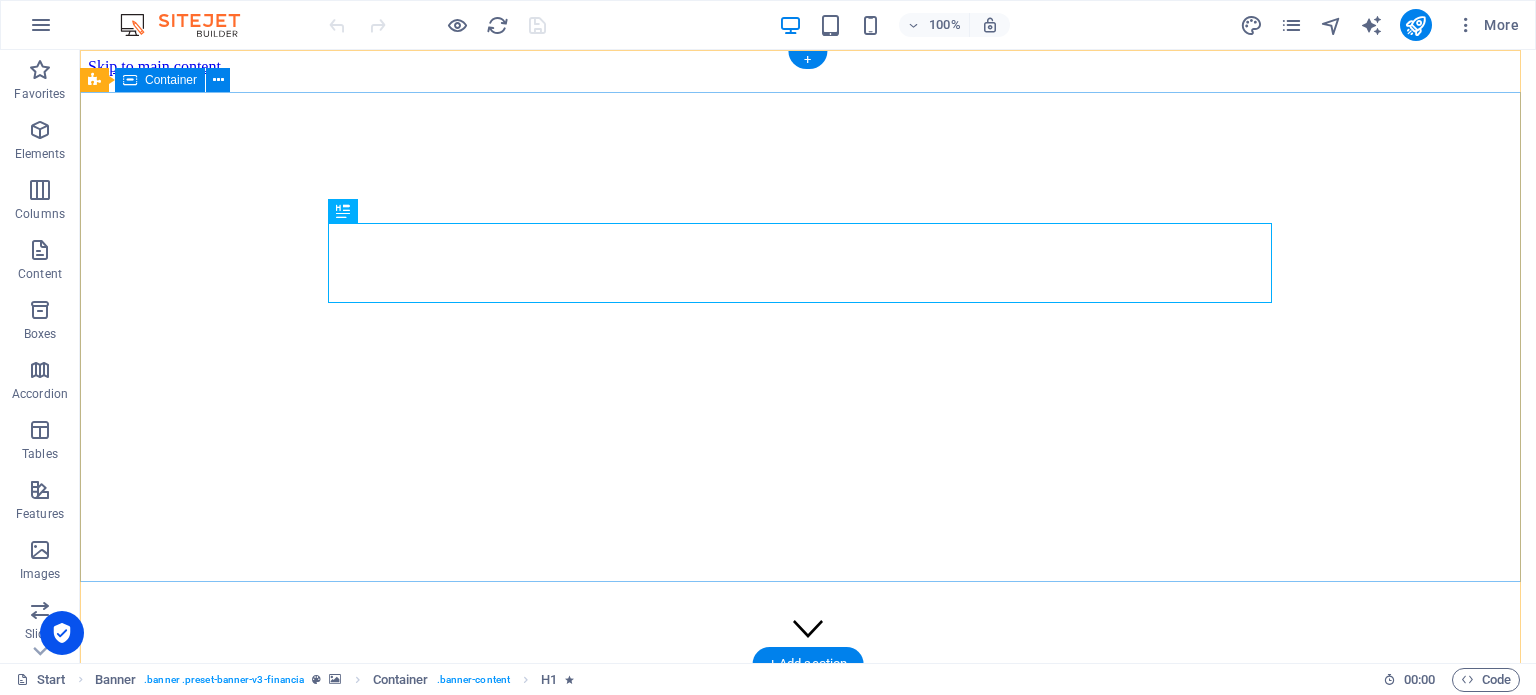 scroll, scrollTop: 0, scrollLeft: 0, axis: both 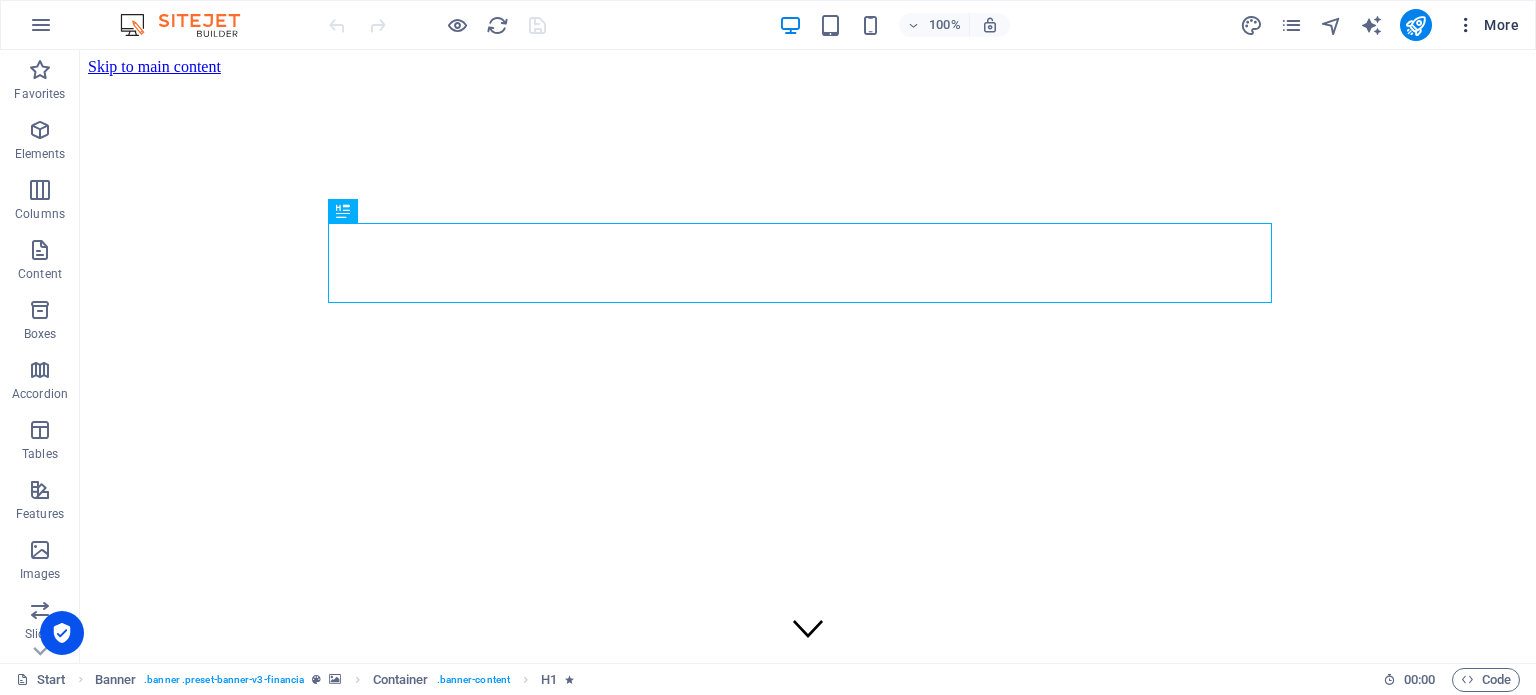 click on "More" at bounding box center [1487, 25] 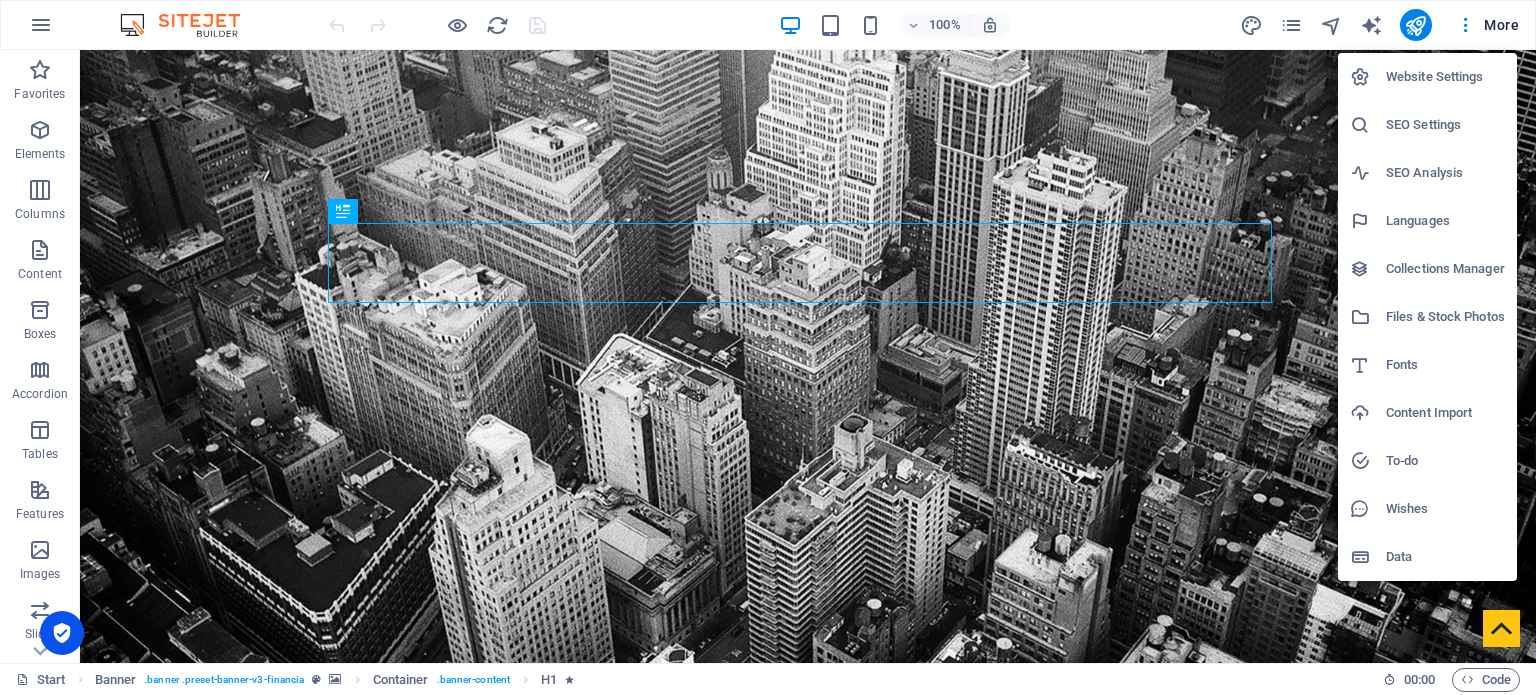 click on "Website Settings" at bounding box center (1445, 77) 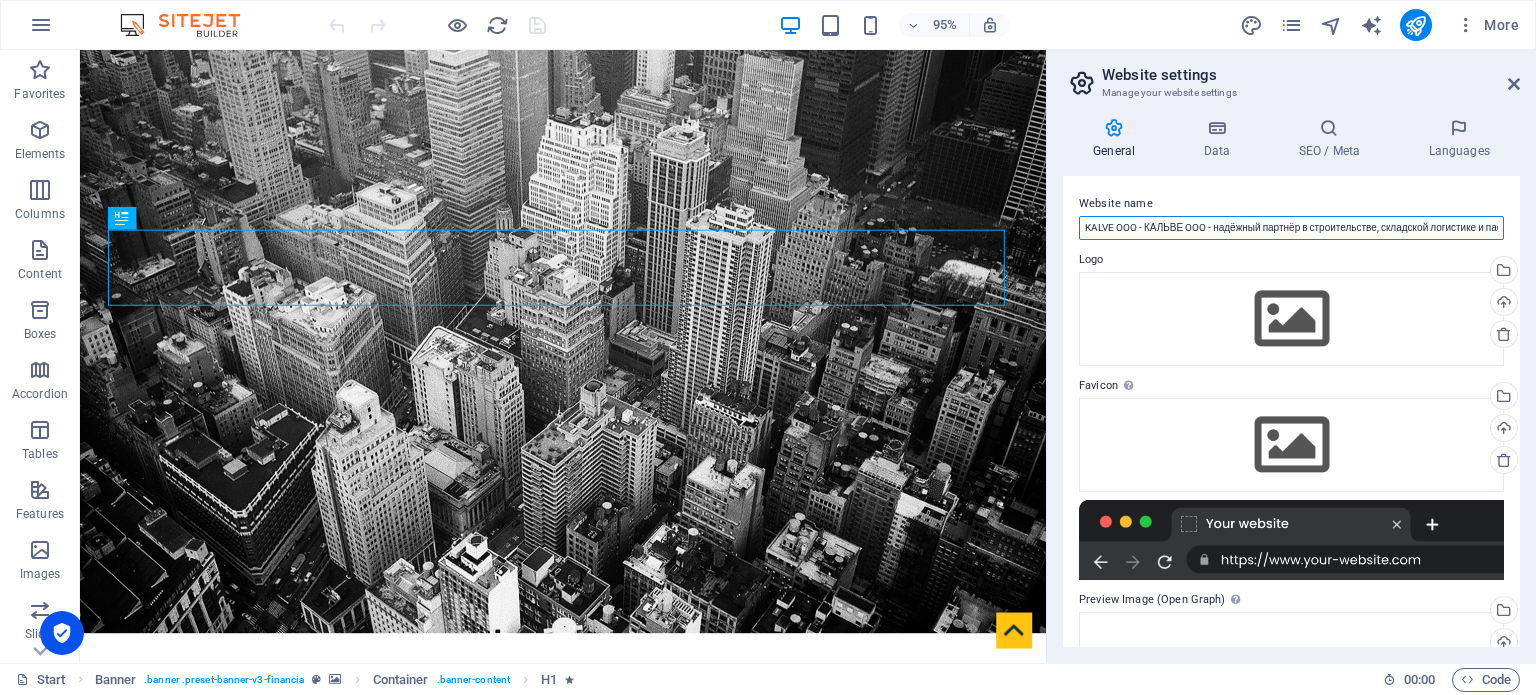 scroll, scrollTop: 0, scrollLeft: 132, axis: horizontal 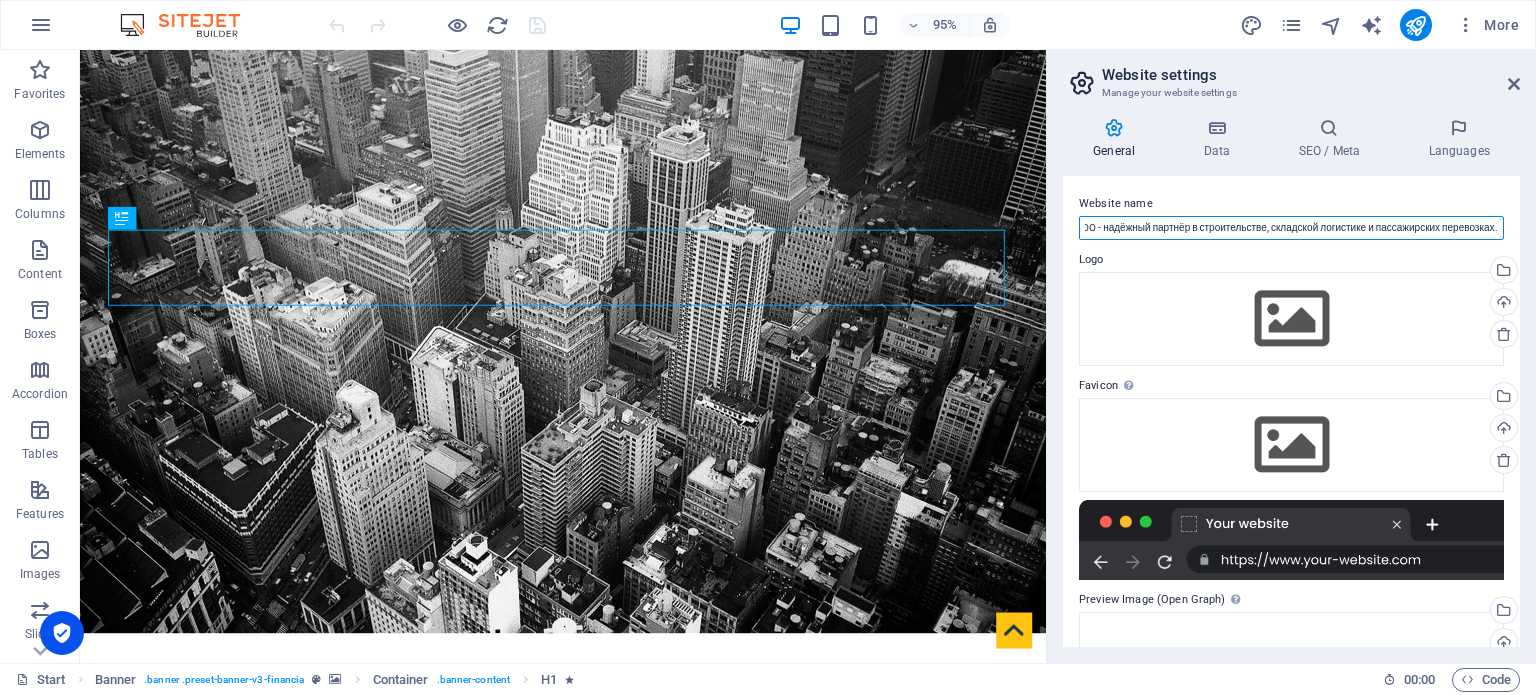 drag, startPoint x: 1084, startPoint y: 226, endPoint x: 1535, endPoint y: 233, distance: 451.05432 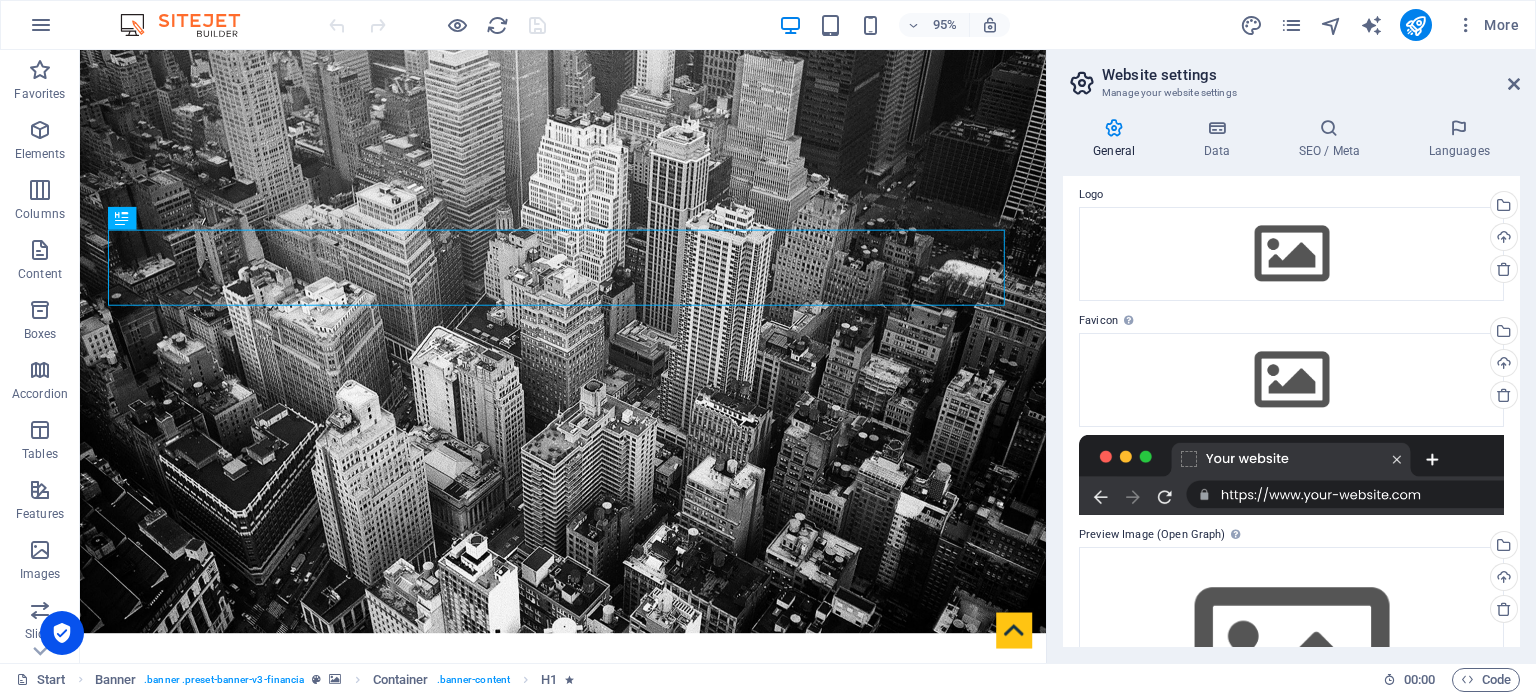 scroll, scrollTop: 210, scrollLeft: 0, axis: vertical 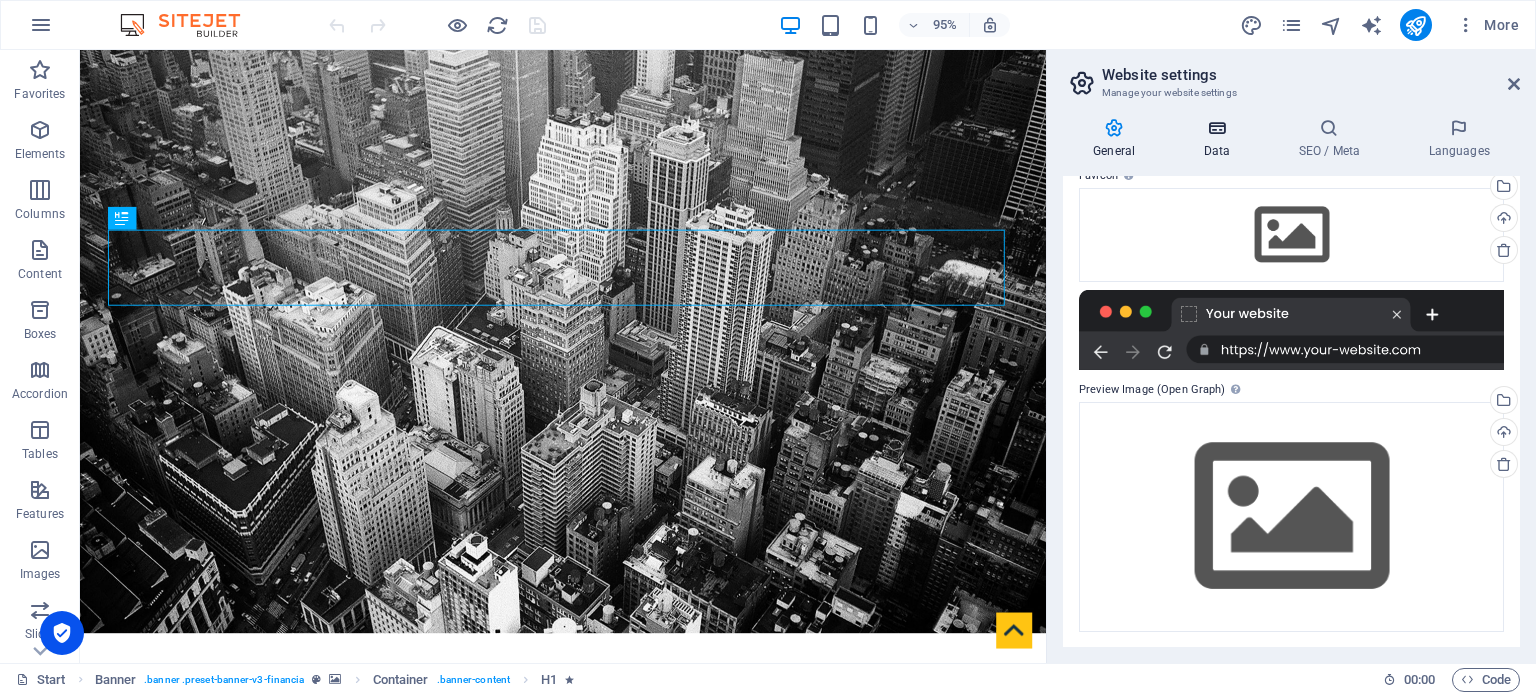 click on "Data" at bounding box center [1220, 139] 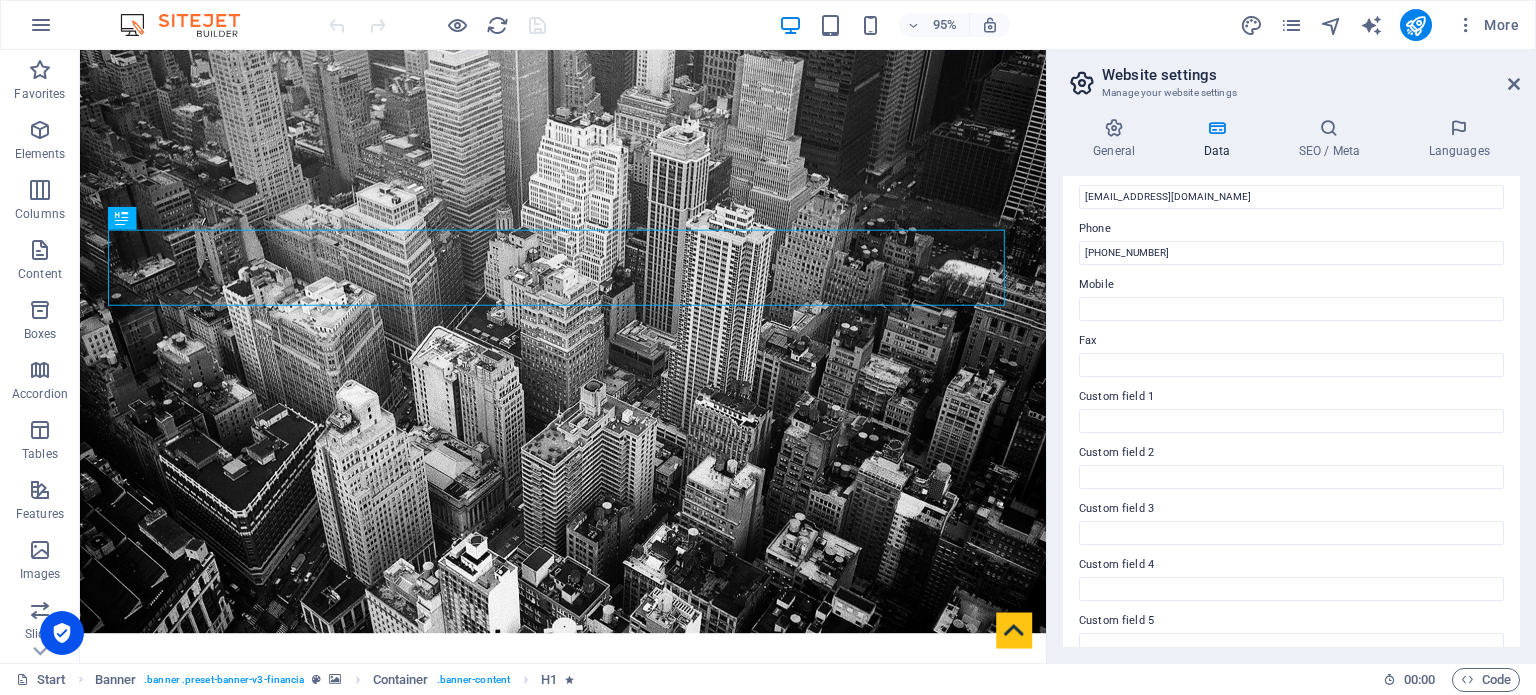 scroll, scrollTop: 488, scrollLeft: 0, axis: vertical 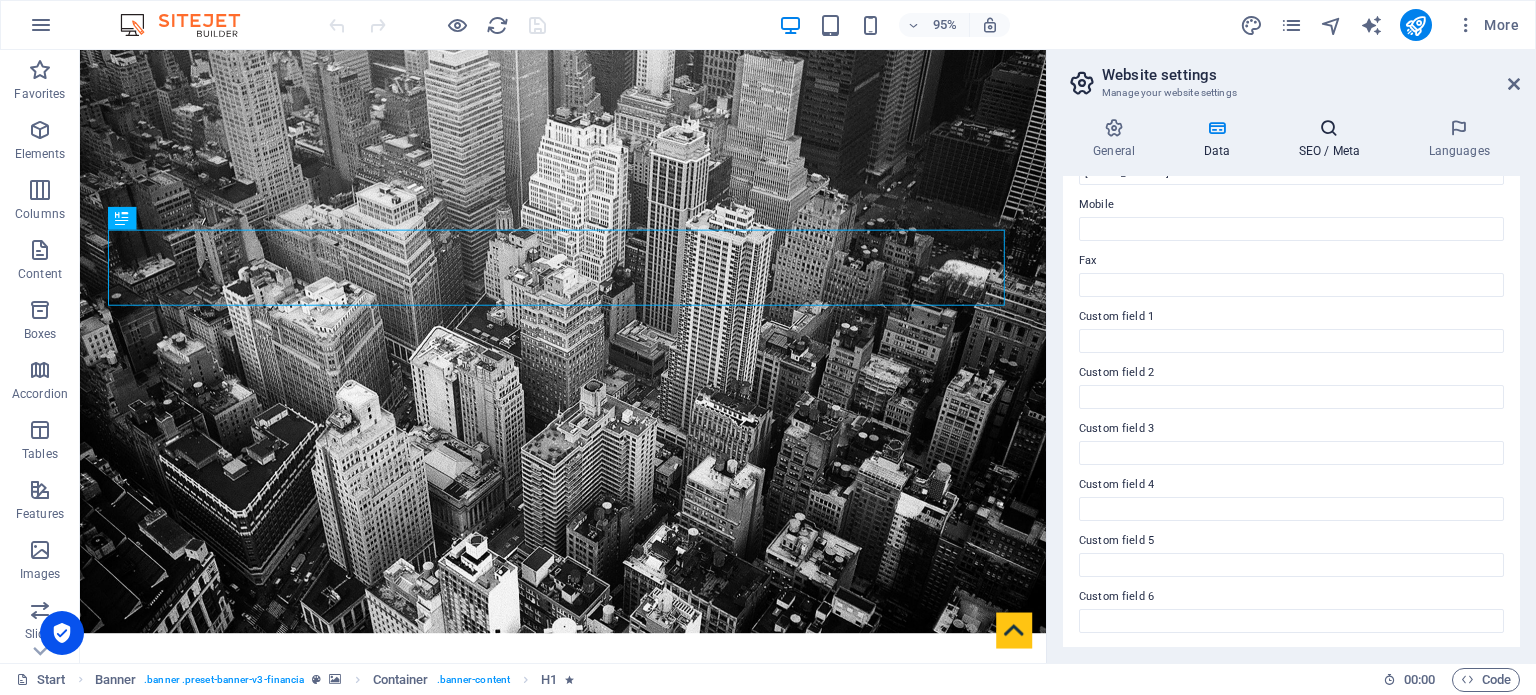 click at bounding box center [1329, 128] 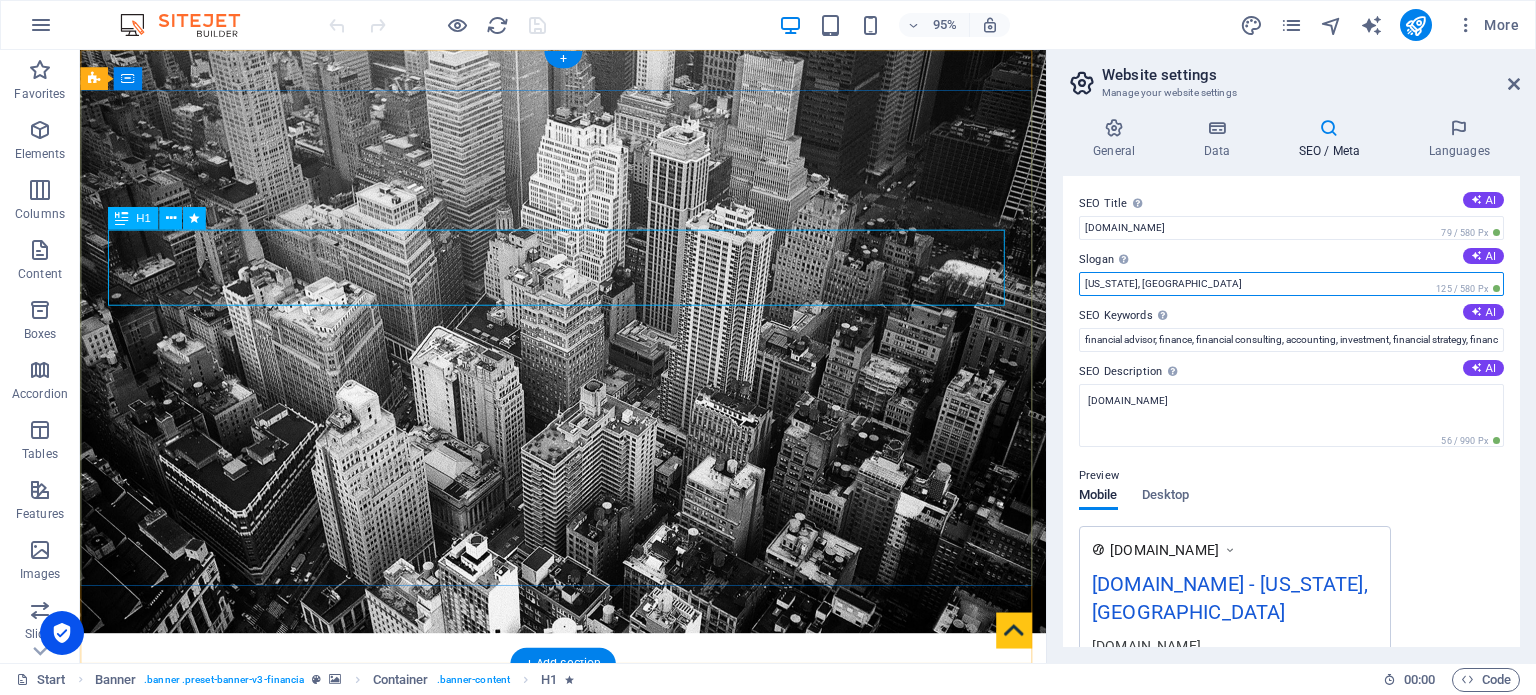 drag, startPoint x: 1254, startPoint y: 331, endPoint x: 981, endPoint y: 278, distance: 278.0971 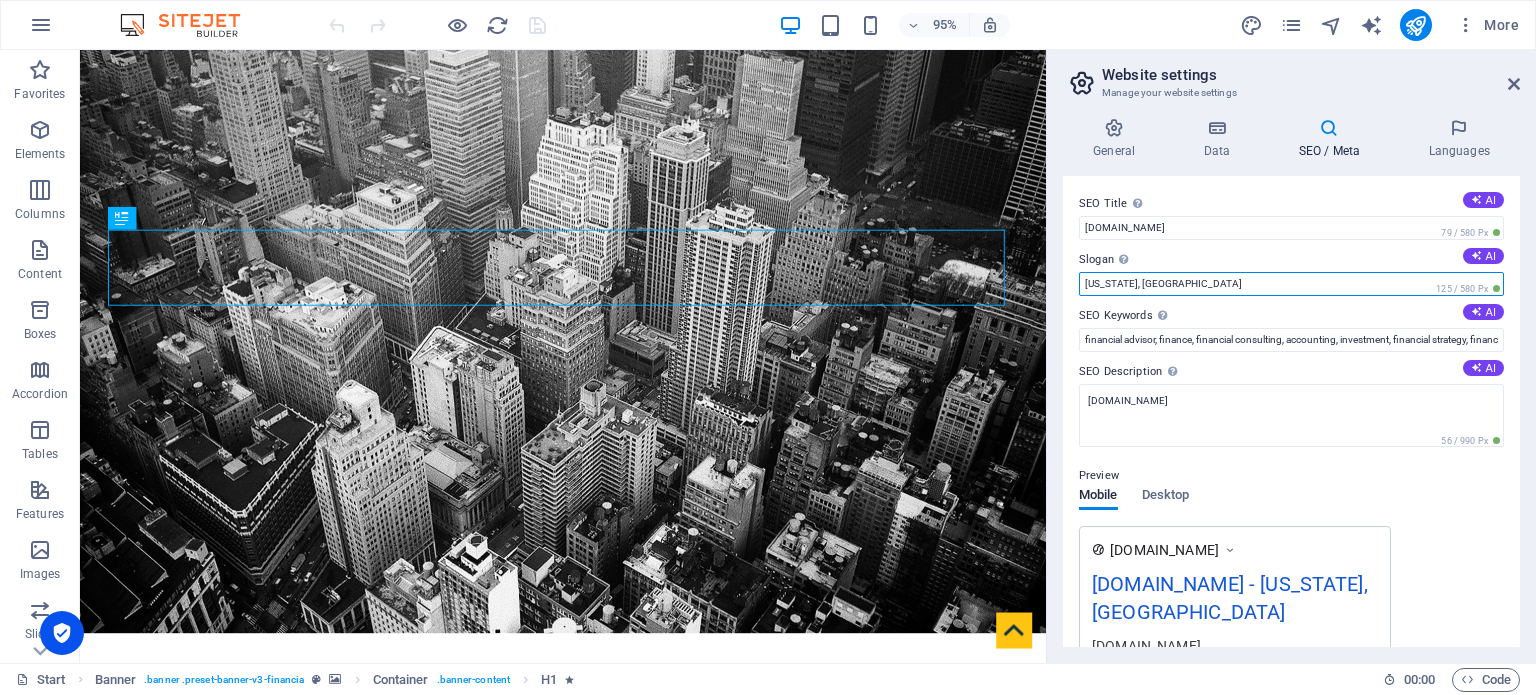paste on "KALVE OOO - КАЛЬВЕ OOO - надёжный партнёр в строительстве, складской логистике и пассажирских перевозках." 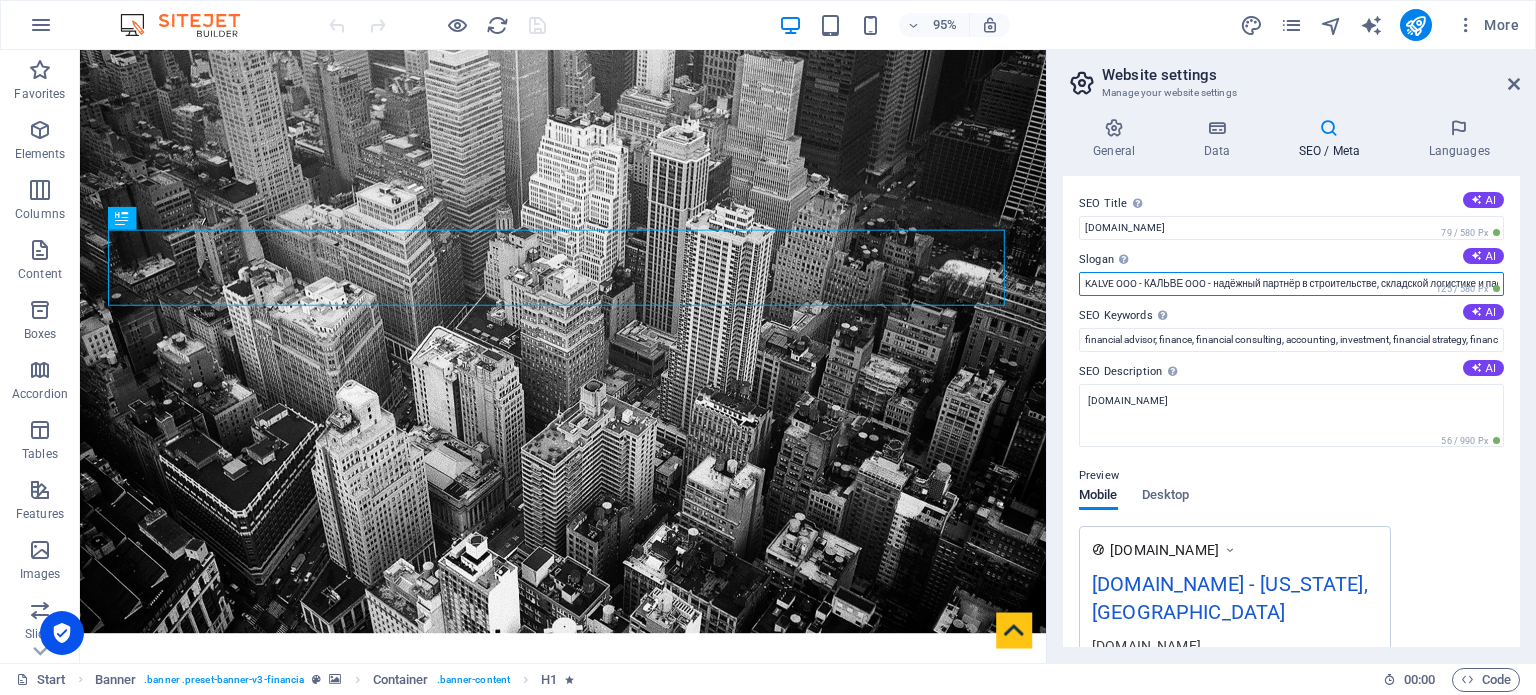 scroll, scrollTop: 0, scrollLeft: 131, axis: horizontal 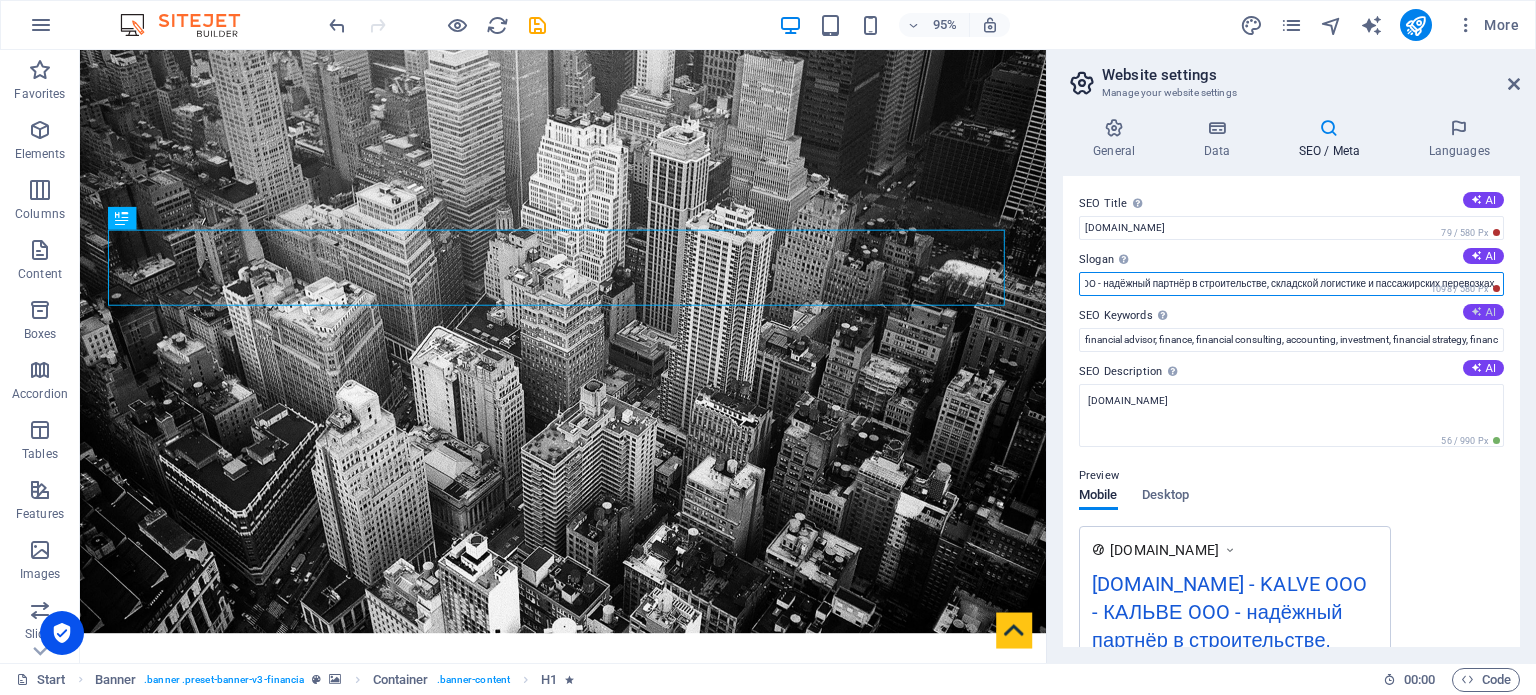 type on "KALVE OOO - КАЛЬВЕ OOO - надёжный партнёр в строительстве, складской логистике и пассажирских перевозках." 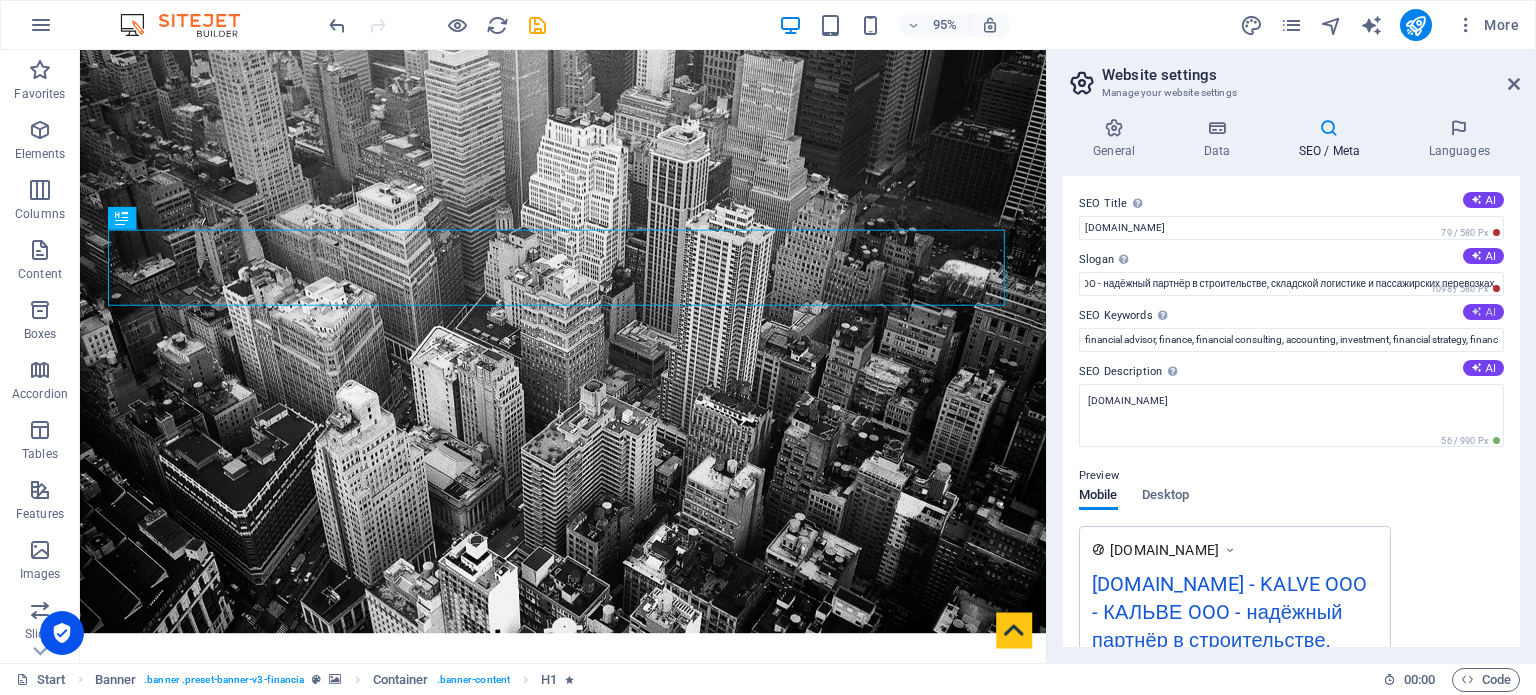 click on "AI" at bounding box center (1483, 312) 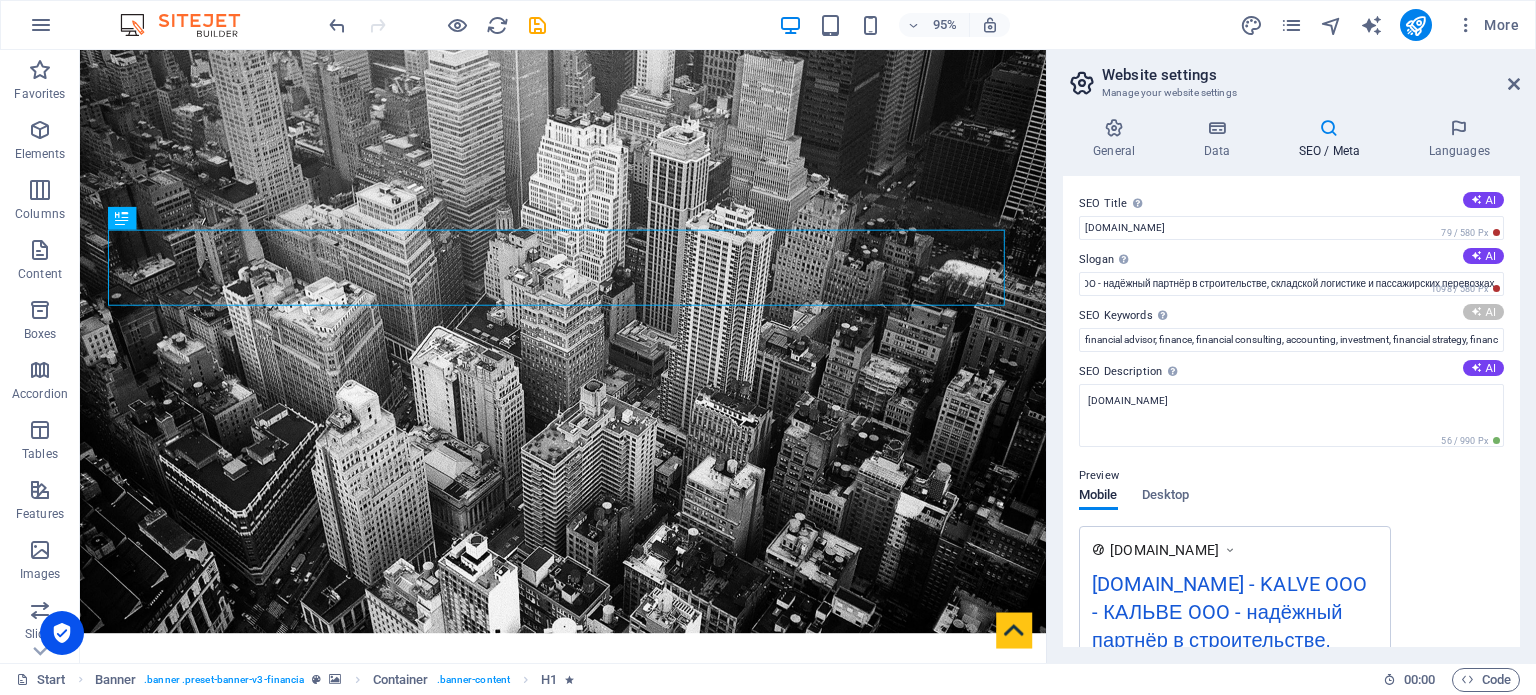 scroll, scrollTop: 0, scrollLeft: 0, axis: both 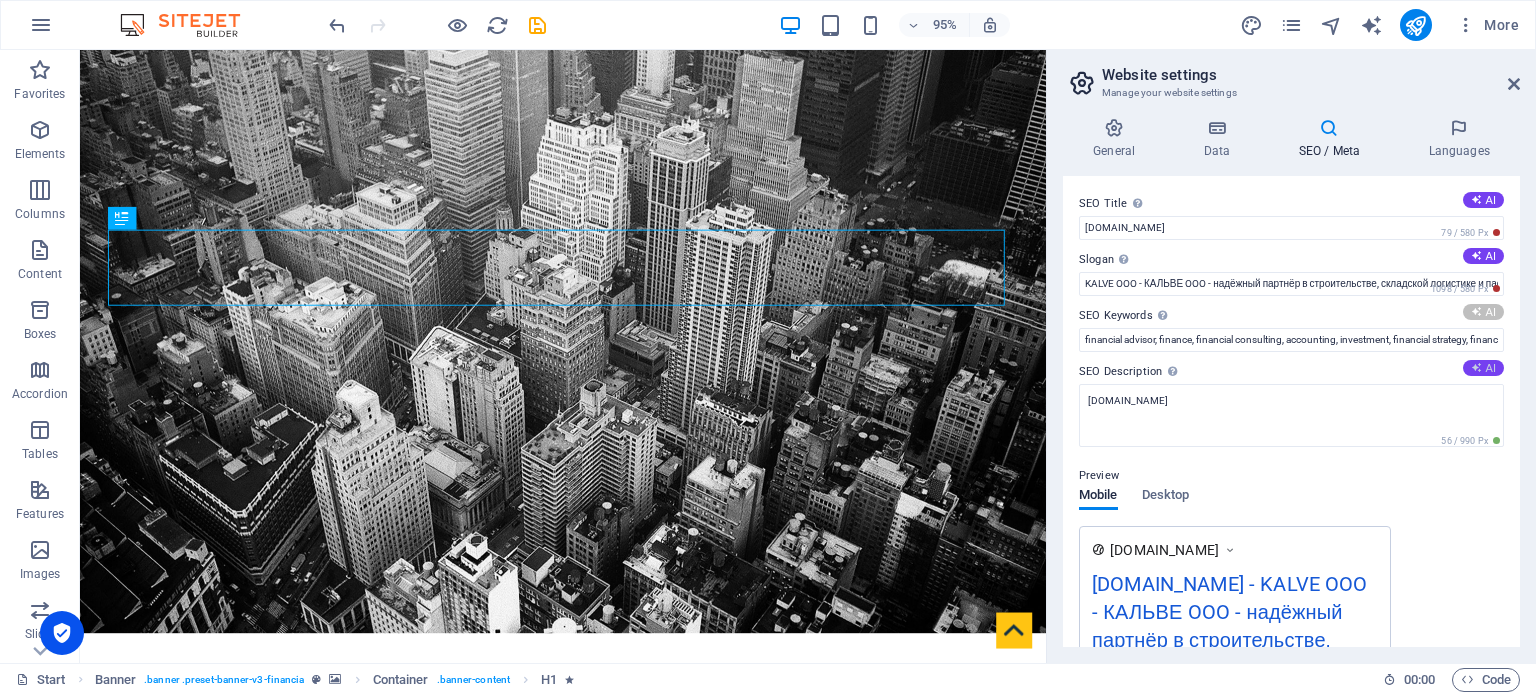 type on "KALVE, construction subcontractor, logistics services, staffing solutions, taxi service, Minsk workforce" 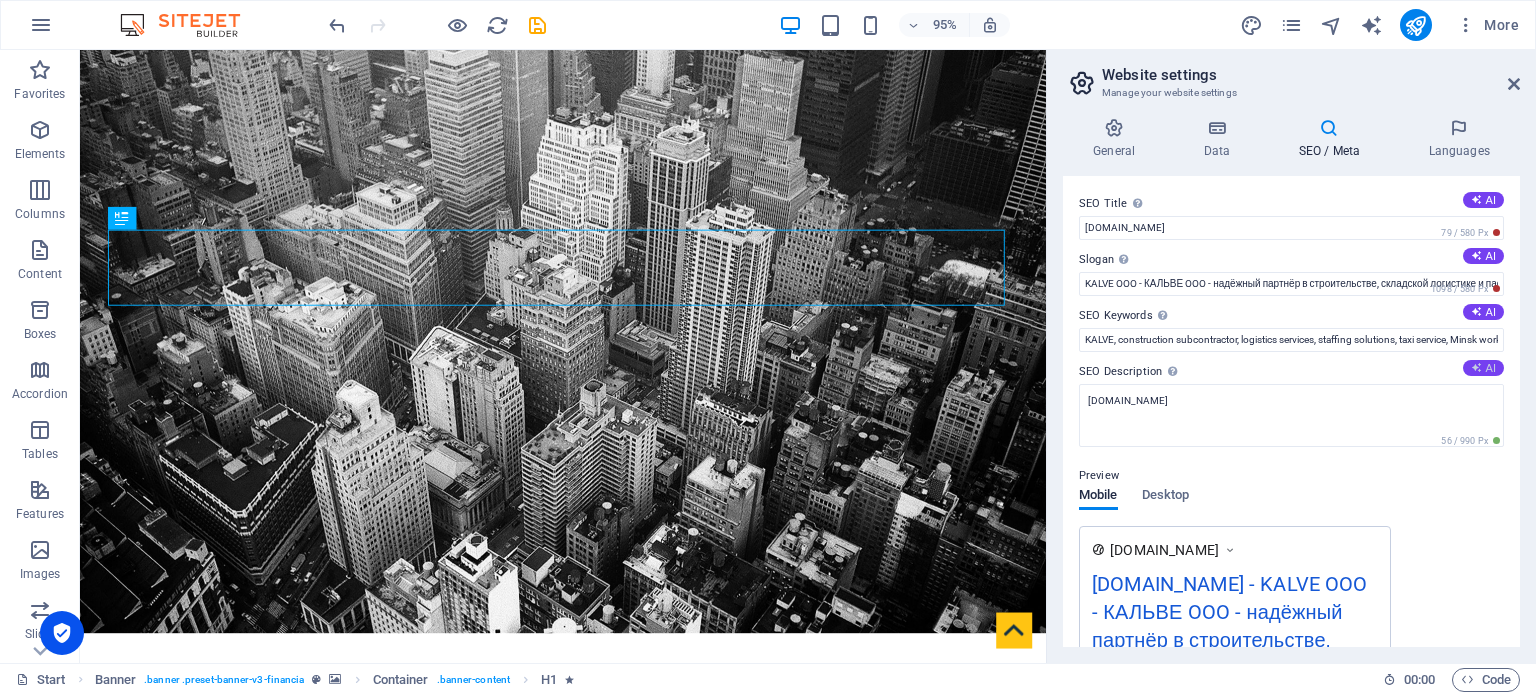 click on "AI" at bounding box center (1483, 368) 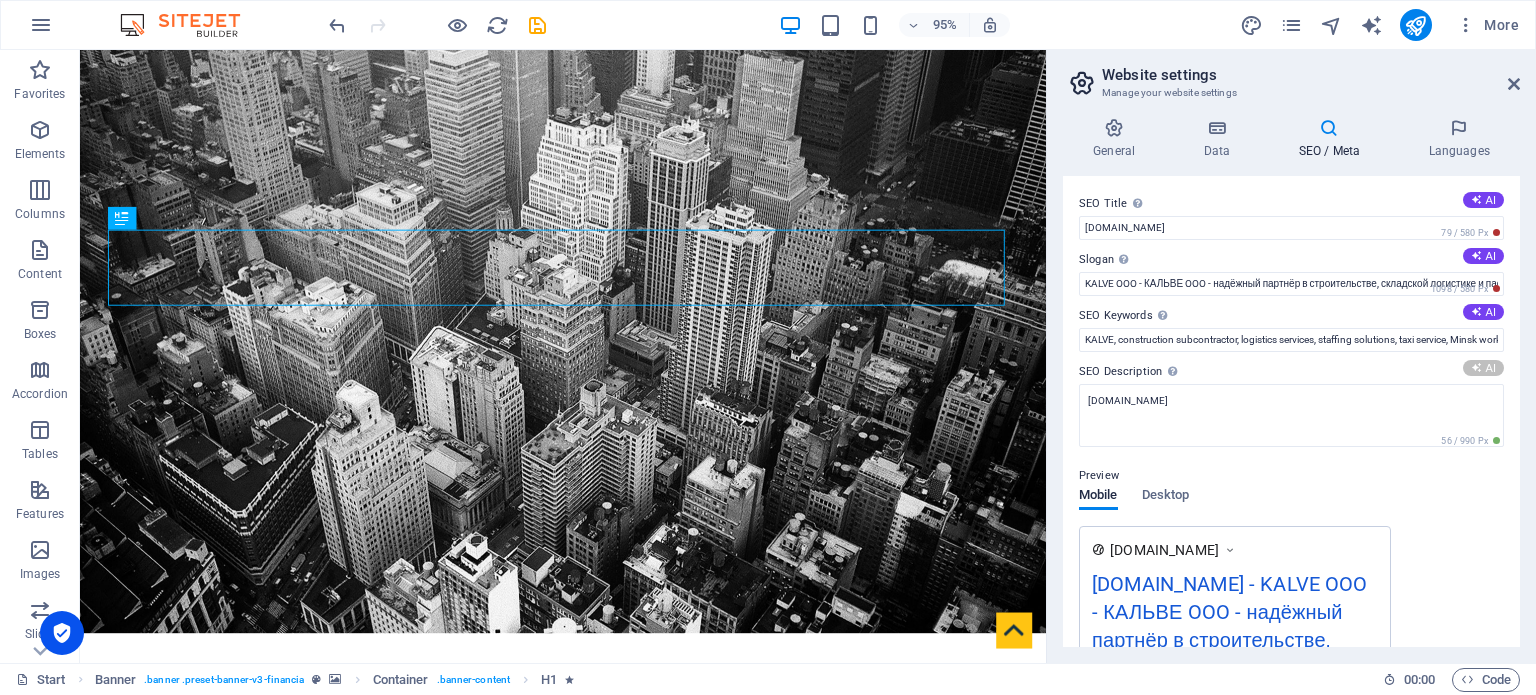 type on "KALVE OOO: Your reliable partner in construction, logistics, and passenger transport. Expert teams for all project needs!" 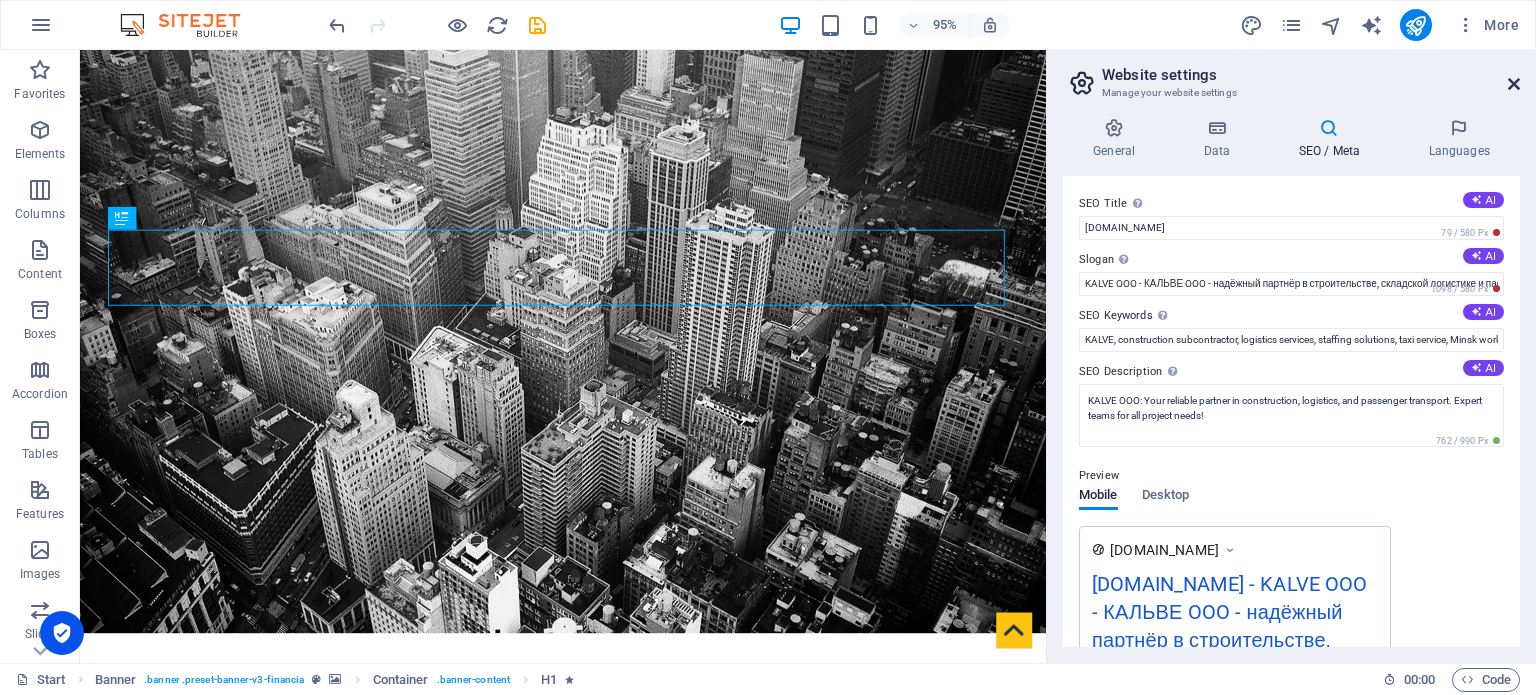 click at bounding box center [1514, 84] 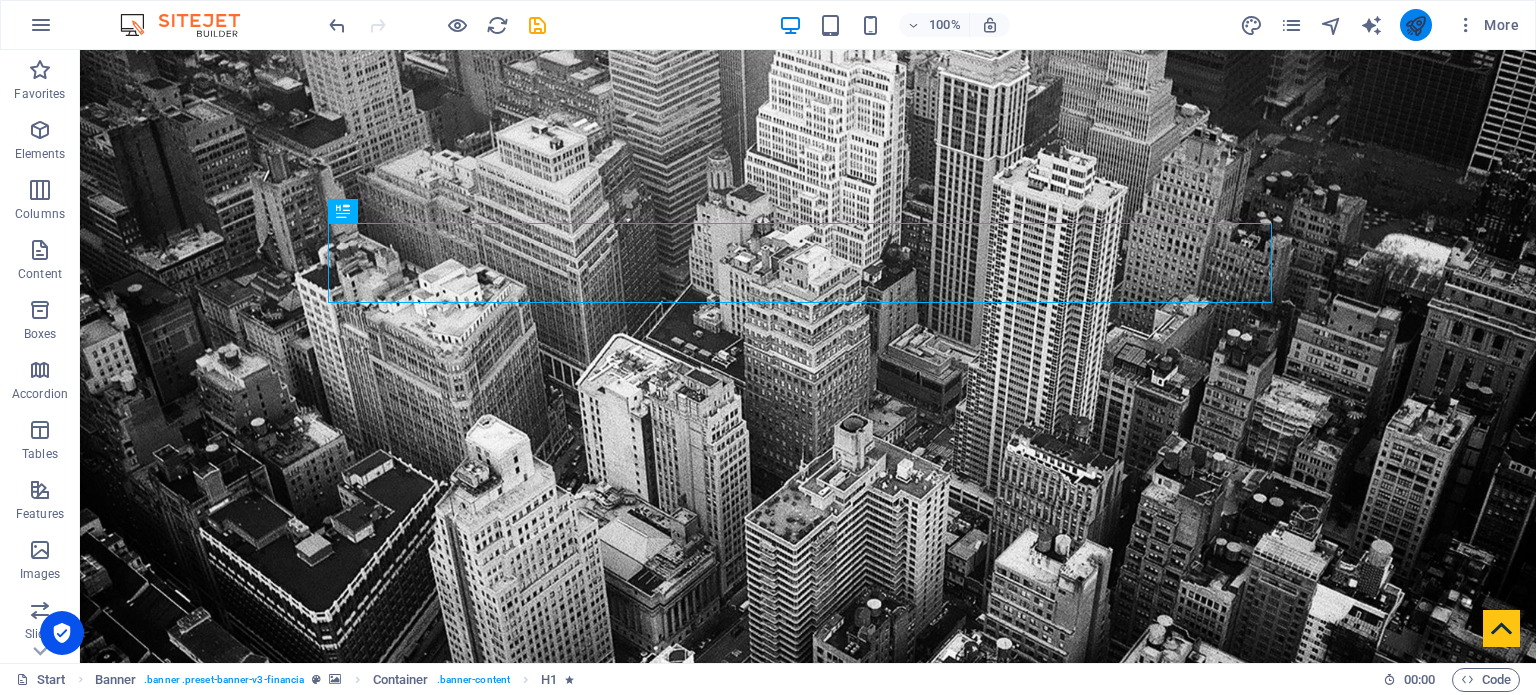 click at bounding box center [1415, 25] 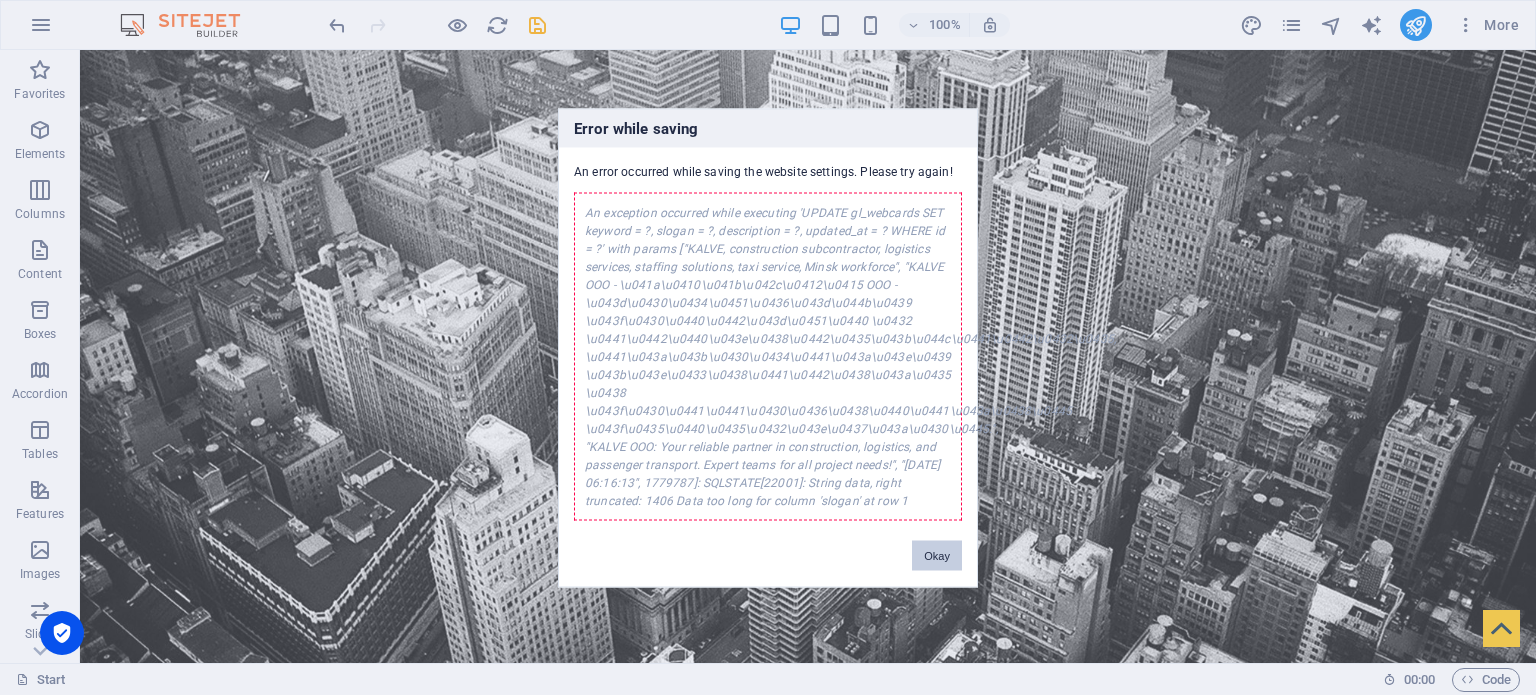 click on "Okay" at bounding box center [937, 555] 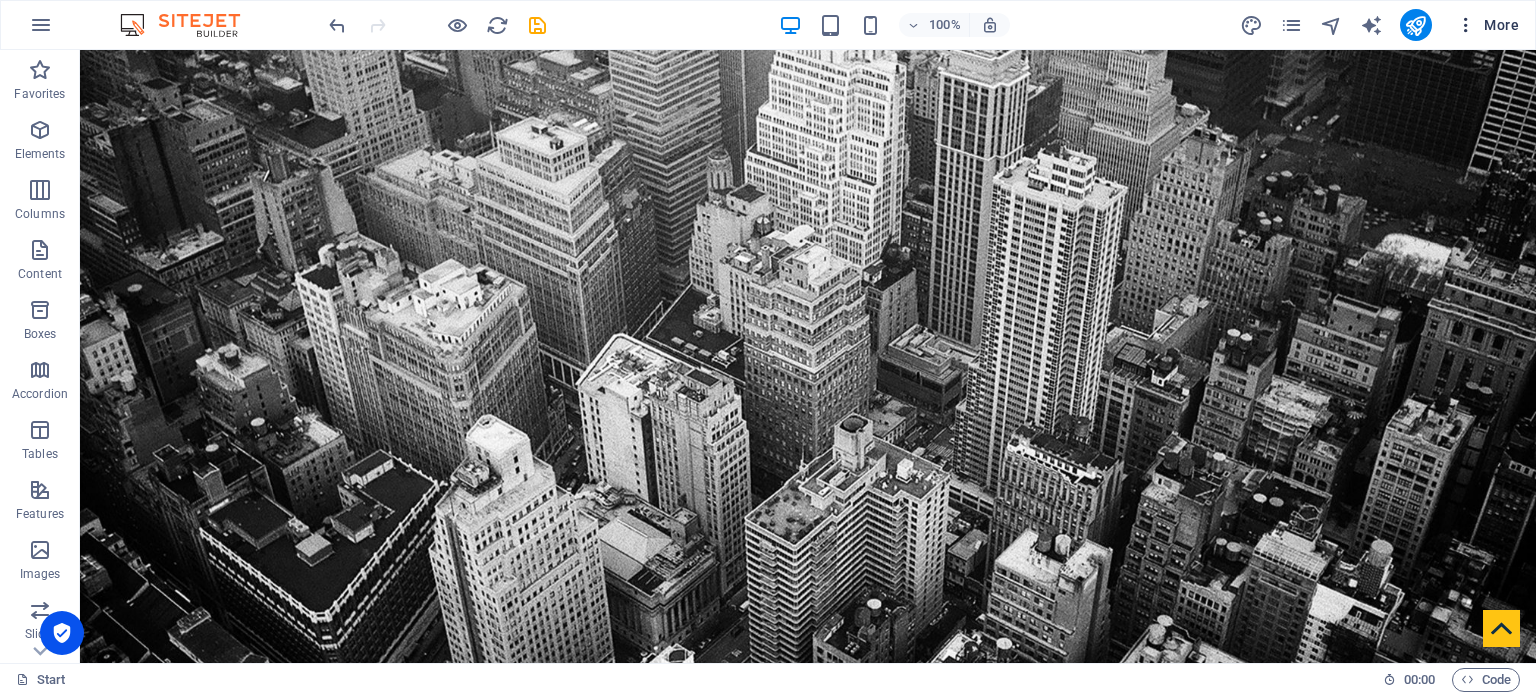 click on "More" at bounding box center (1487, 25) 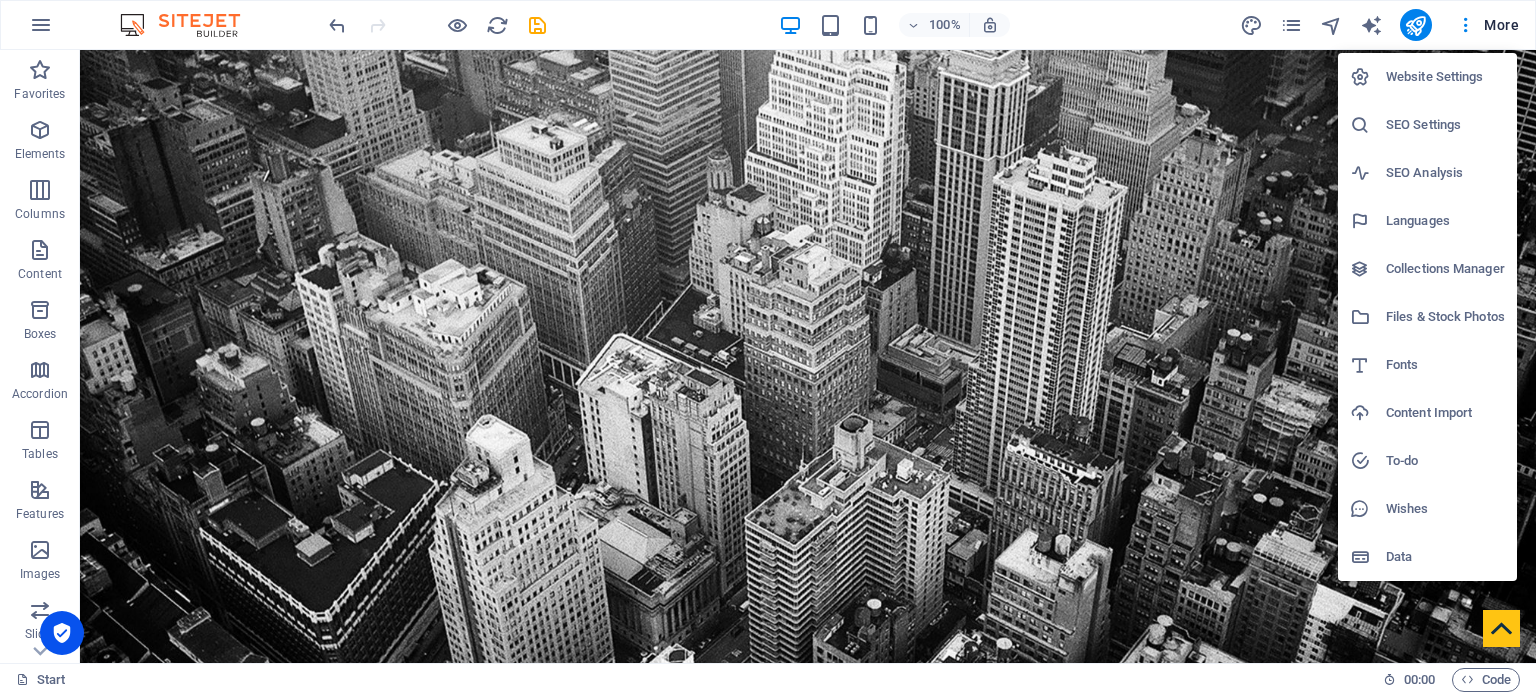 click on "Website Settings" at bounding box center [1445, 77] 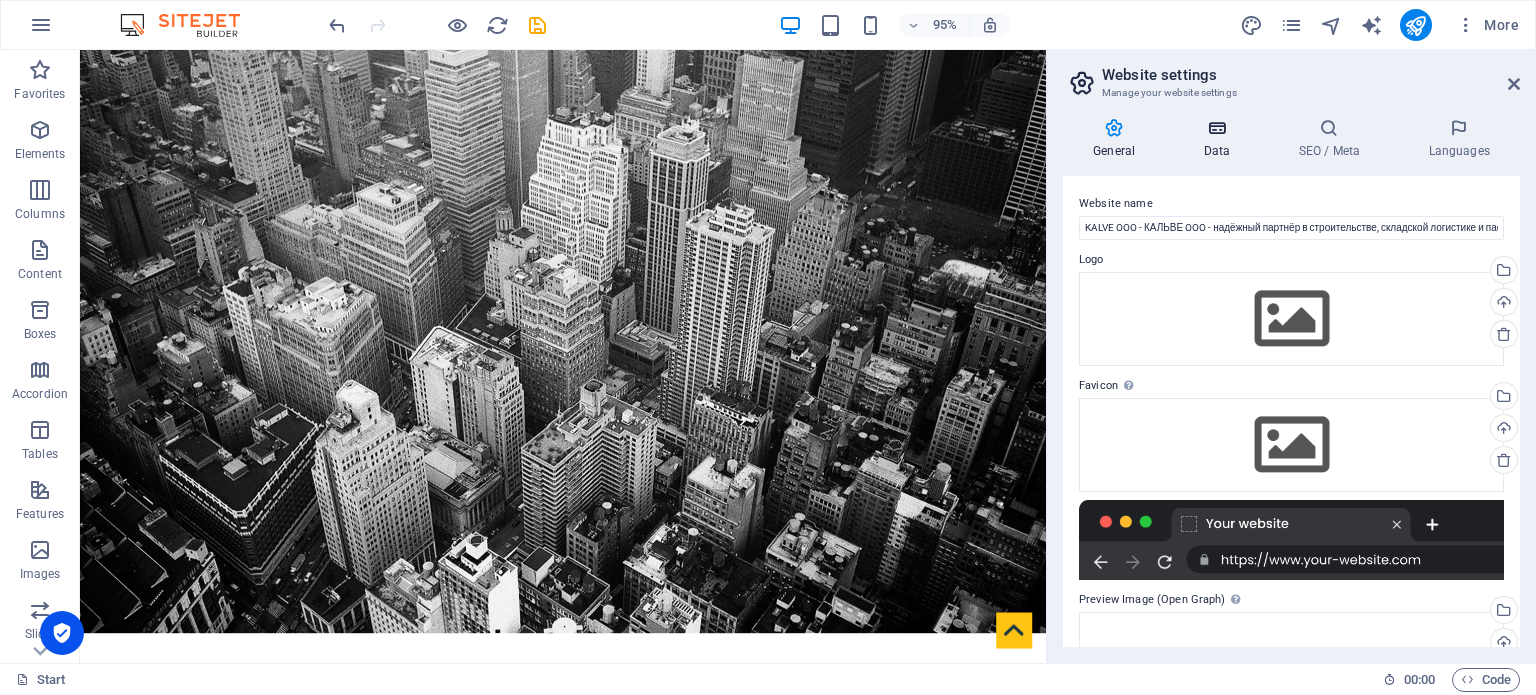 click at bounding box center [1216, 128] 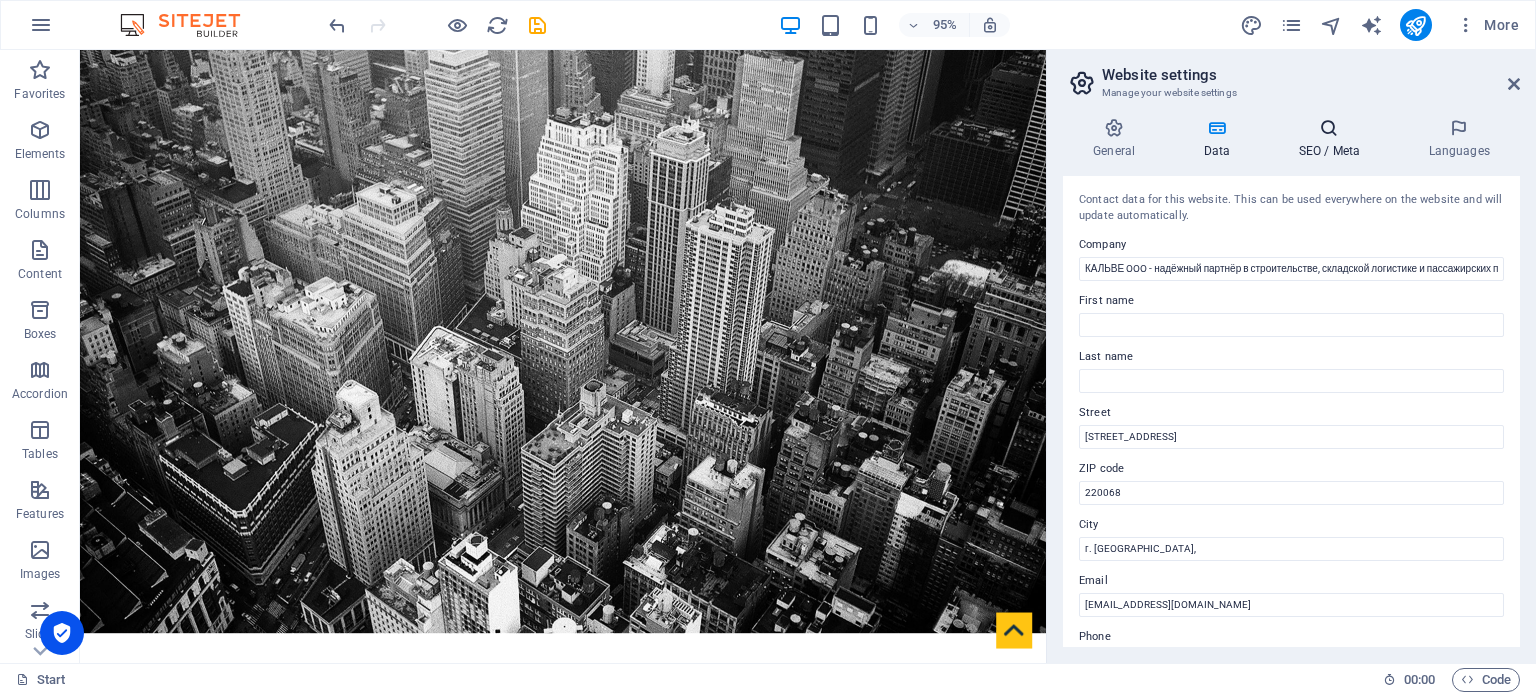 click on "SEO / Meta" at bounding box center [1333, 139] 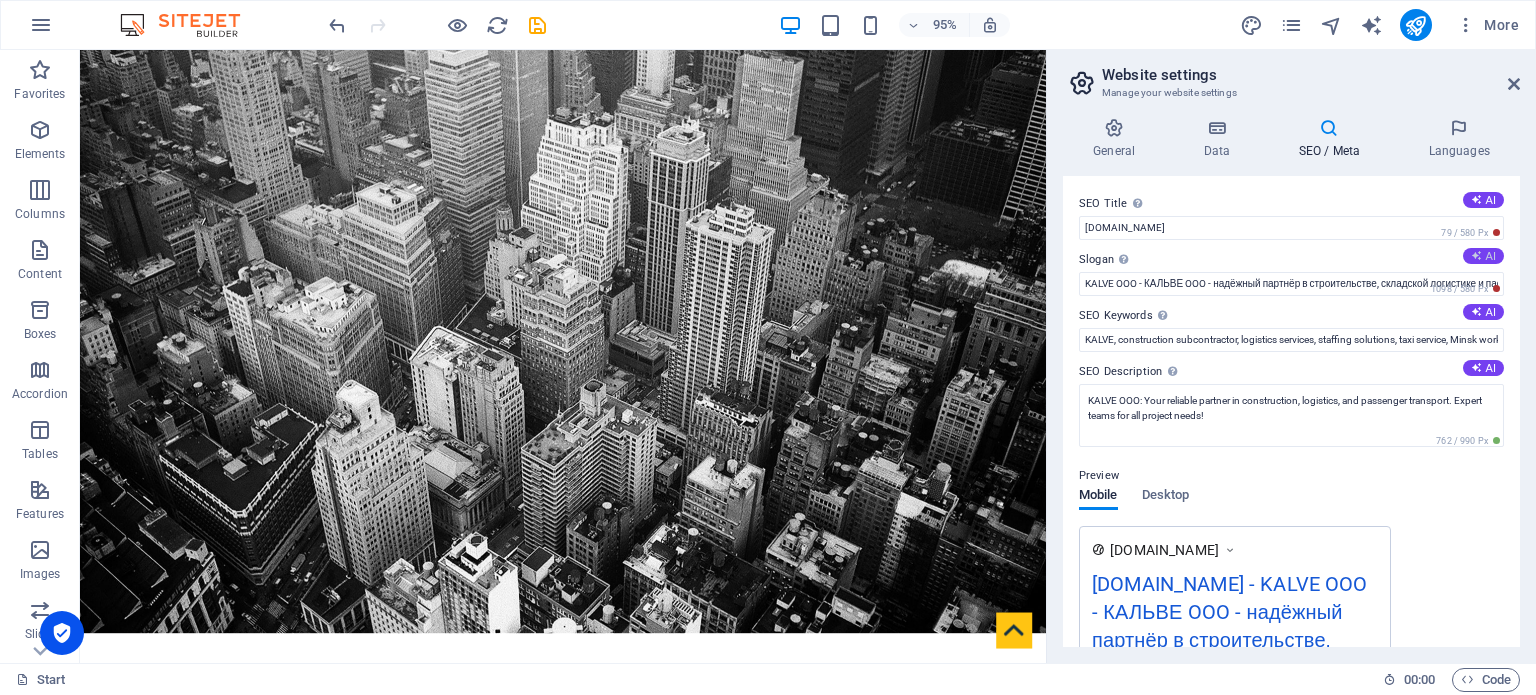 click on "AI" at bounding box center [1483, 256] 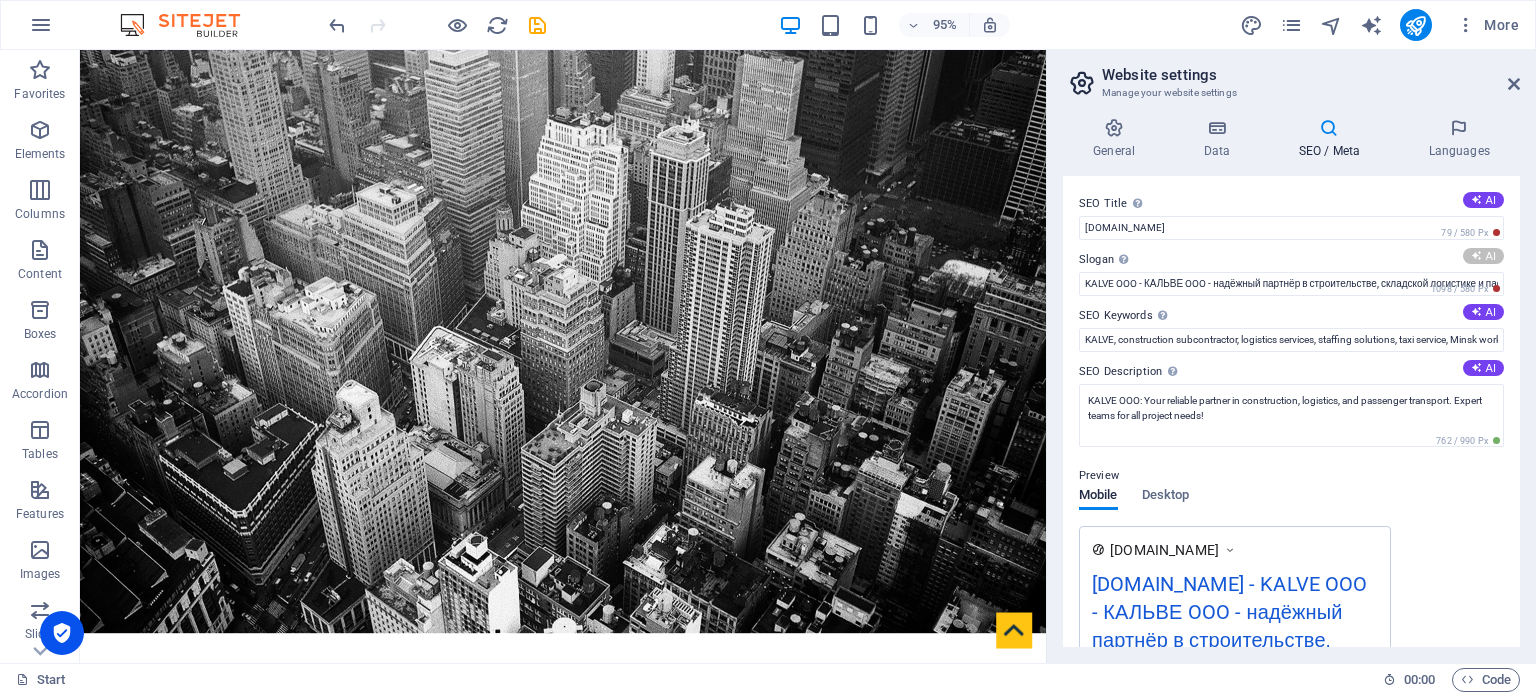 type on "Reliable Solutions for Construction and Logistics" 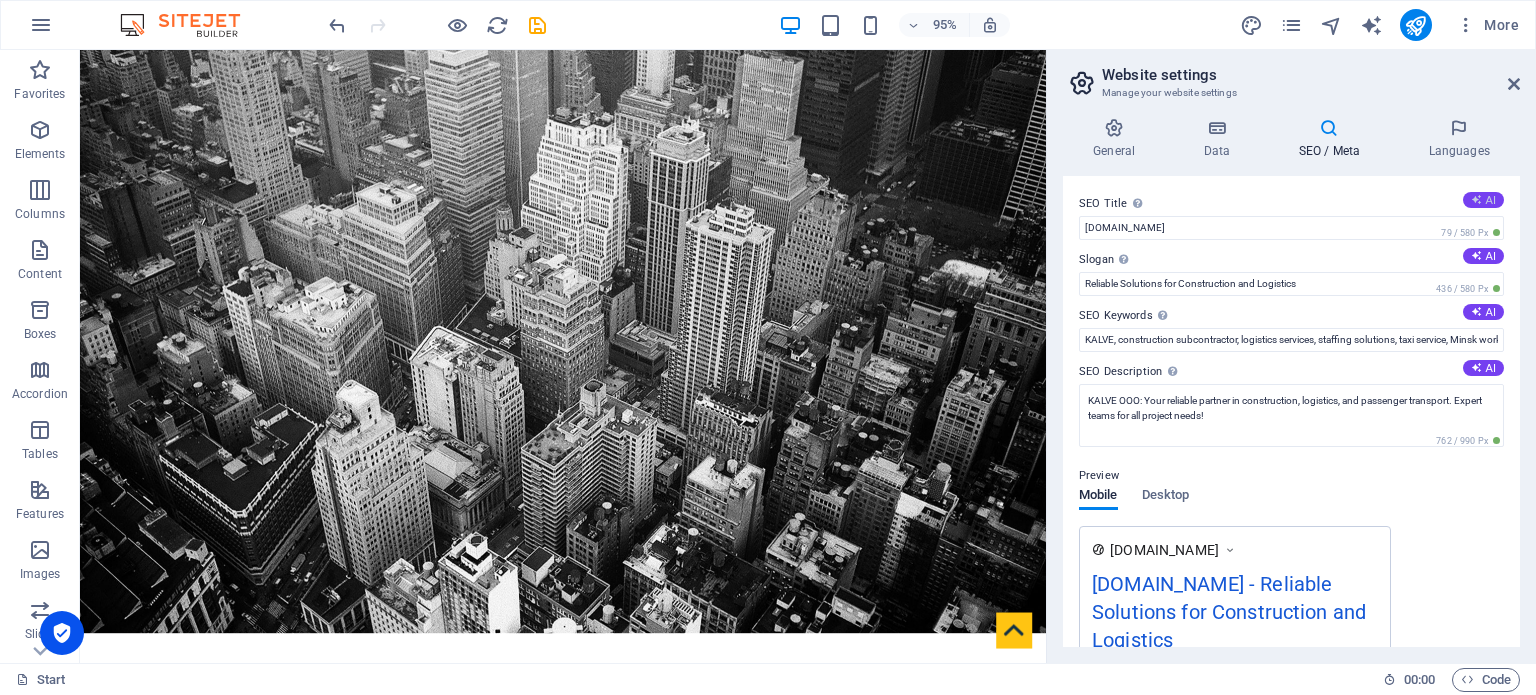 click on "AI" at bounding box center [1483, 200] 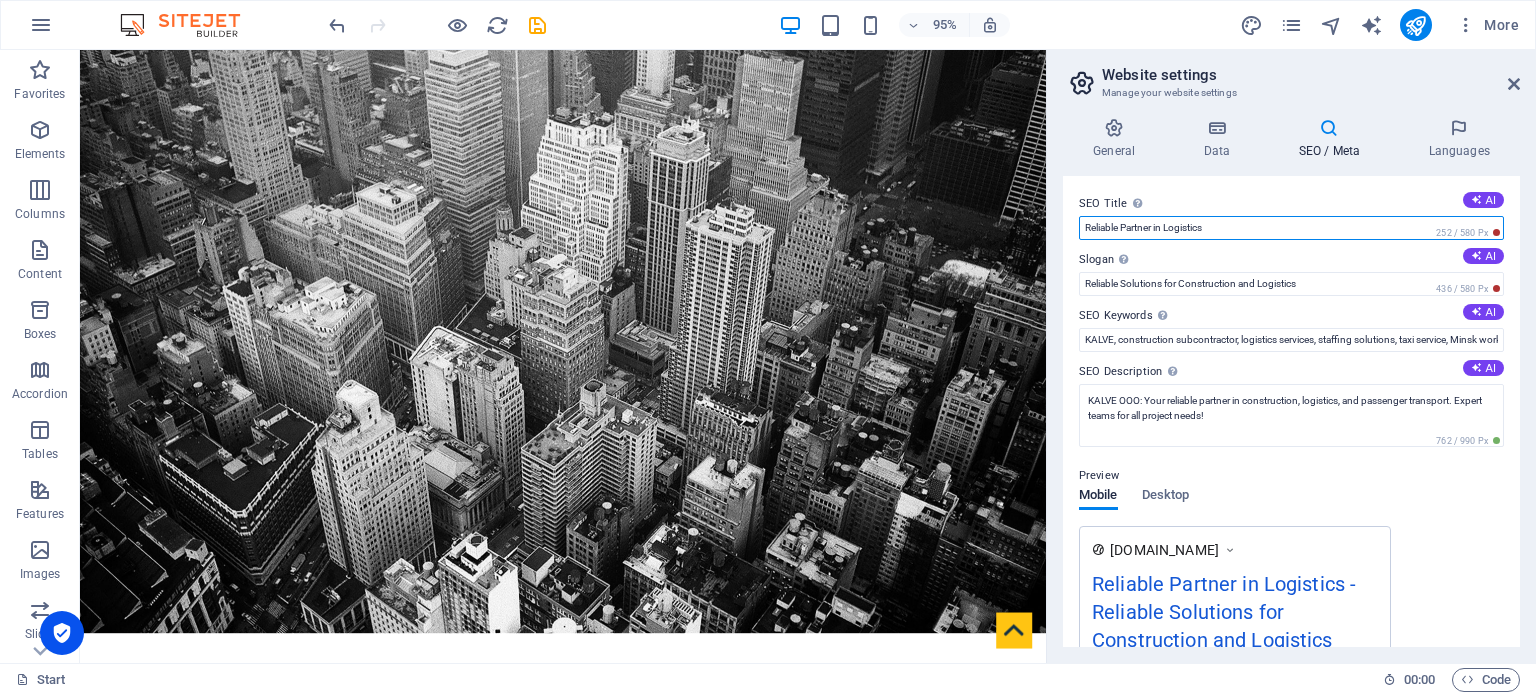 drag, startPoint x: 1158, startPoint y: 230, endPoint x: 1254, endPoint y: 230, distance: 96 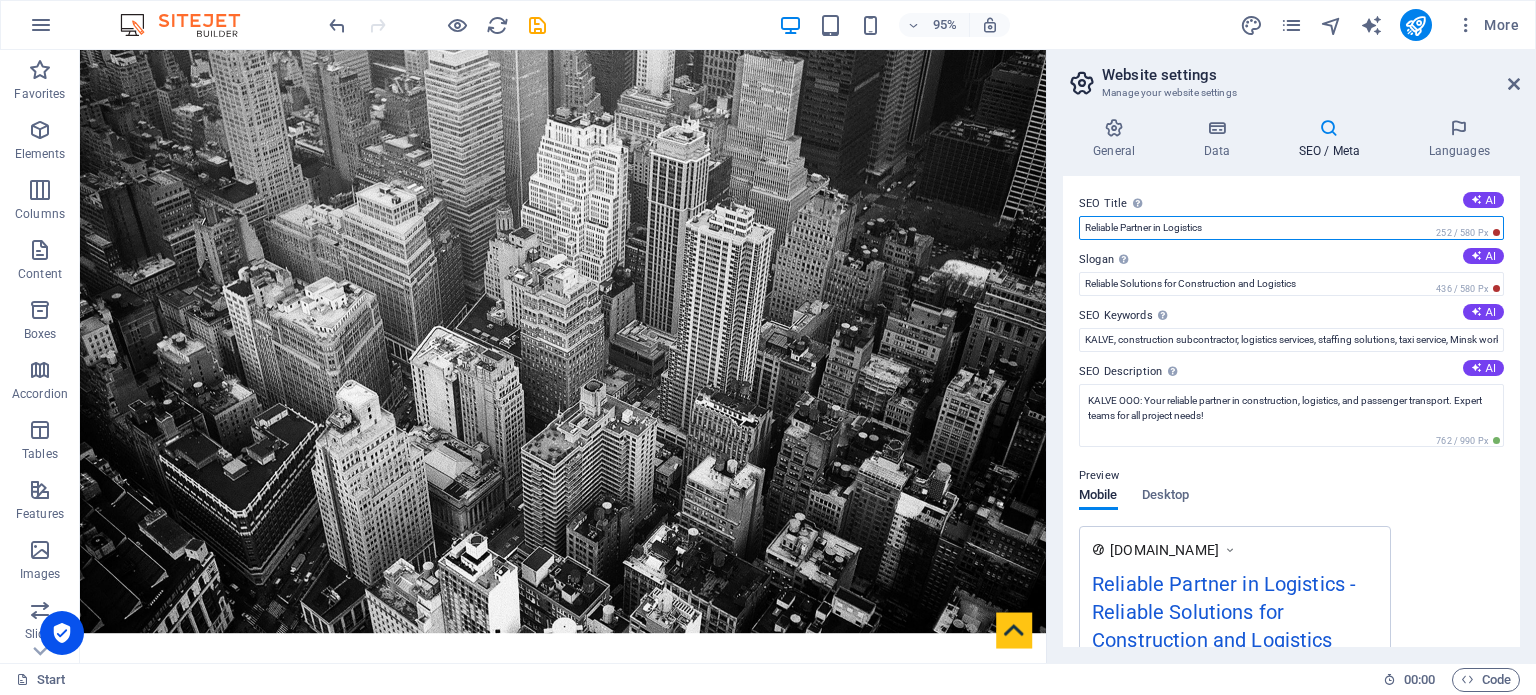 click on "Reliable Partner in Logistics" at bounding box center [1291, 228] 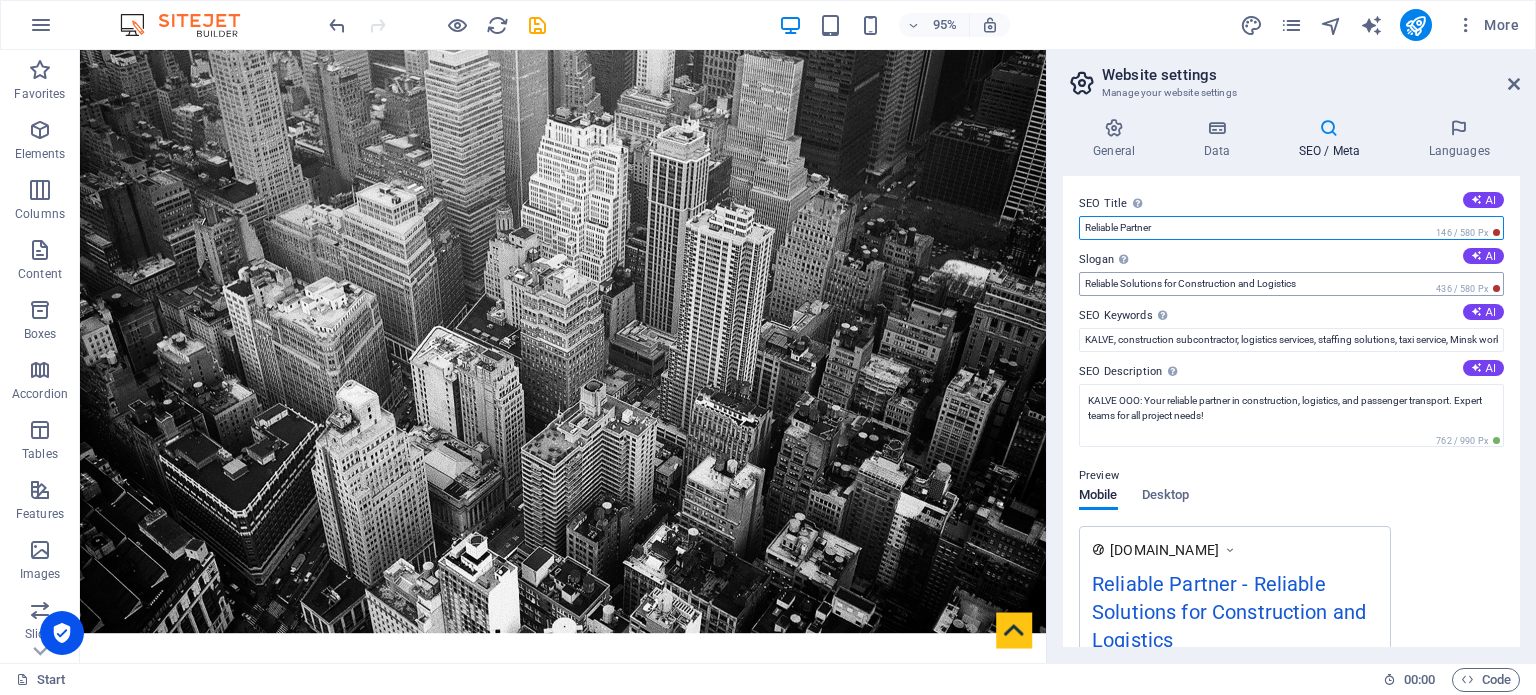 type on "Reliable Partner" 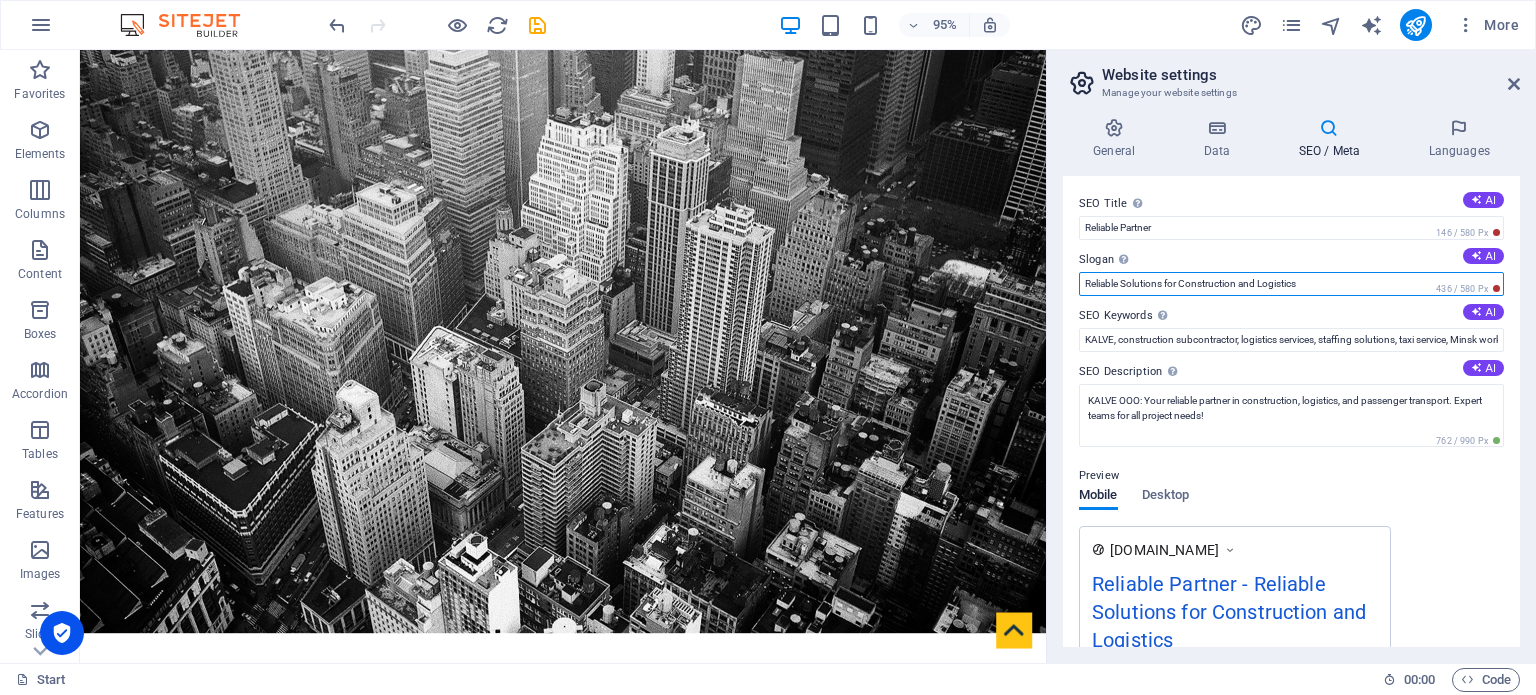 click on "Reliable Solutions for Construction and Logistics" at bounding box center (1291, 284) 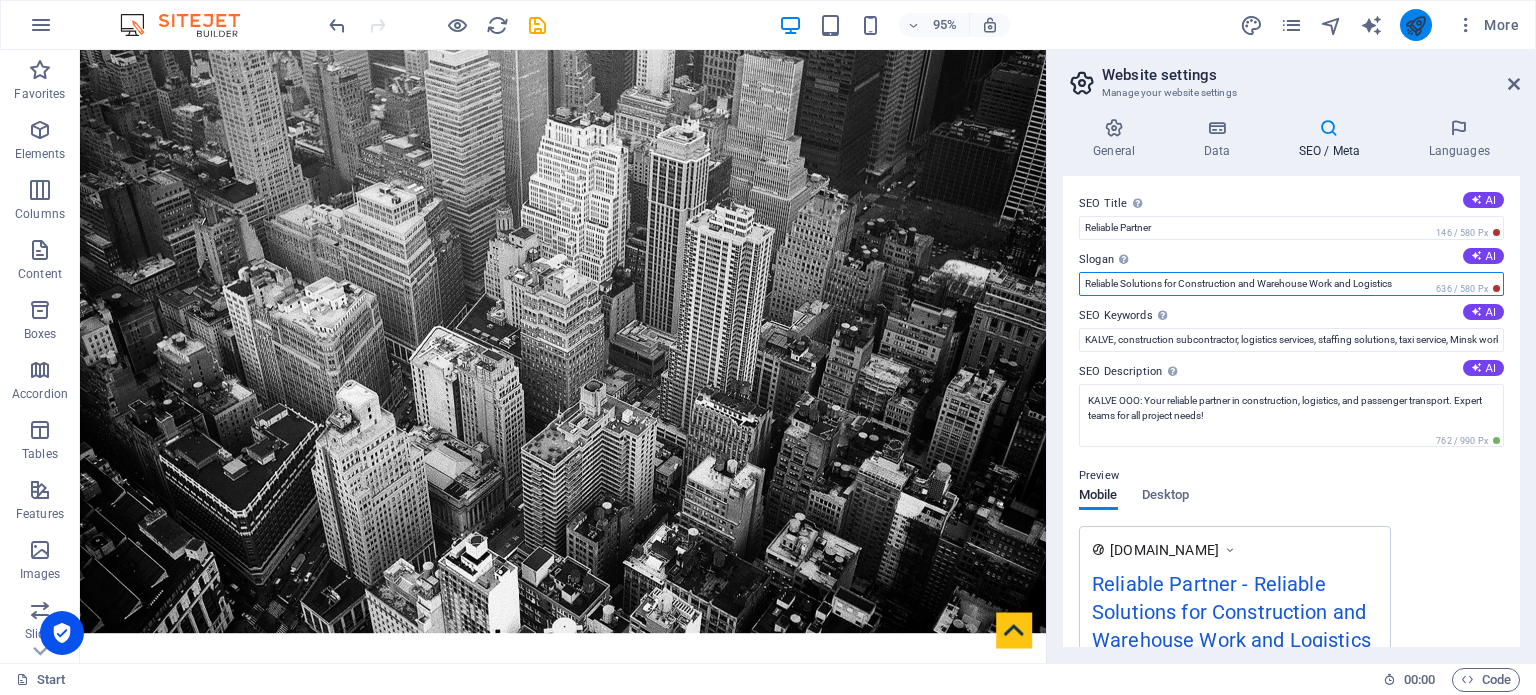 type on "Reliable Solutions for Construction and Warehouse Work and Logistics" 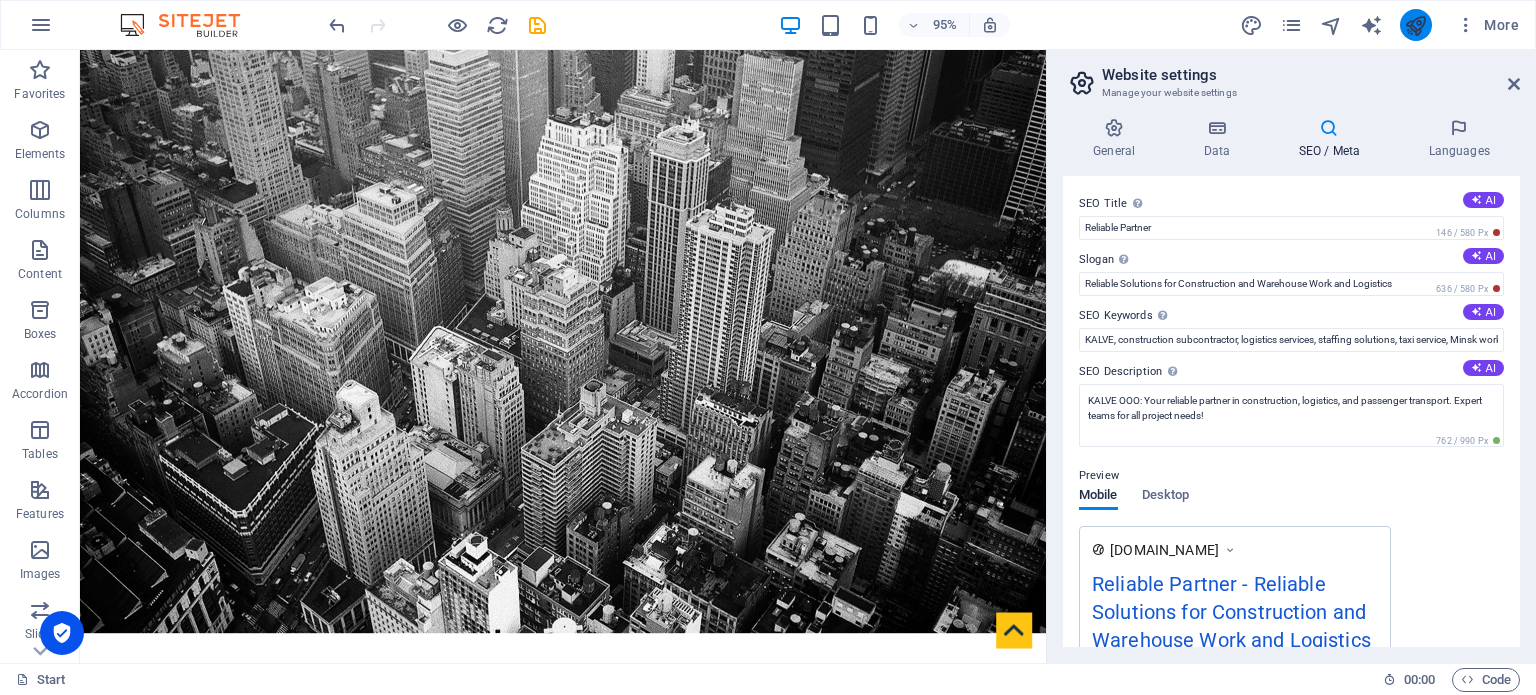 click at bounding box center (1415, 25) 